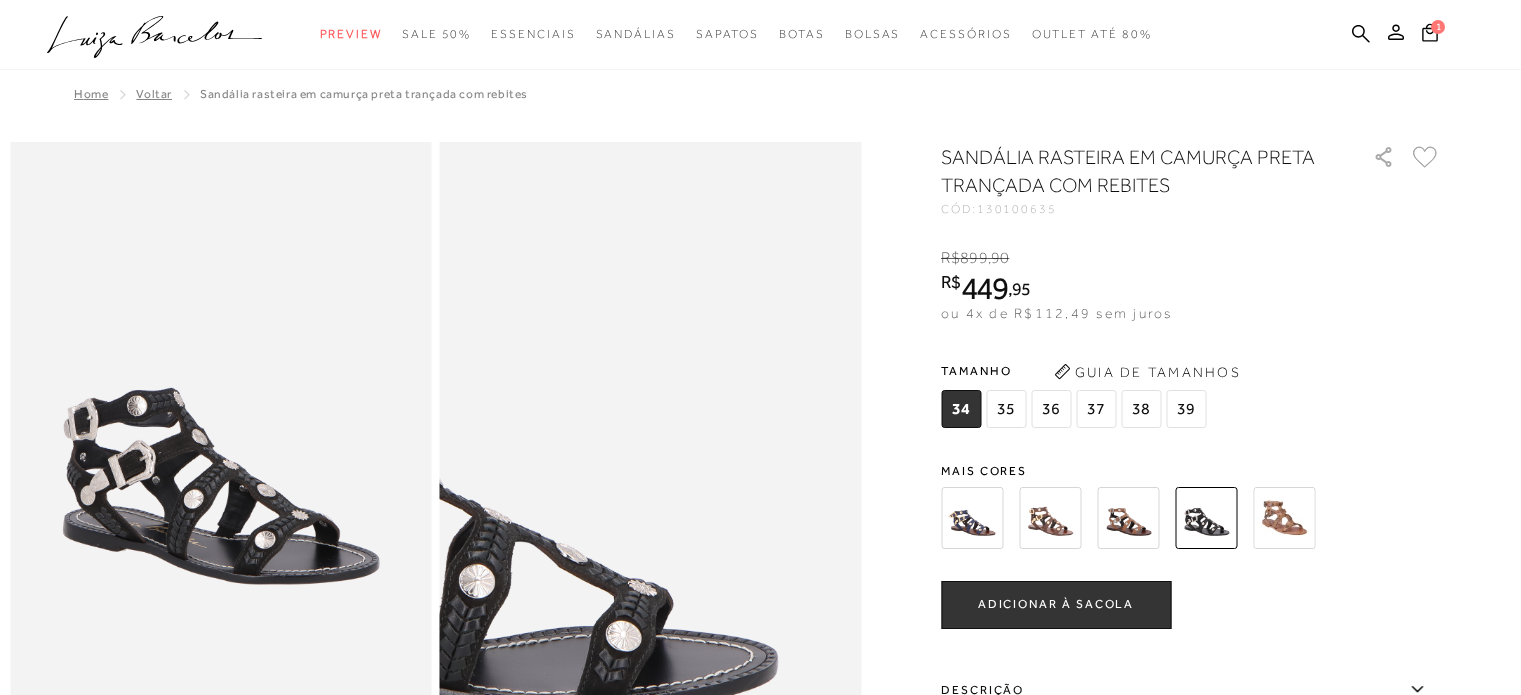 scroll, scrollTop: 0, scrollLeft: 0, axis: both 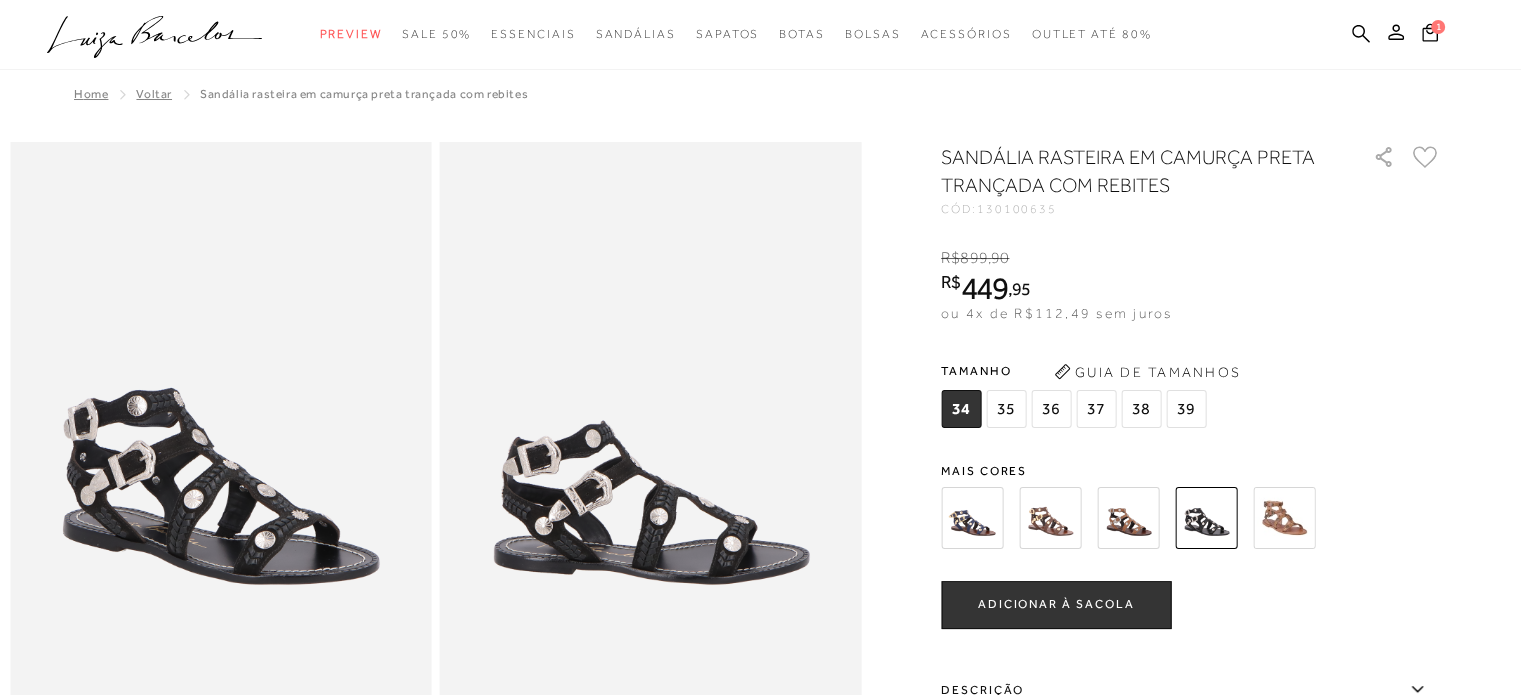 click on "37" at bounding box center [1096, 409] 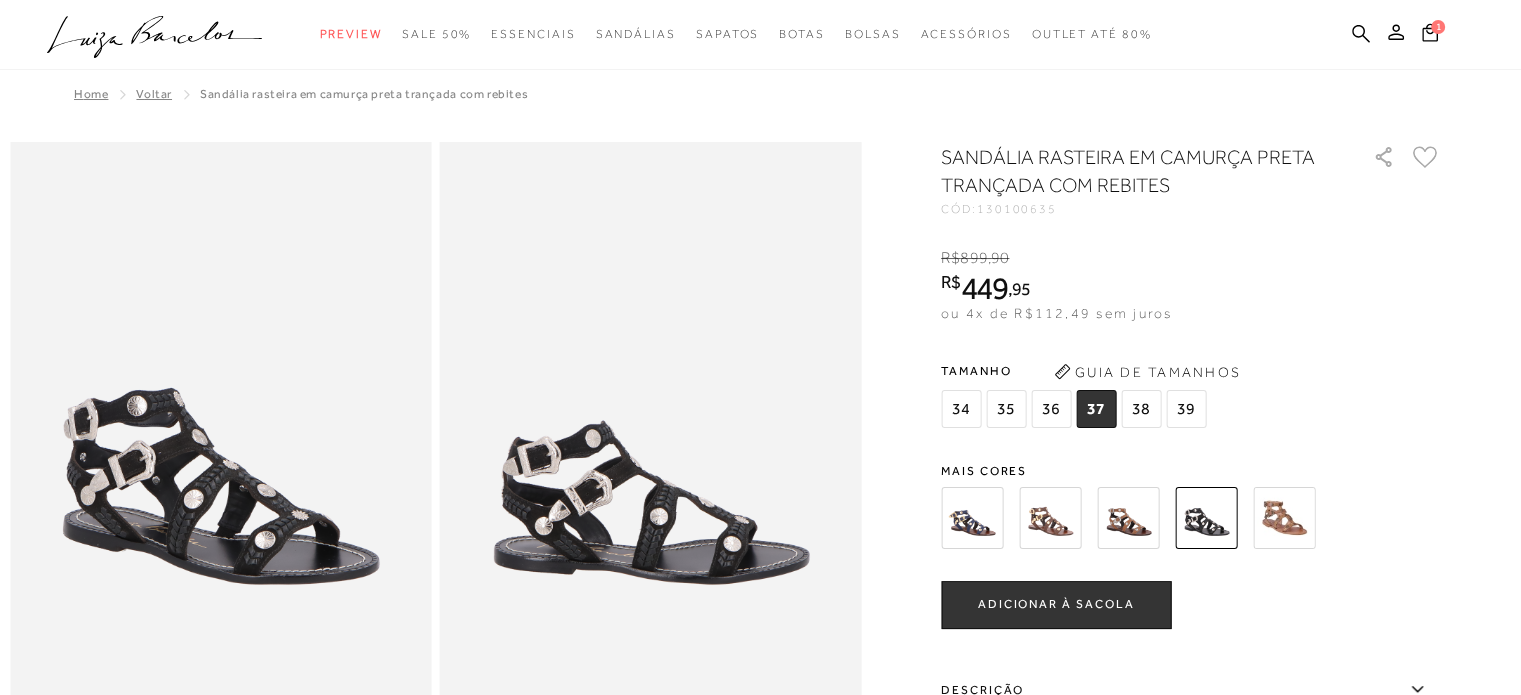 click on "37" at bounding box center [1096, 409] 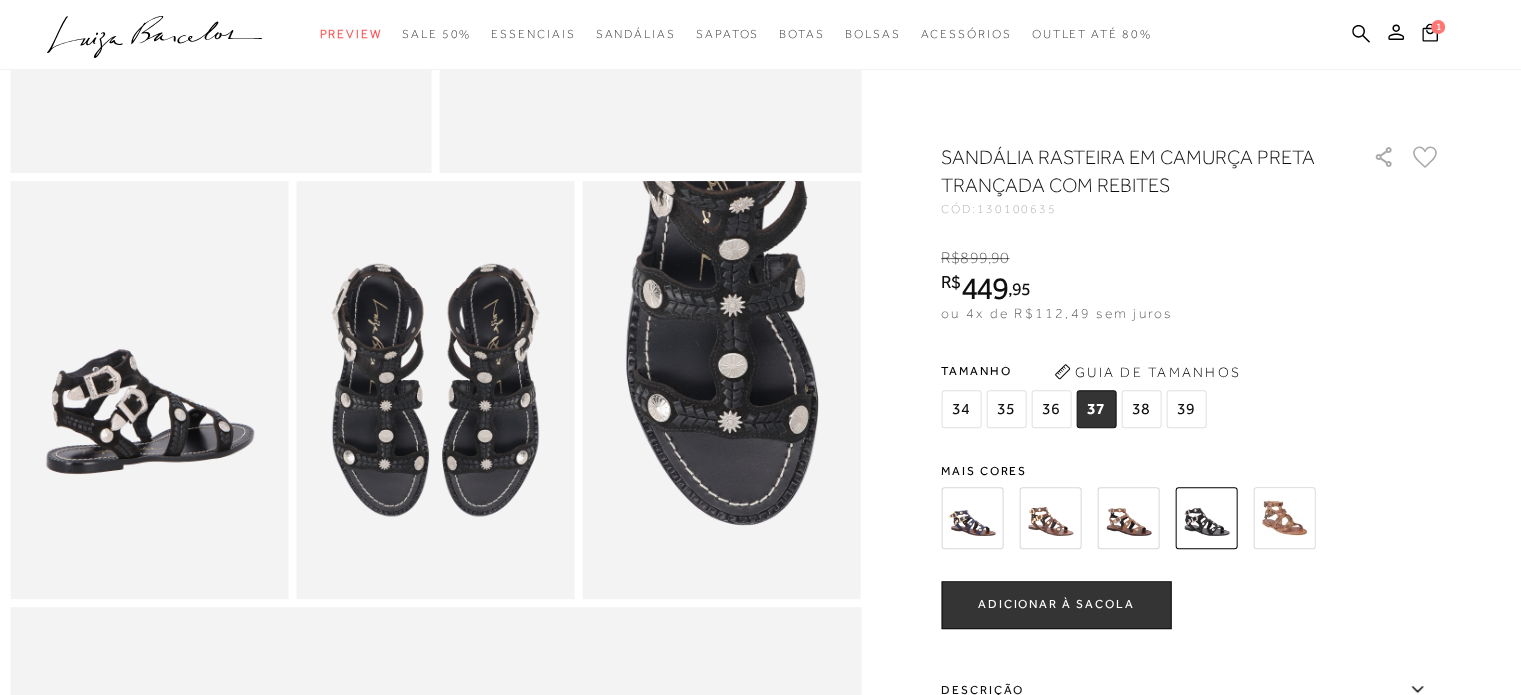 scroll, scrollTop: 600, scrollLeft: 0, axis: vertical 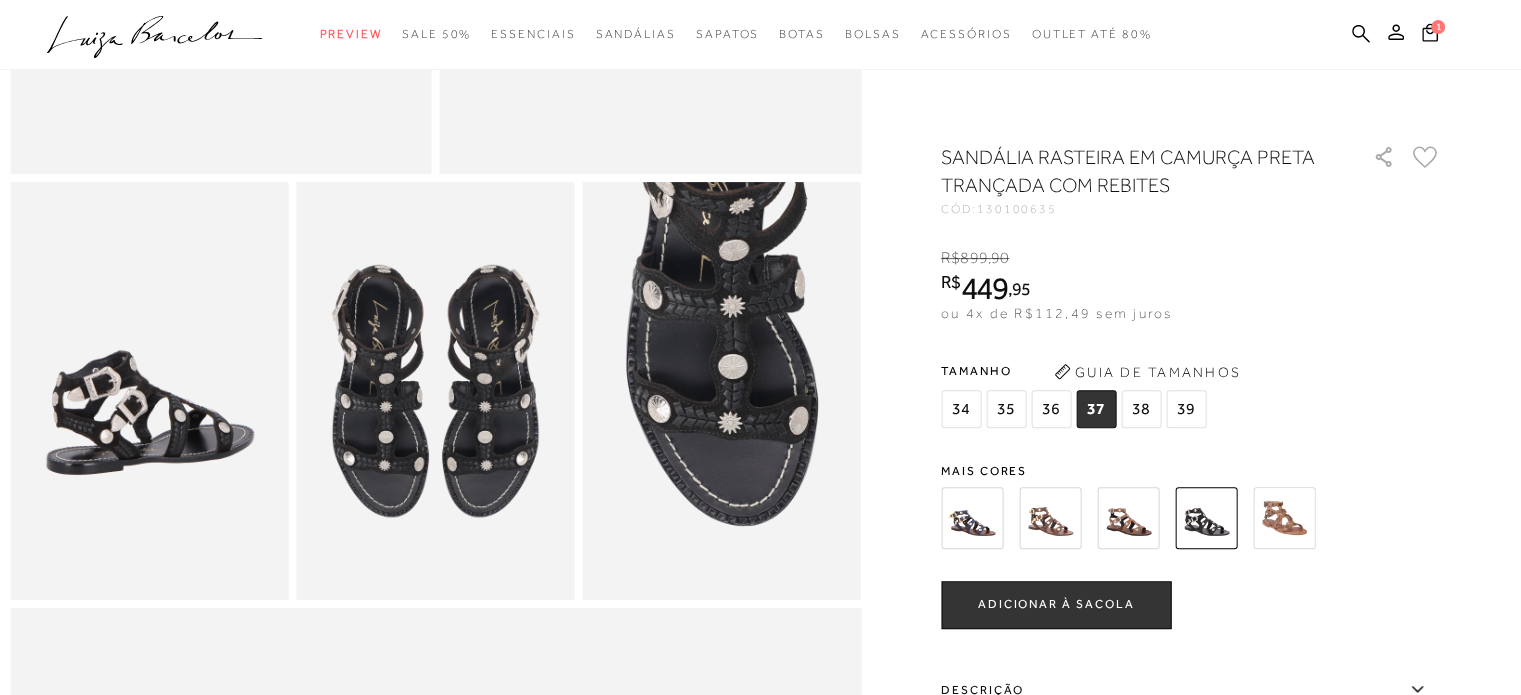 click at bounding box center [972, 518] 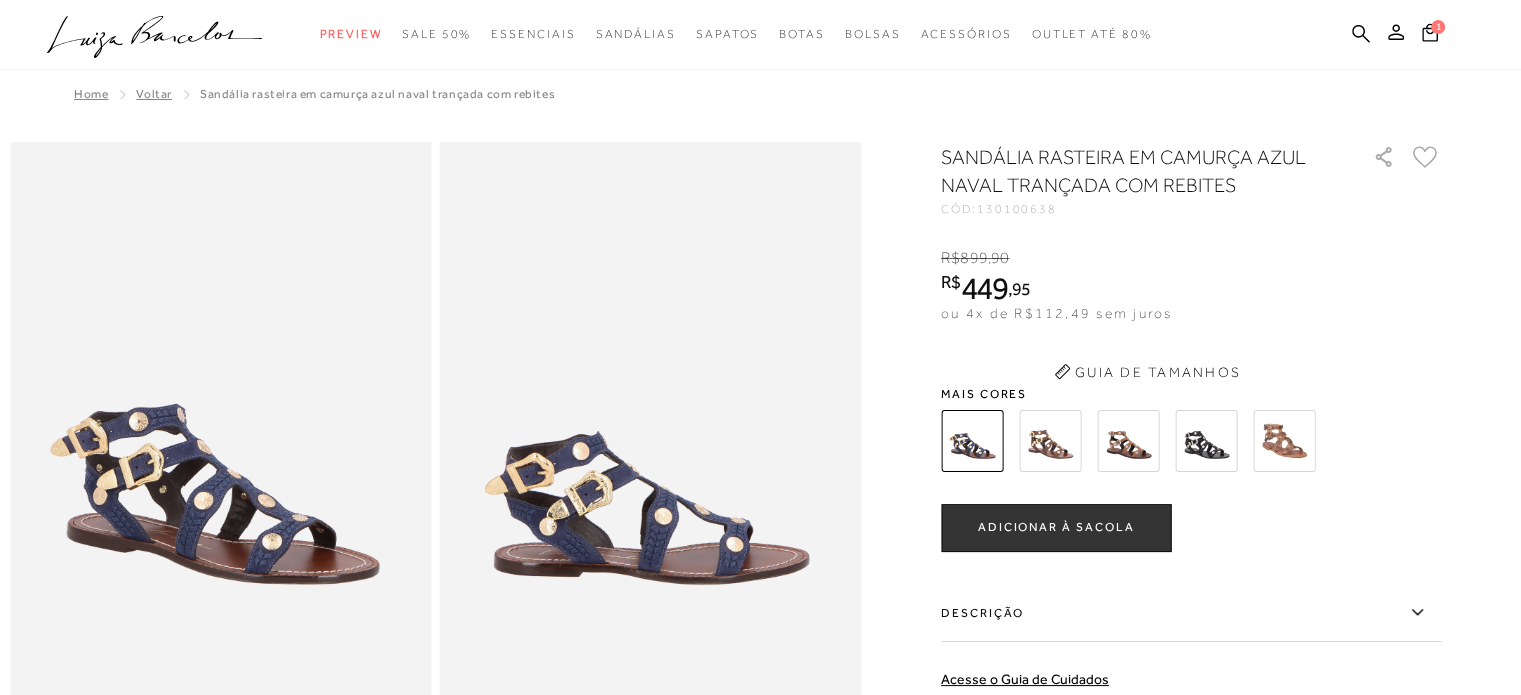 scroll, scrollTop: 0, scrollLeft: 0, axis: both 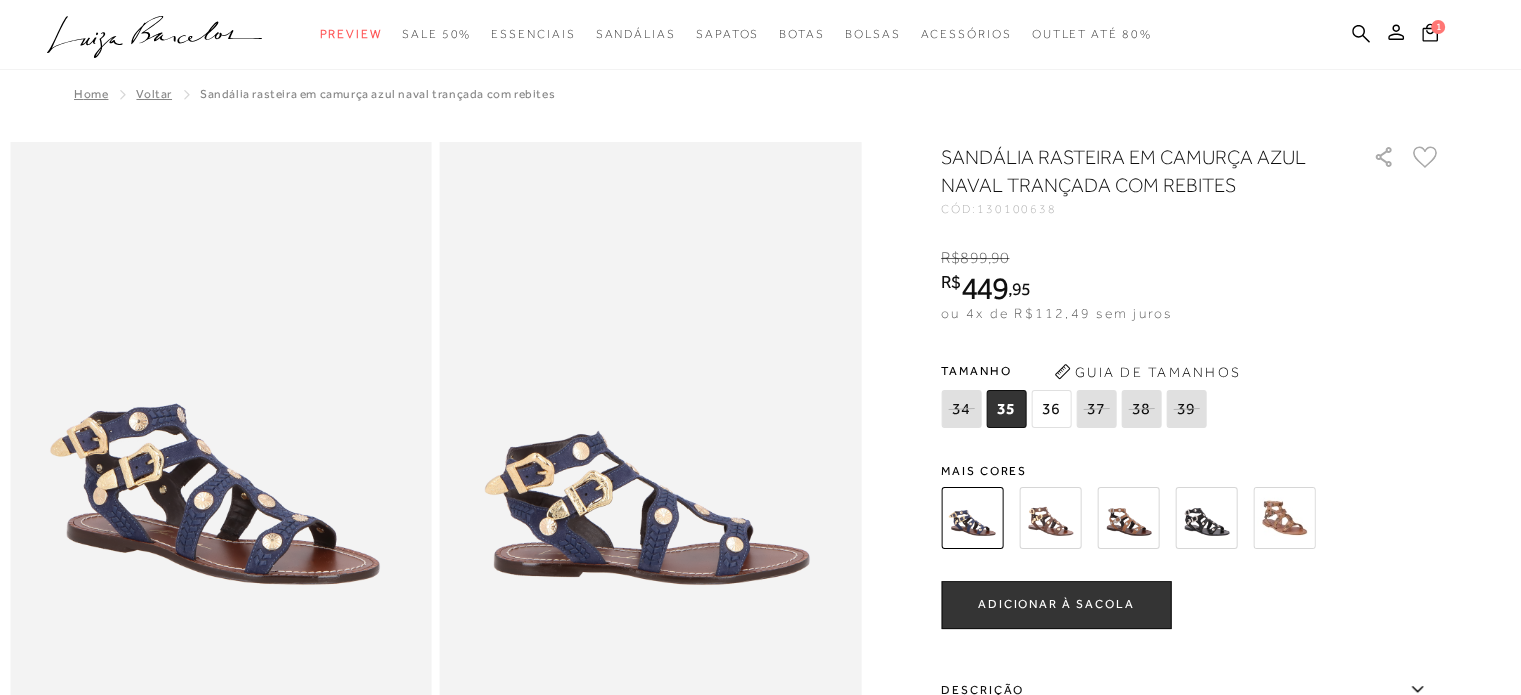 click at bounding box center (1050, 518) 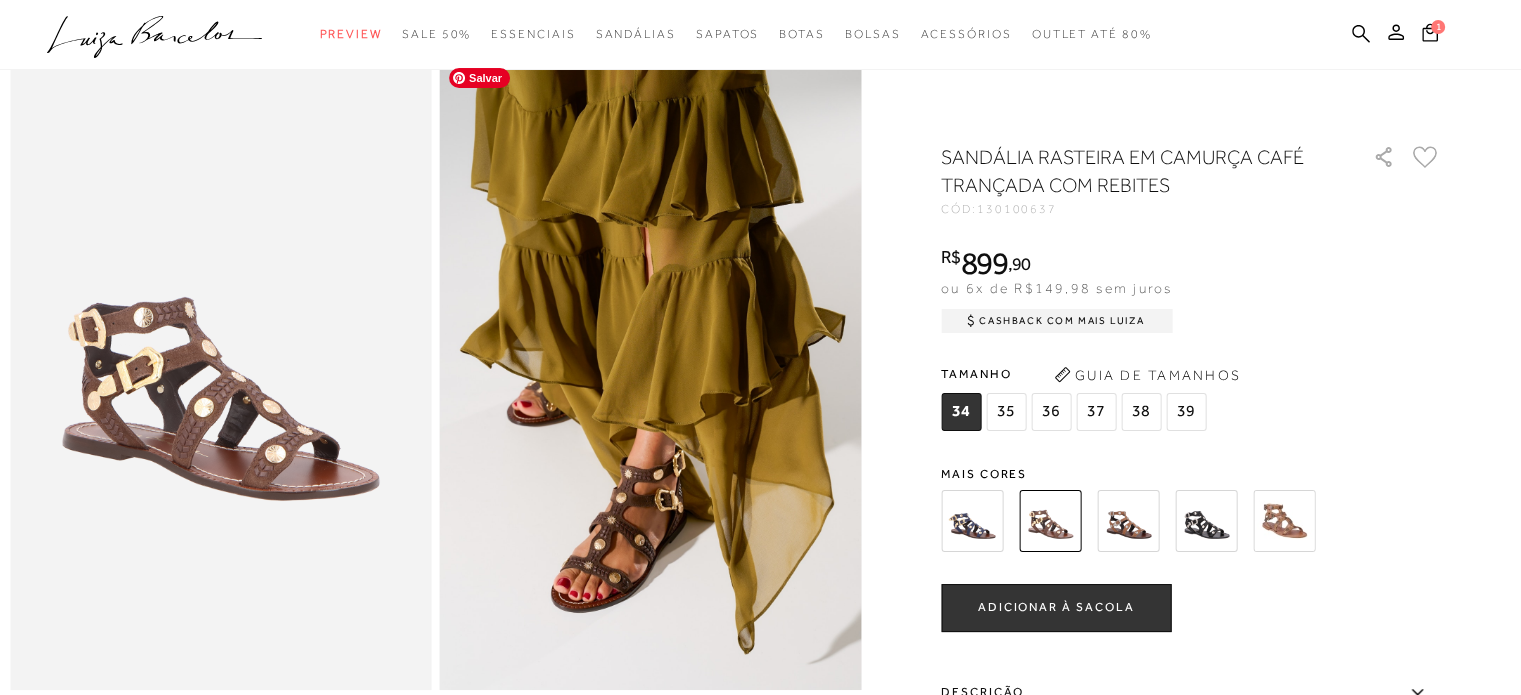 scroll, scrollTop: 200, scrollLeft: 0, axis: vertical 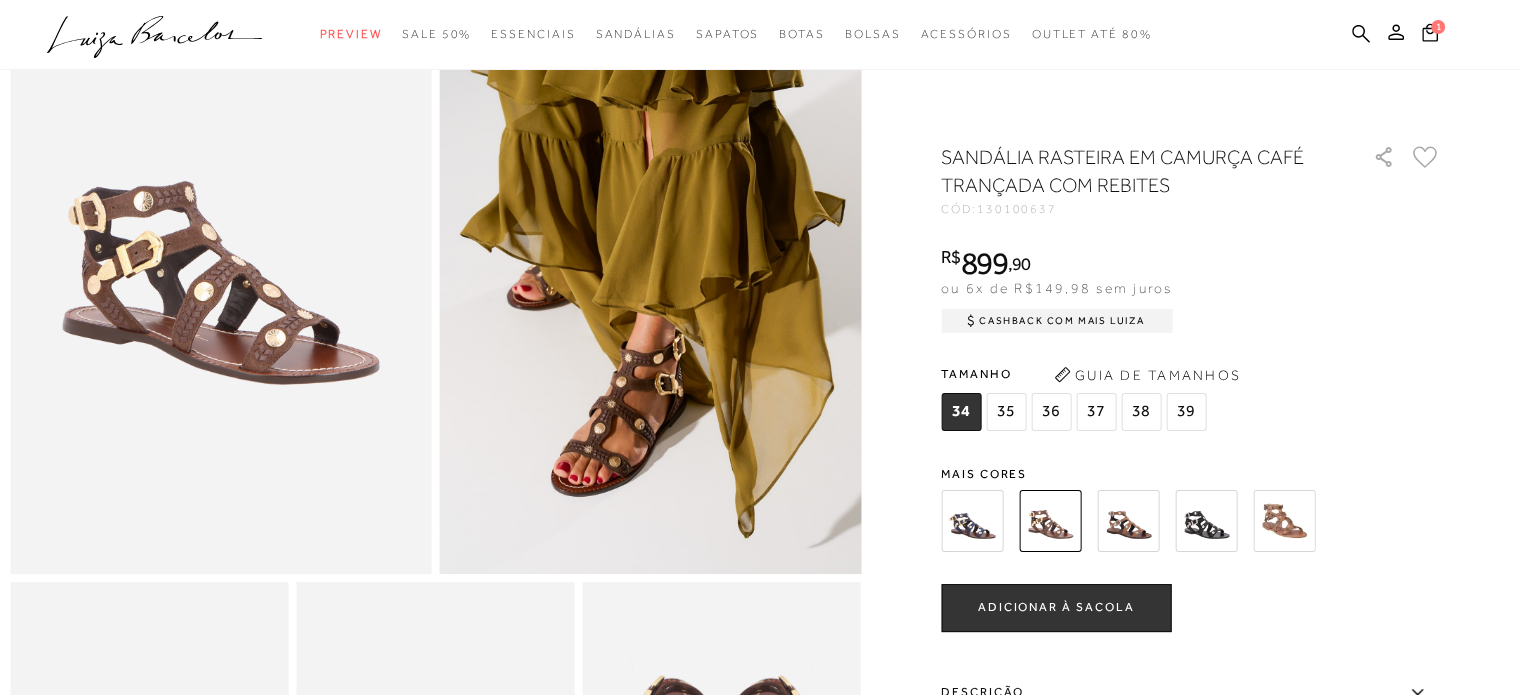 click at bounding box center [1128, 521] 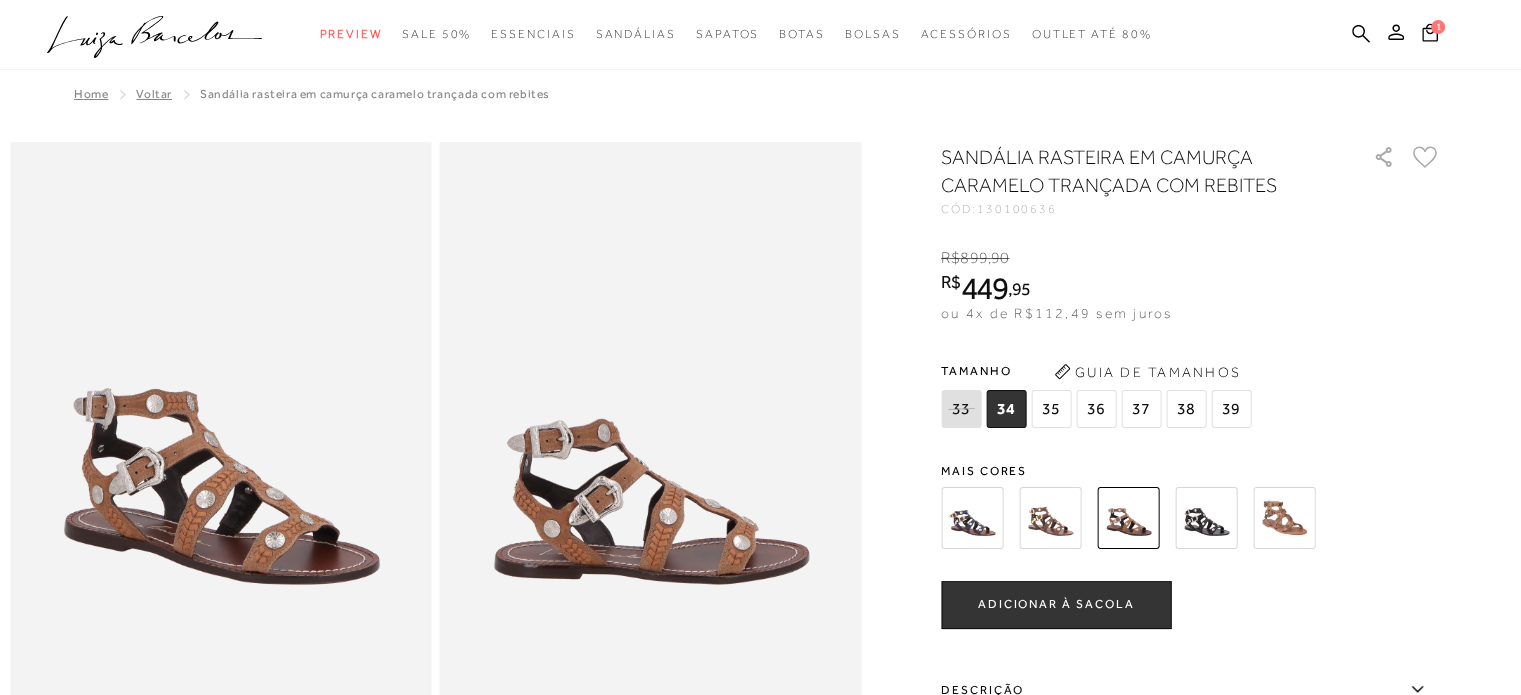 scroll, scrollTop: 0, scrollLeft: 0, axis: both 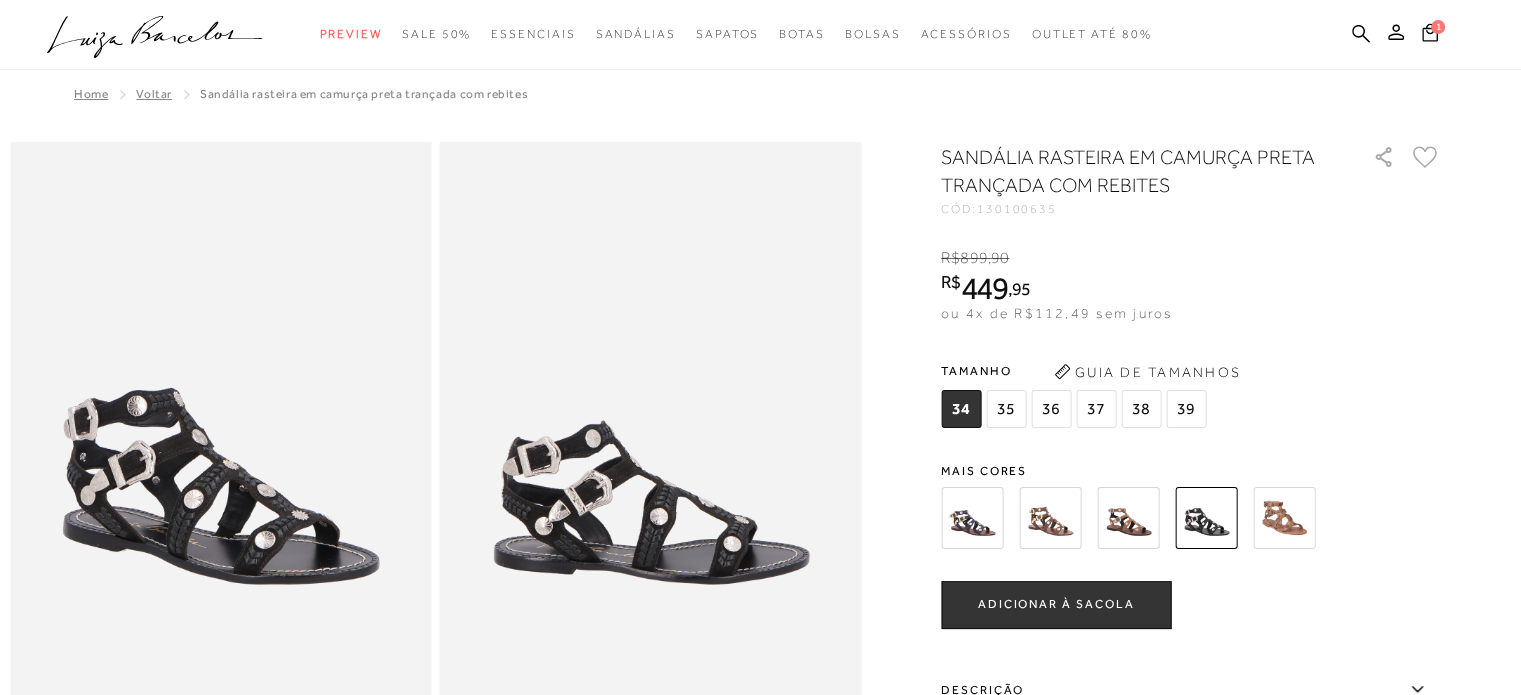 click on "37" at bounding box center [1096, 409] 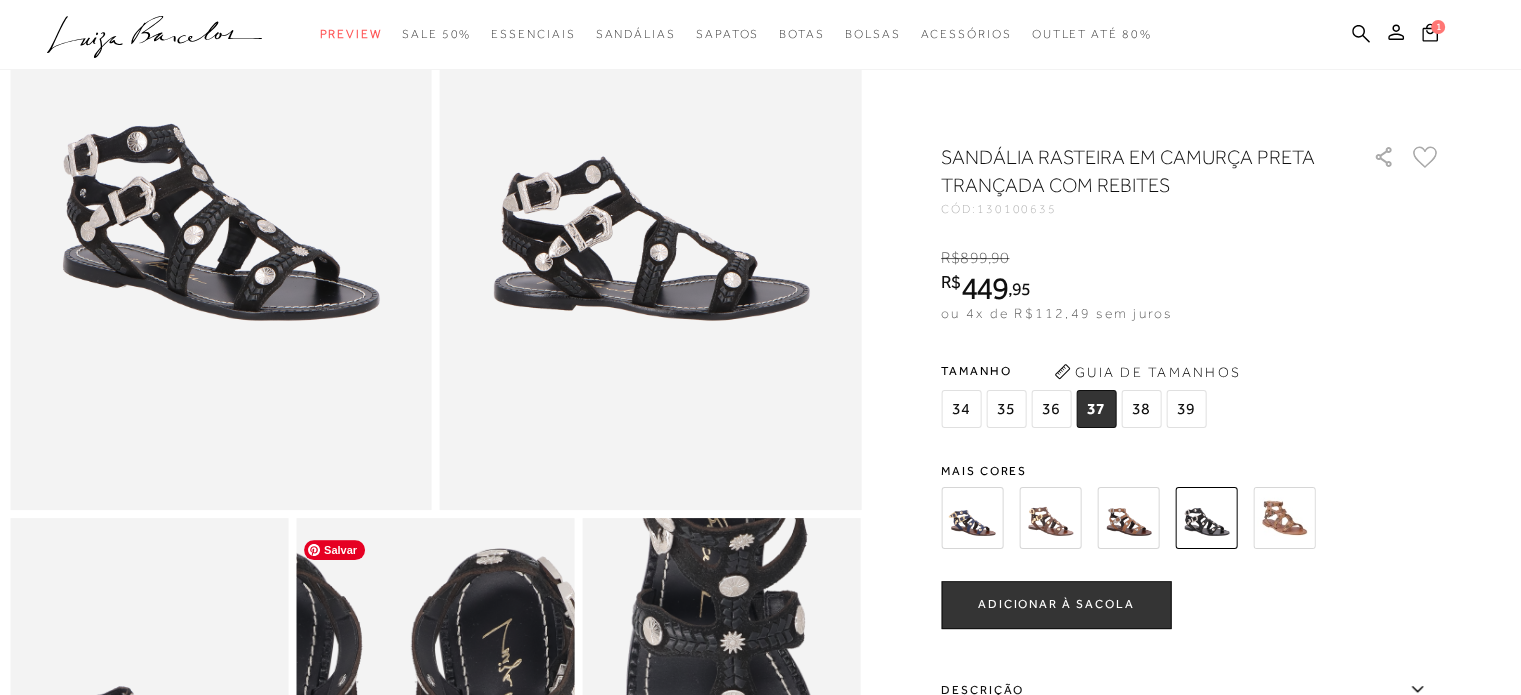 scroll, scrollTop: 200, scrollLeft: 0, axis: vertical 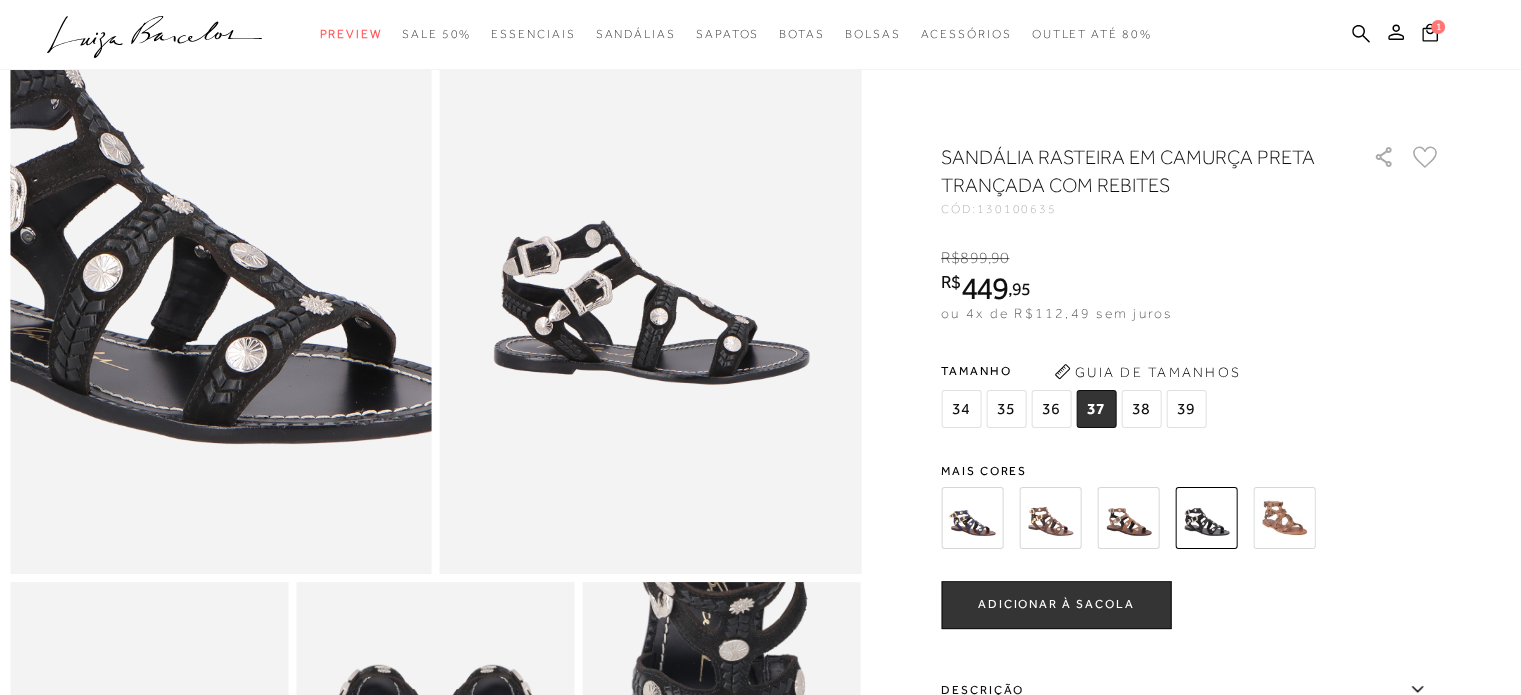 click at bounding box center [156, 191] 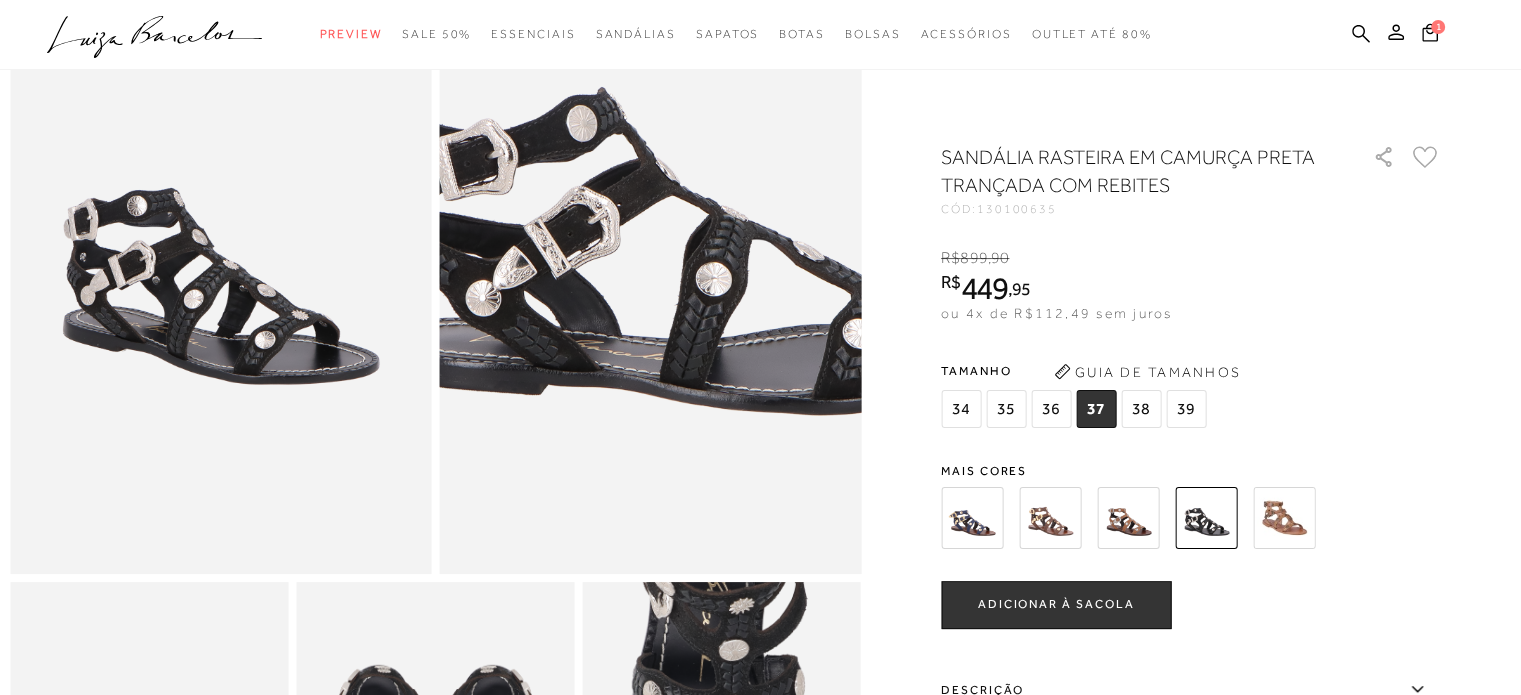 click at bounding box center [696, 162] 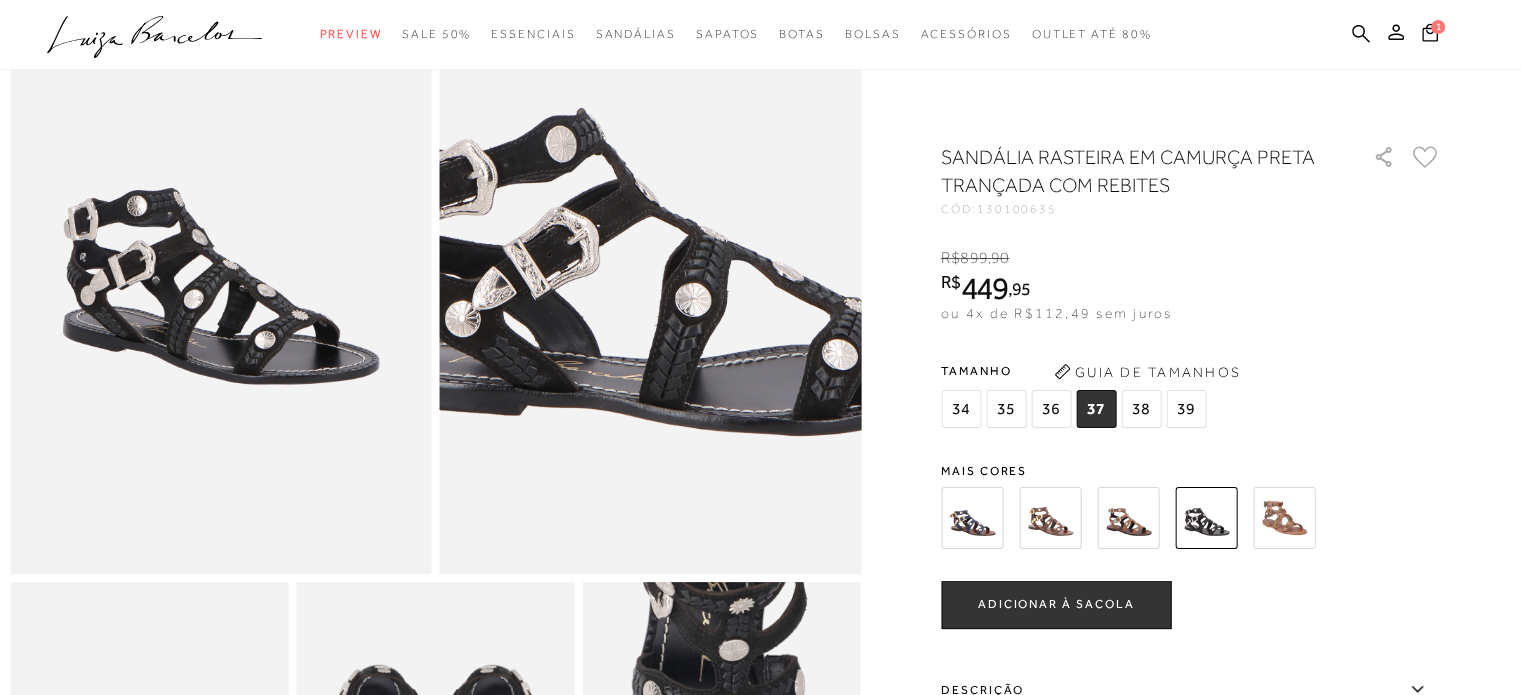 click at bounding box center (675, 183) 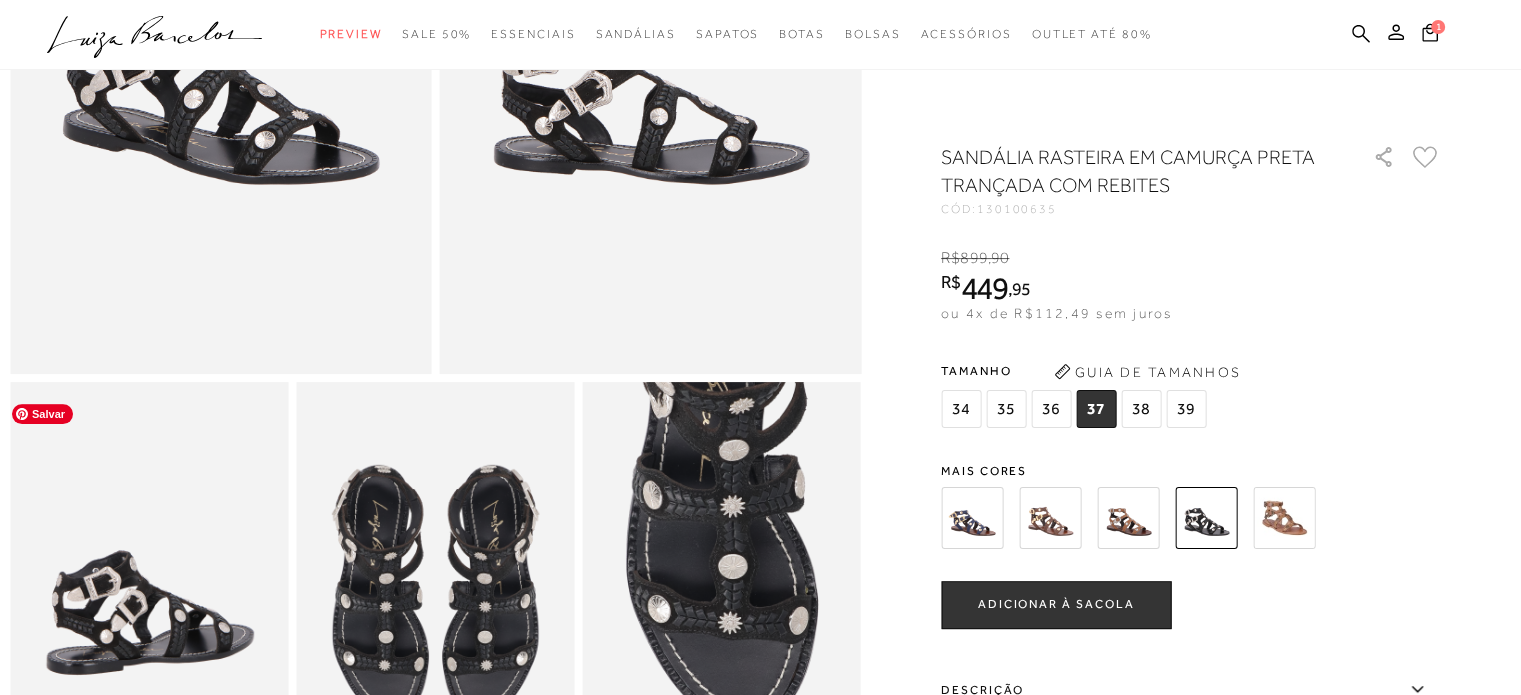 scroll, scrollTop: 500, scrollLeft: 0, axis: vertical 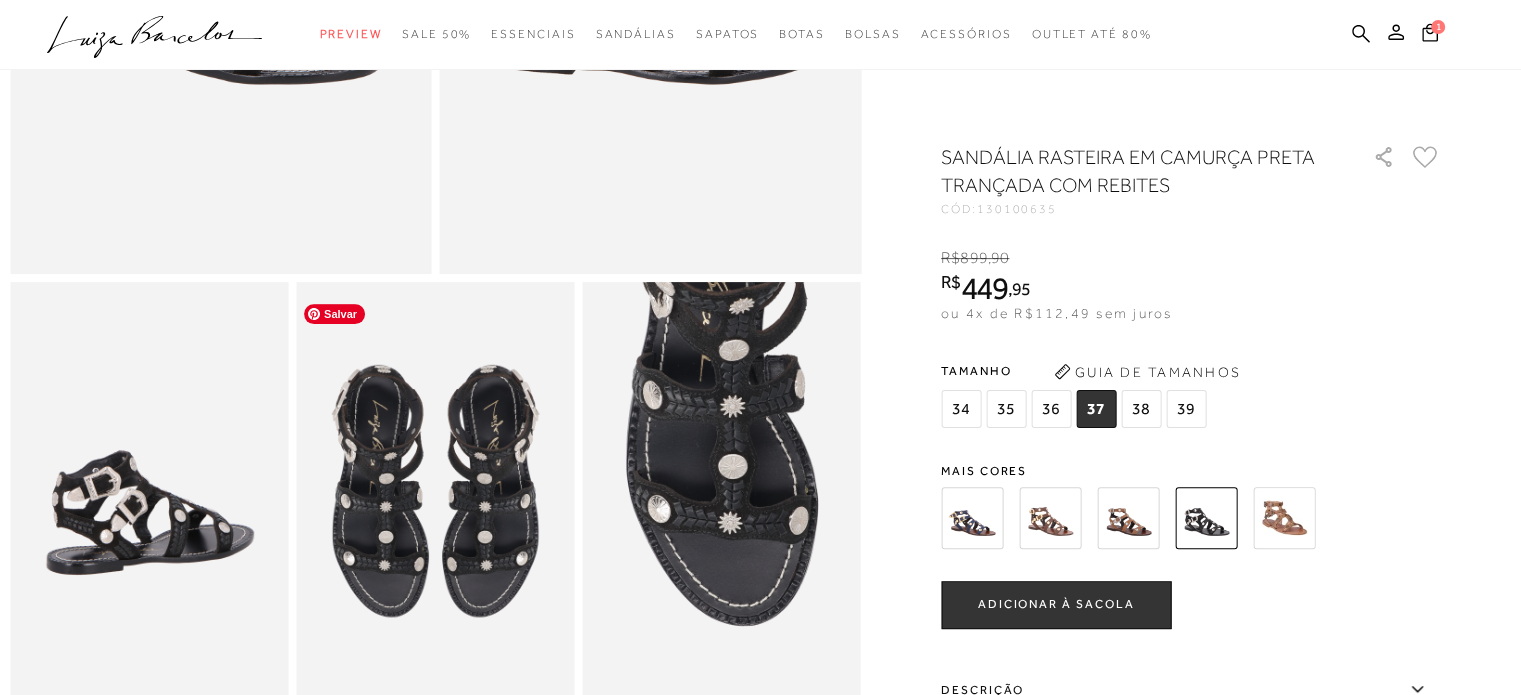 click at bounding box center [435, 490] 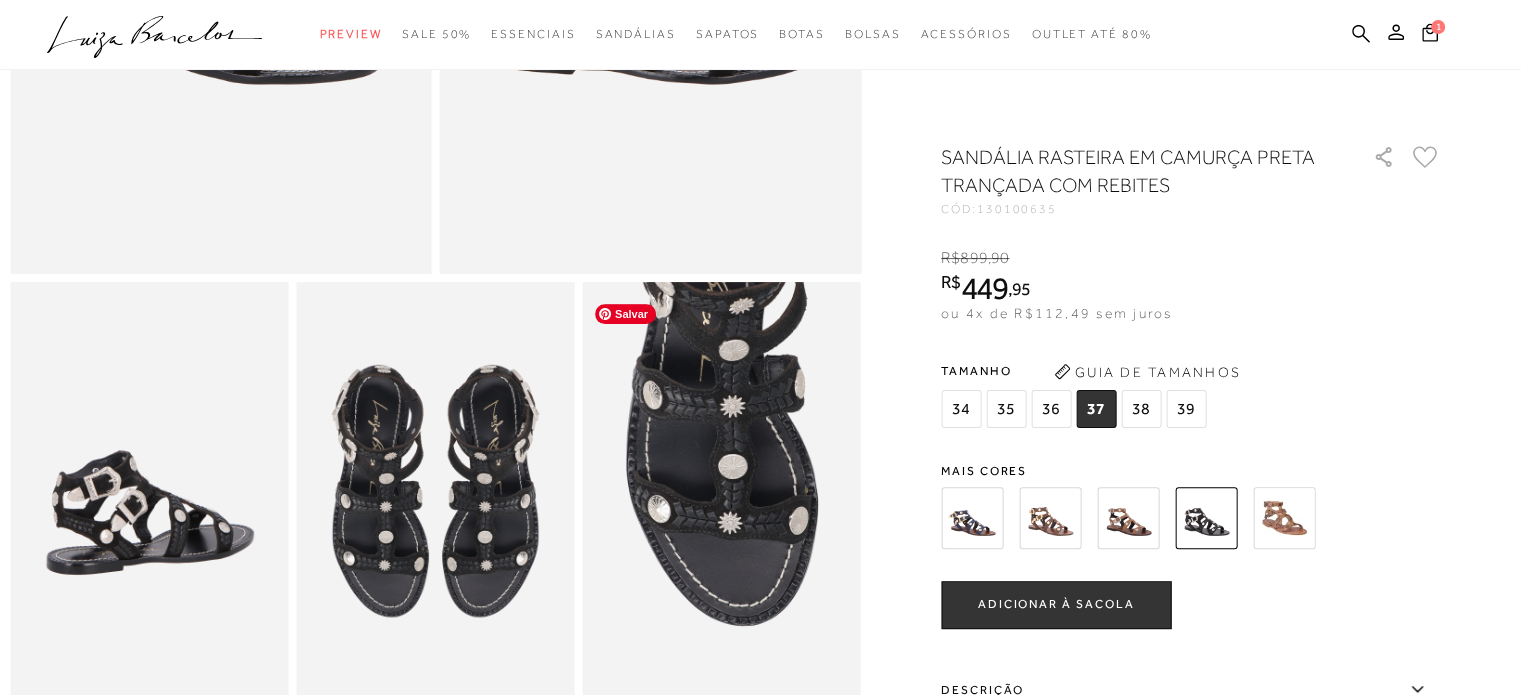 click at bounding box center (722, 490) 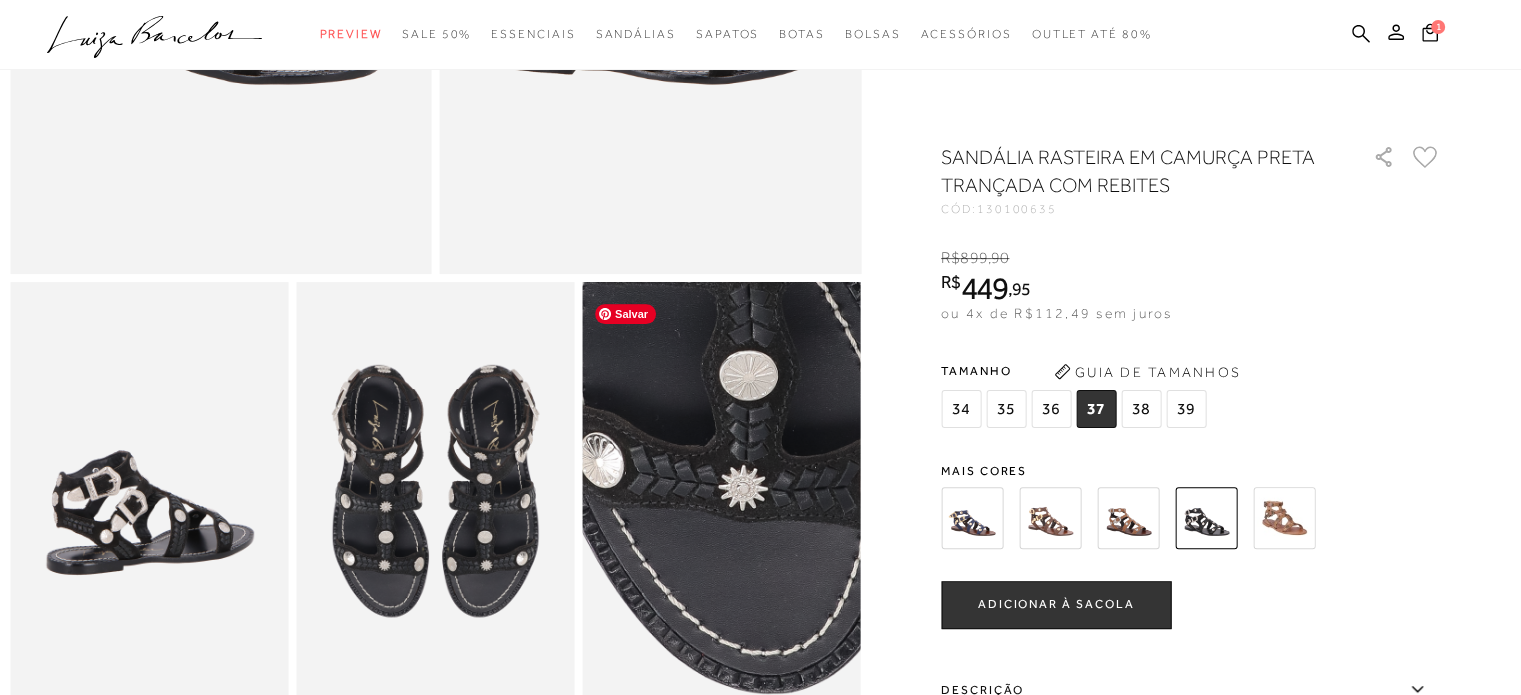 click at bounding box center [726, 425] 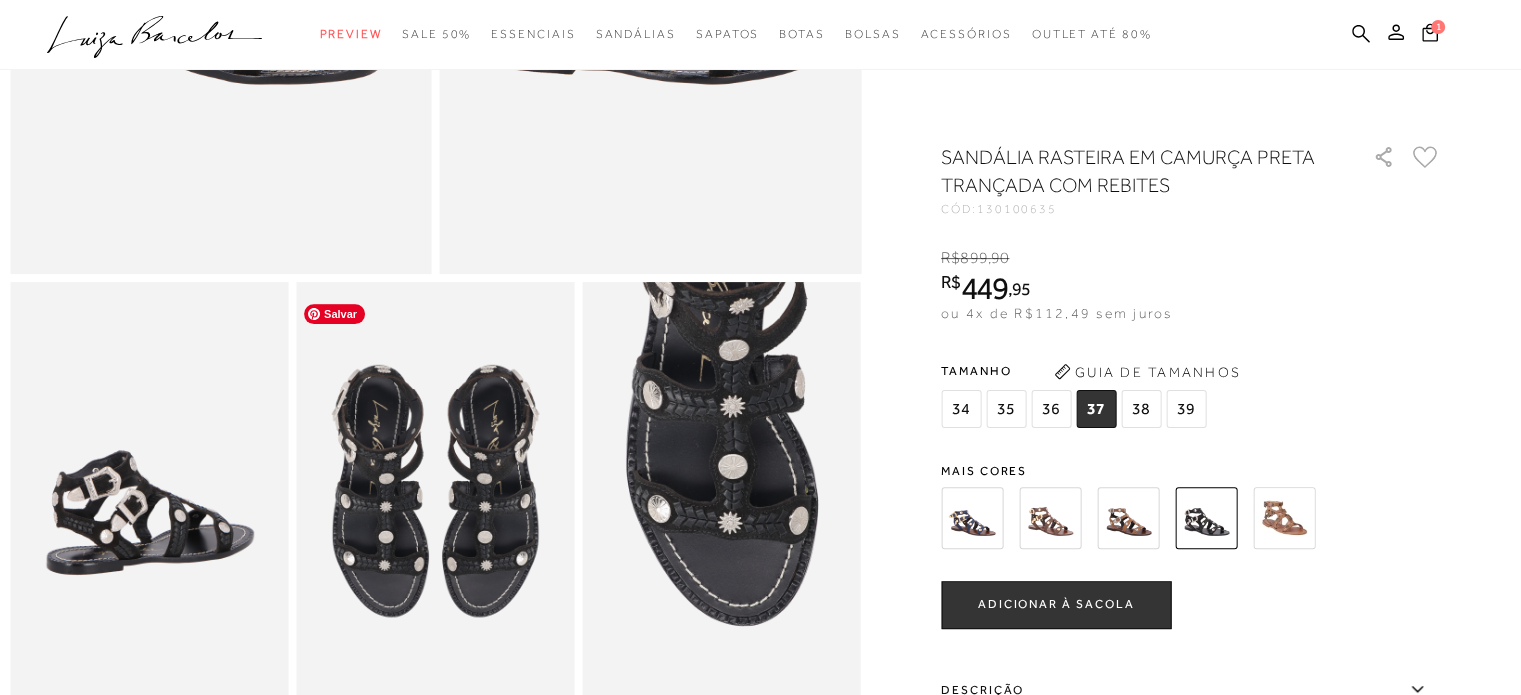 click at bounding box center [435, 490] 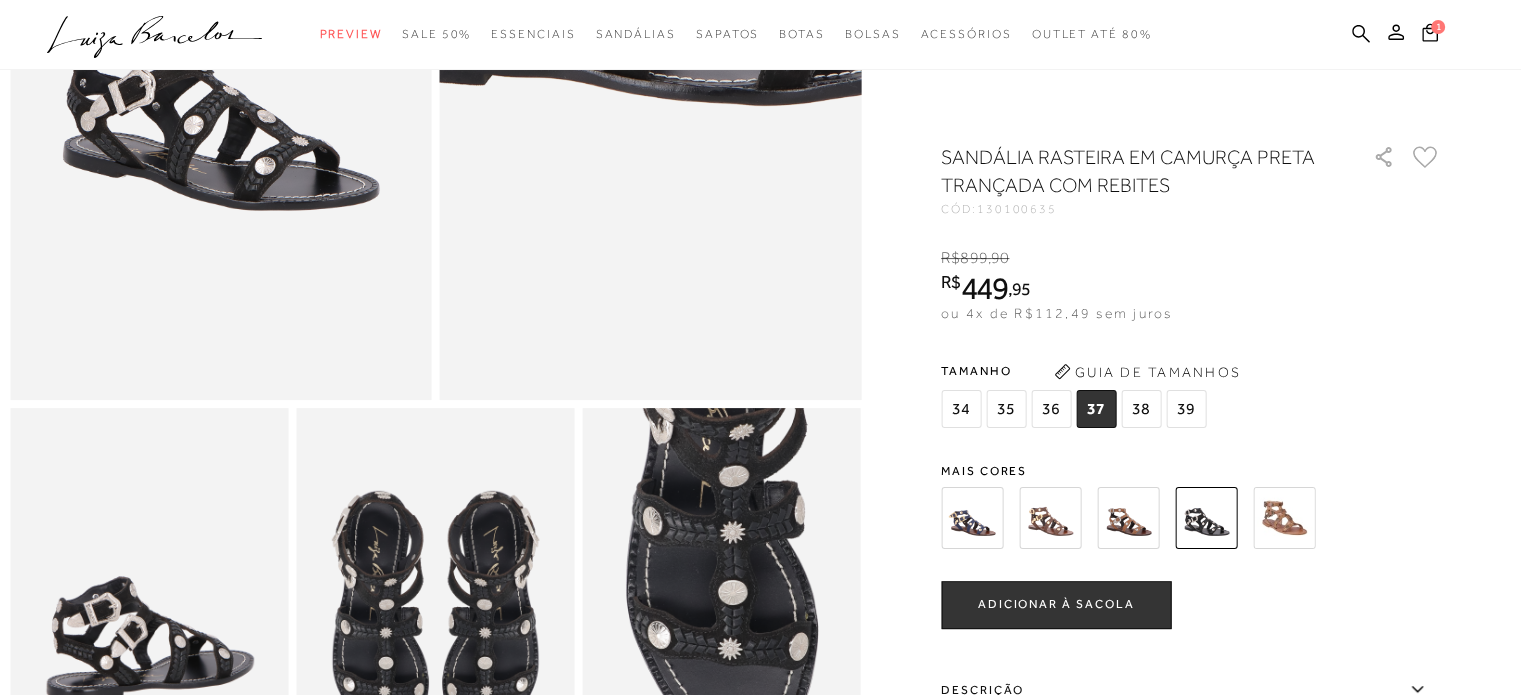 scroll, scrollTop: 300, scrollLeft: 0, axis: vertical 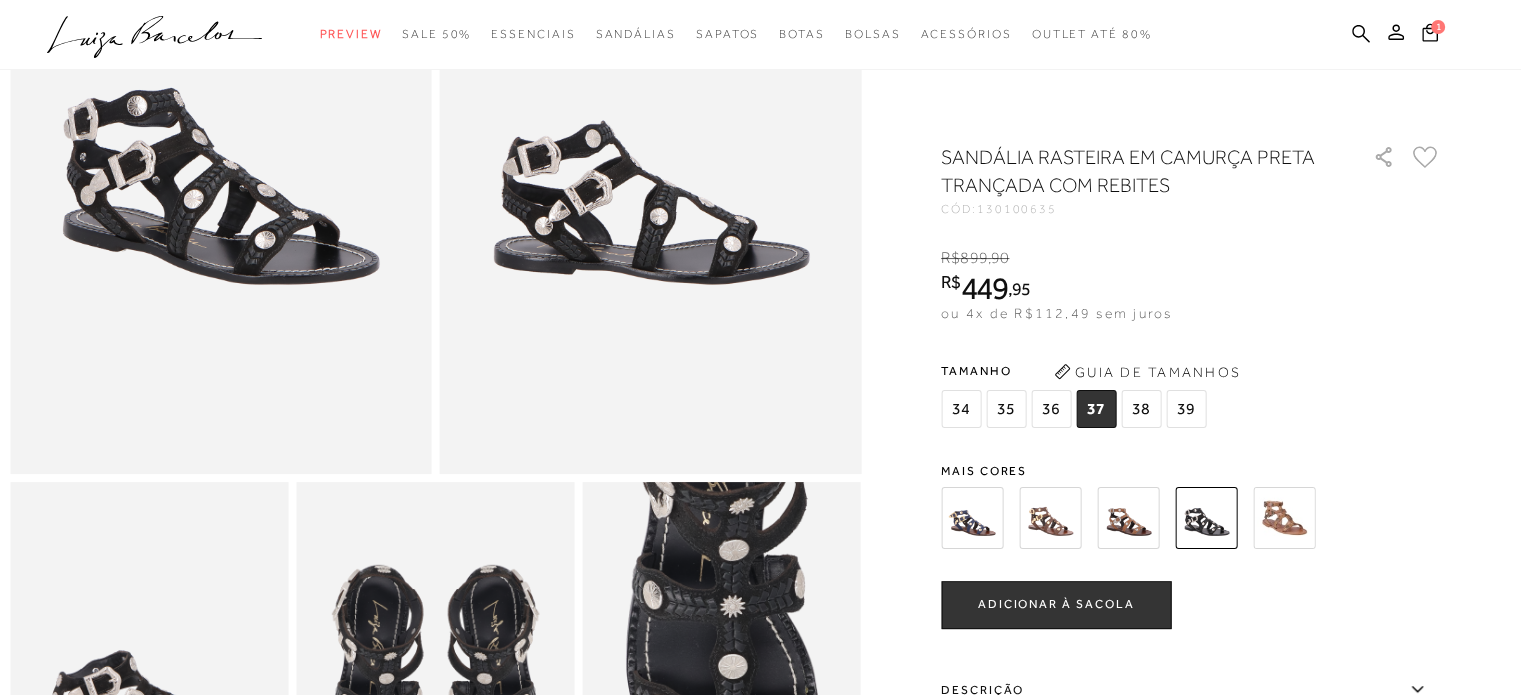 click at bounding box center [1050, 518] 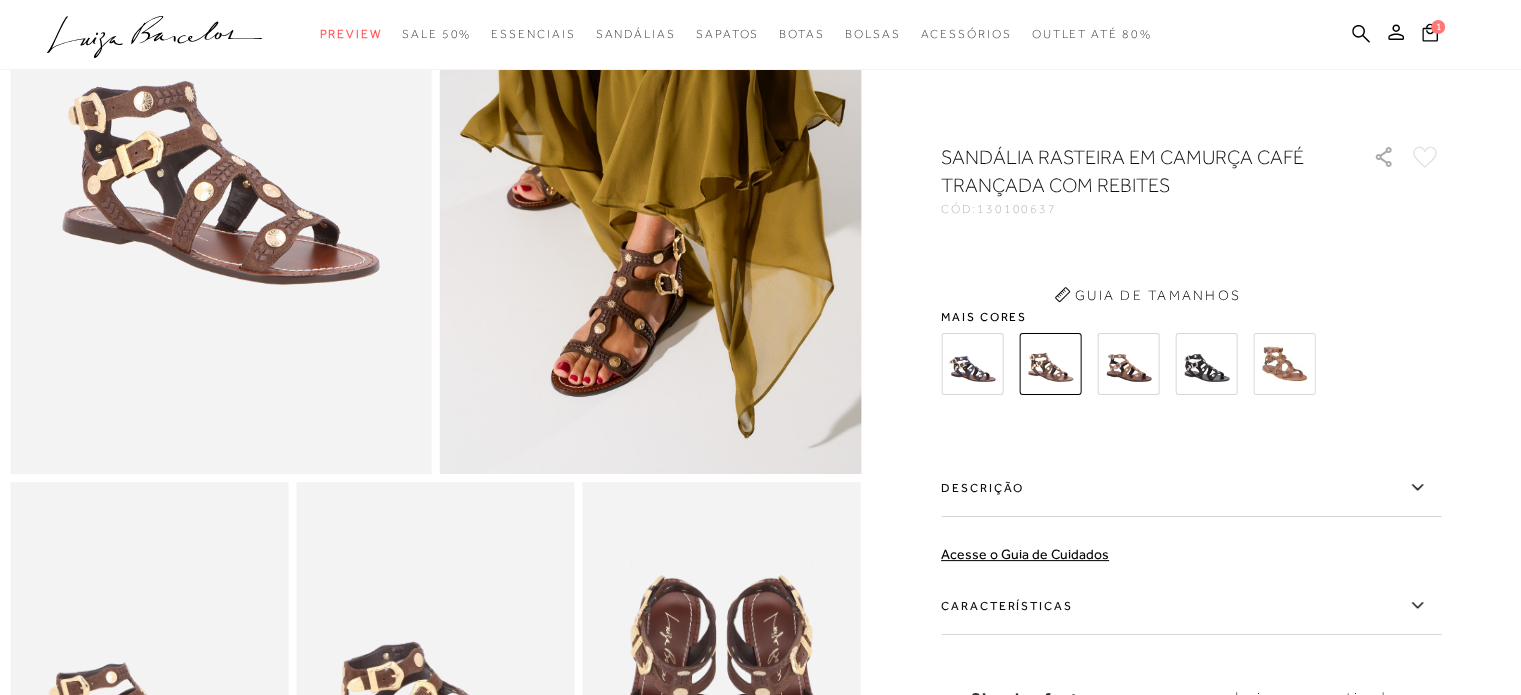 click on "Descrição
A verdadeira essência boho traduzida em uma sandália ideal para qualquer estação. O modelo, produzido em camurça no tom café, possui tiras centrais com trama em couro no mesmo tom e adornada por rebites, bico arredondado com vira pespontada e fechamento duplo com maxi fivela western." at bounding box center [1191, 490] 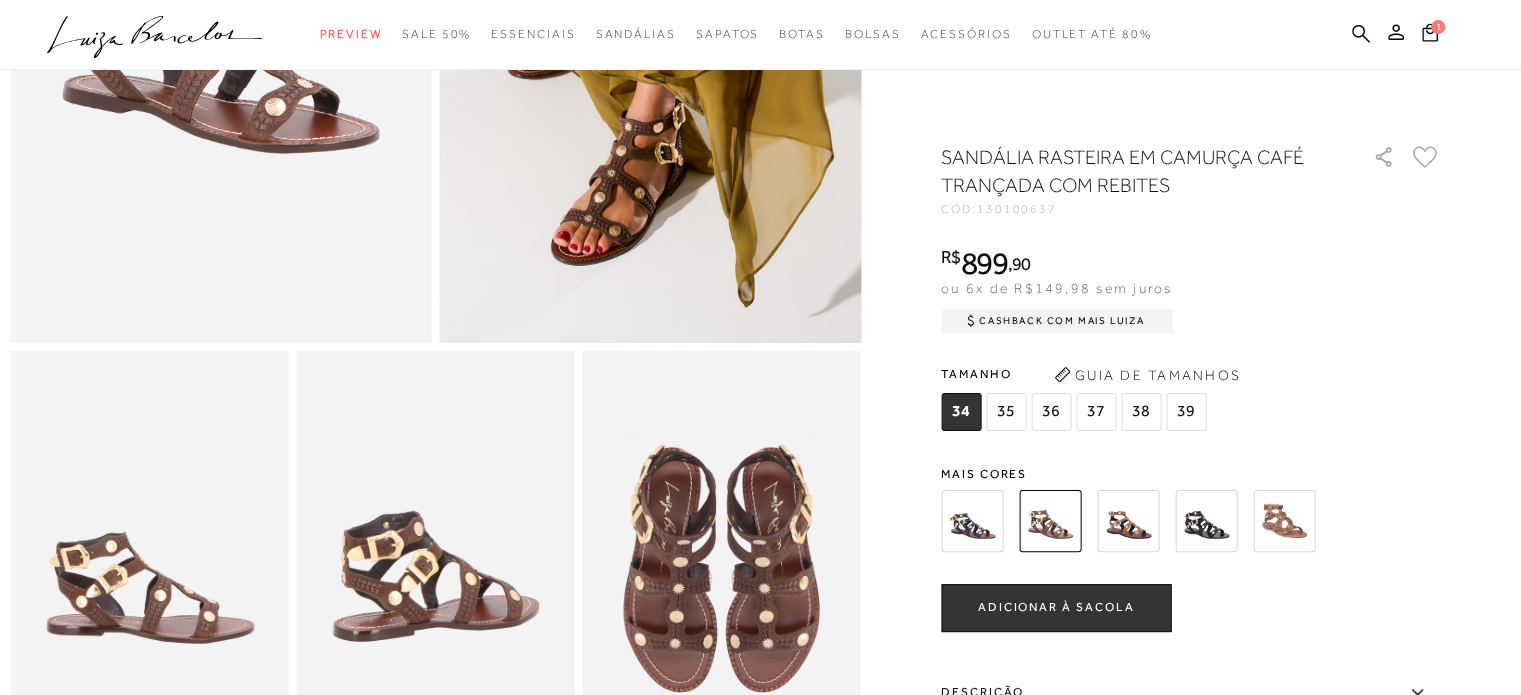 scroll, scrollTop: 400, scrollLeft: 0, axis: vertical 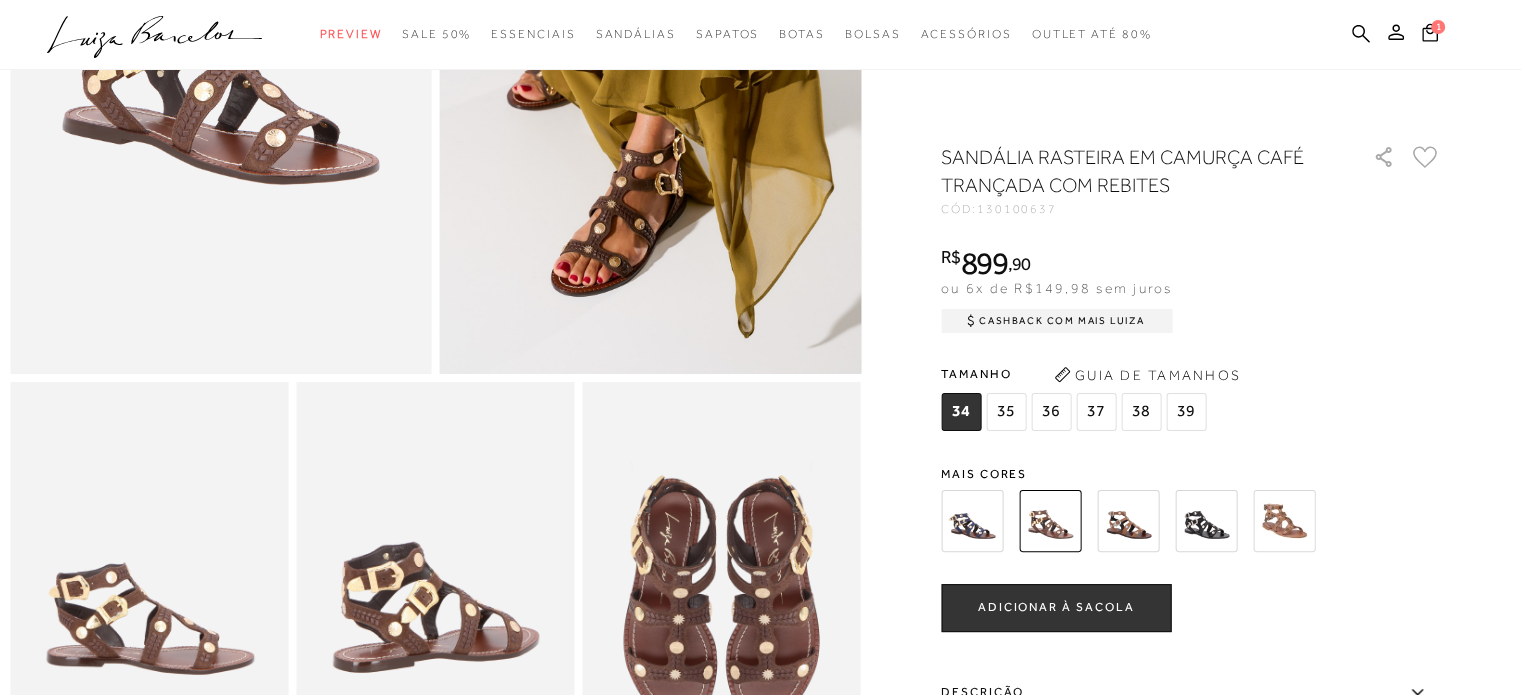 click at bounding box center [1206, 521] 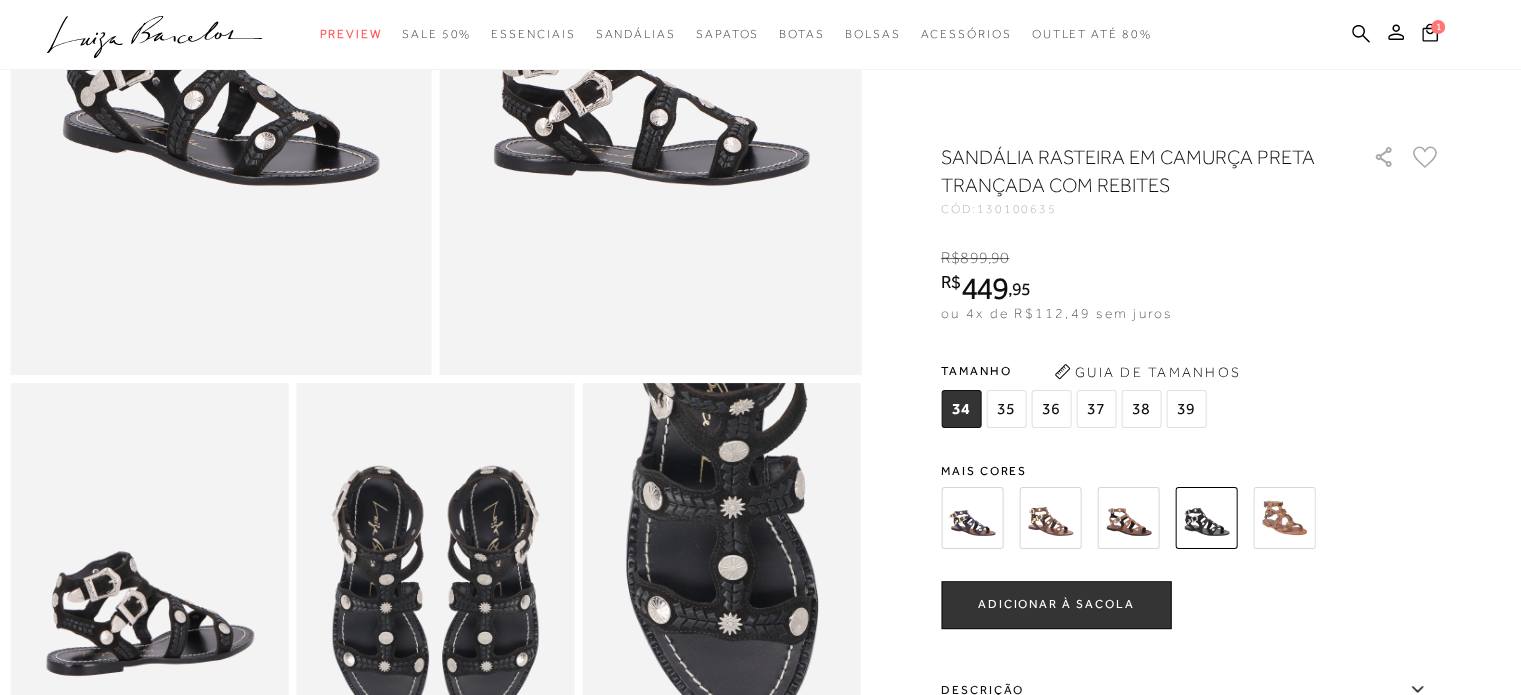 scroll, scrollTop: 400, scrollLeft: 0, axis: vertical 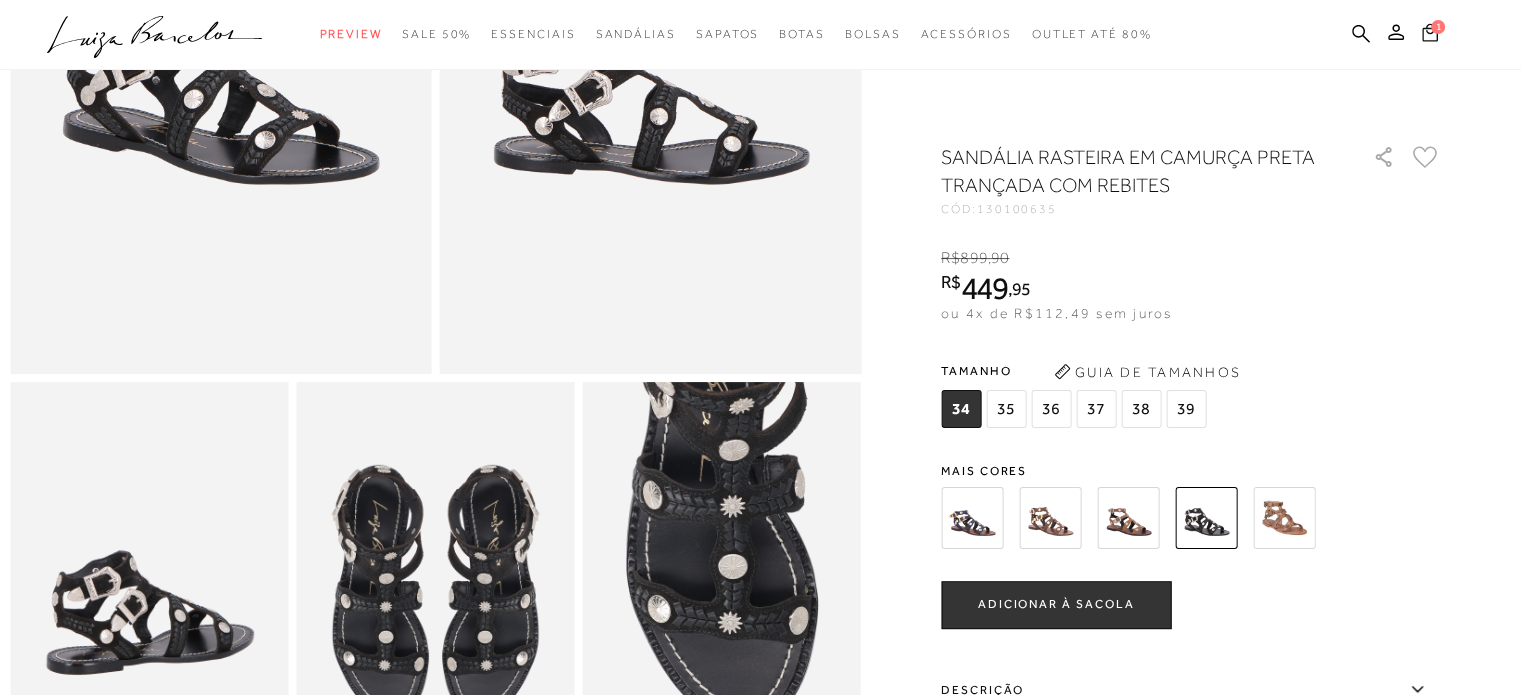 click on "1" at bounding box center (1438, 27) 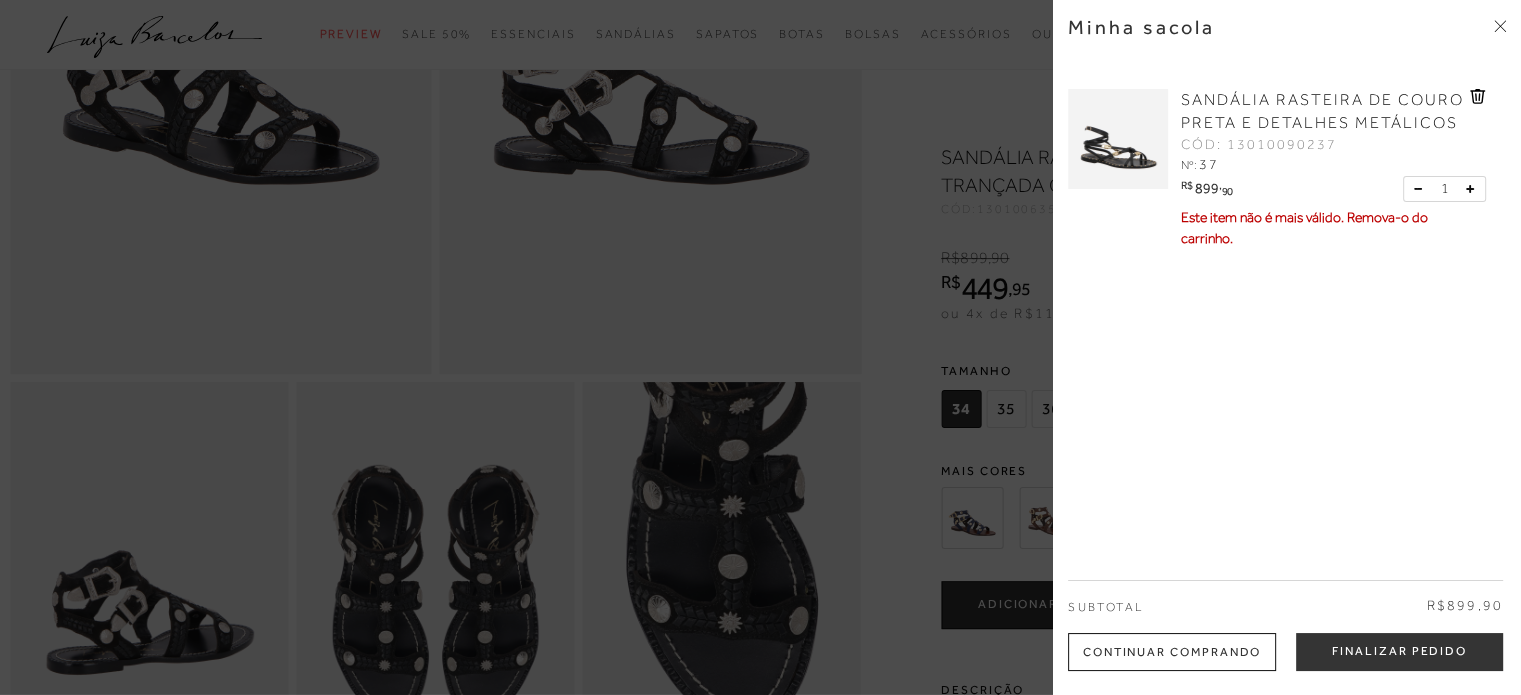 click 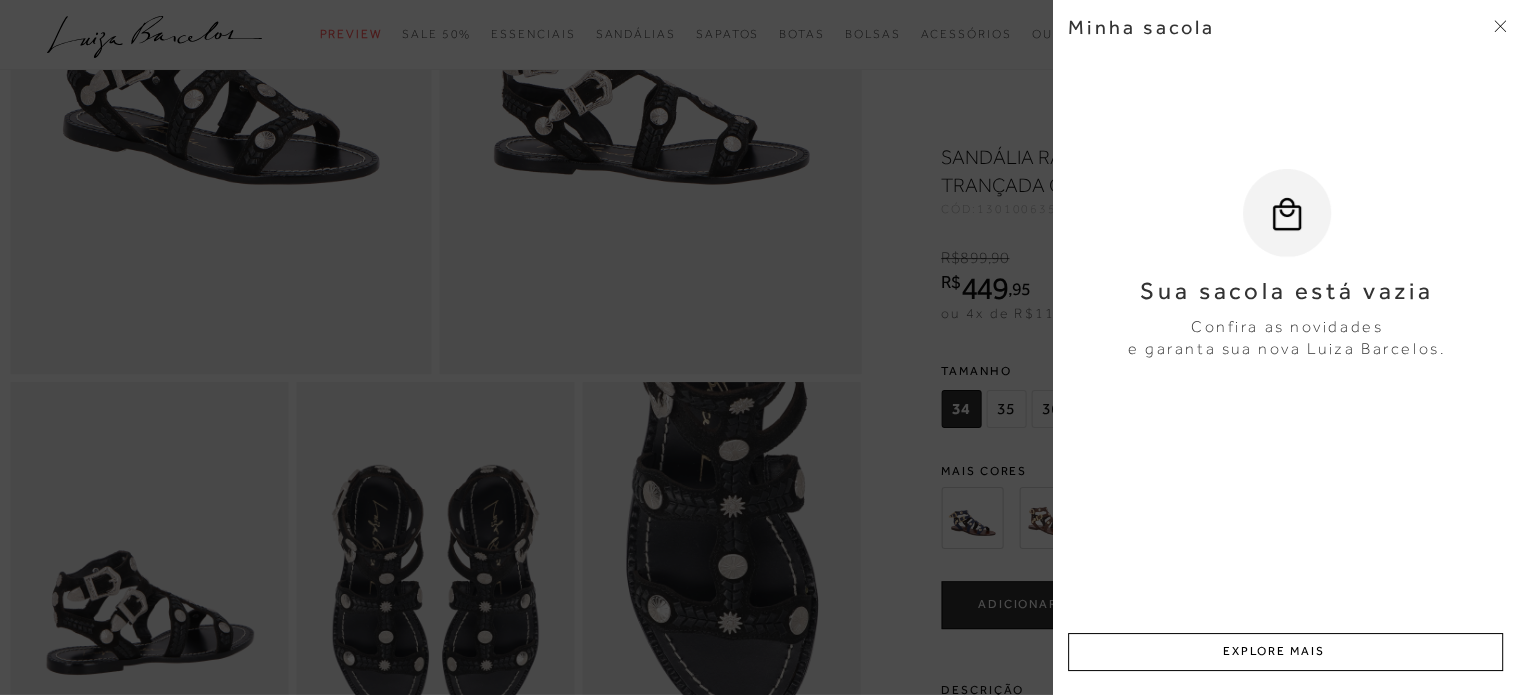 click 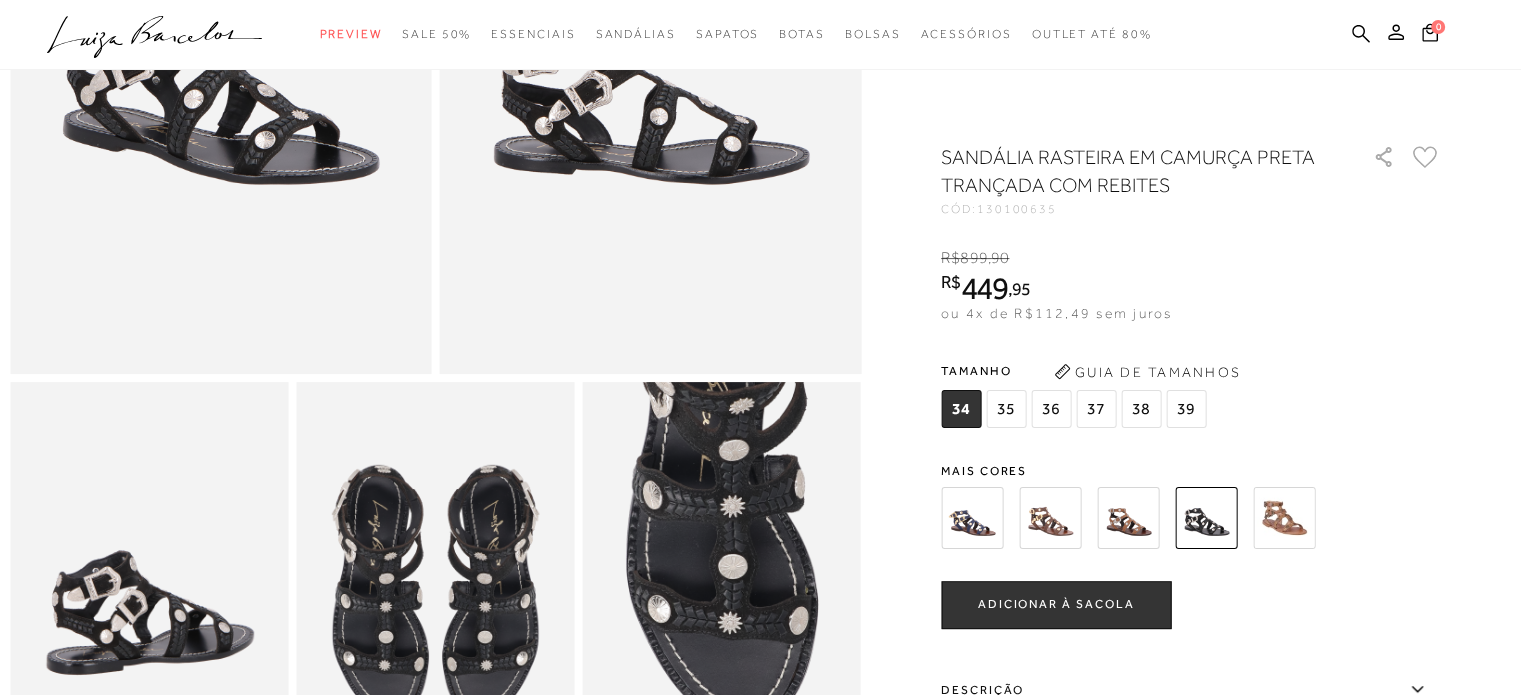 click on "ADICIONAR À SACOLA" at bounding box center [1056, 605] 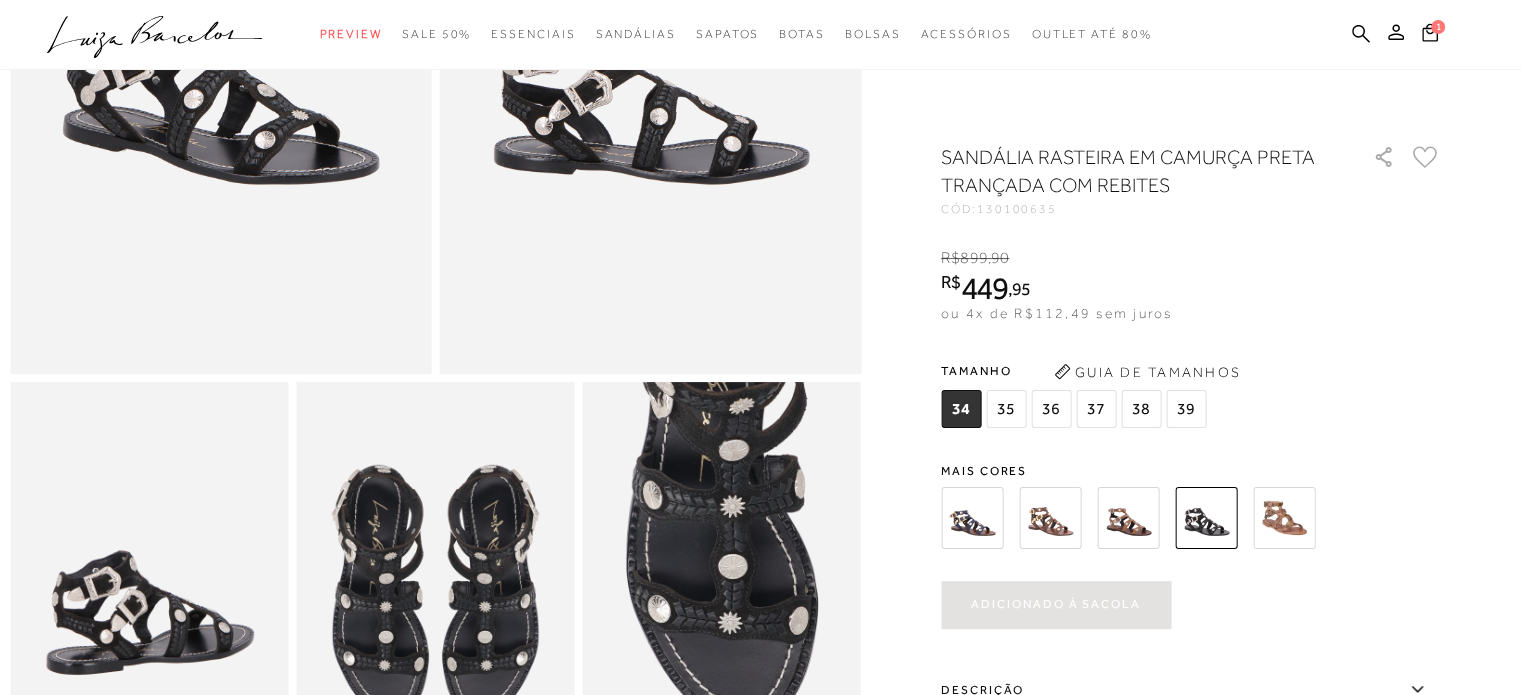 scroll, scrollTop: 0, scrollLeft: 0, axis: both 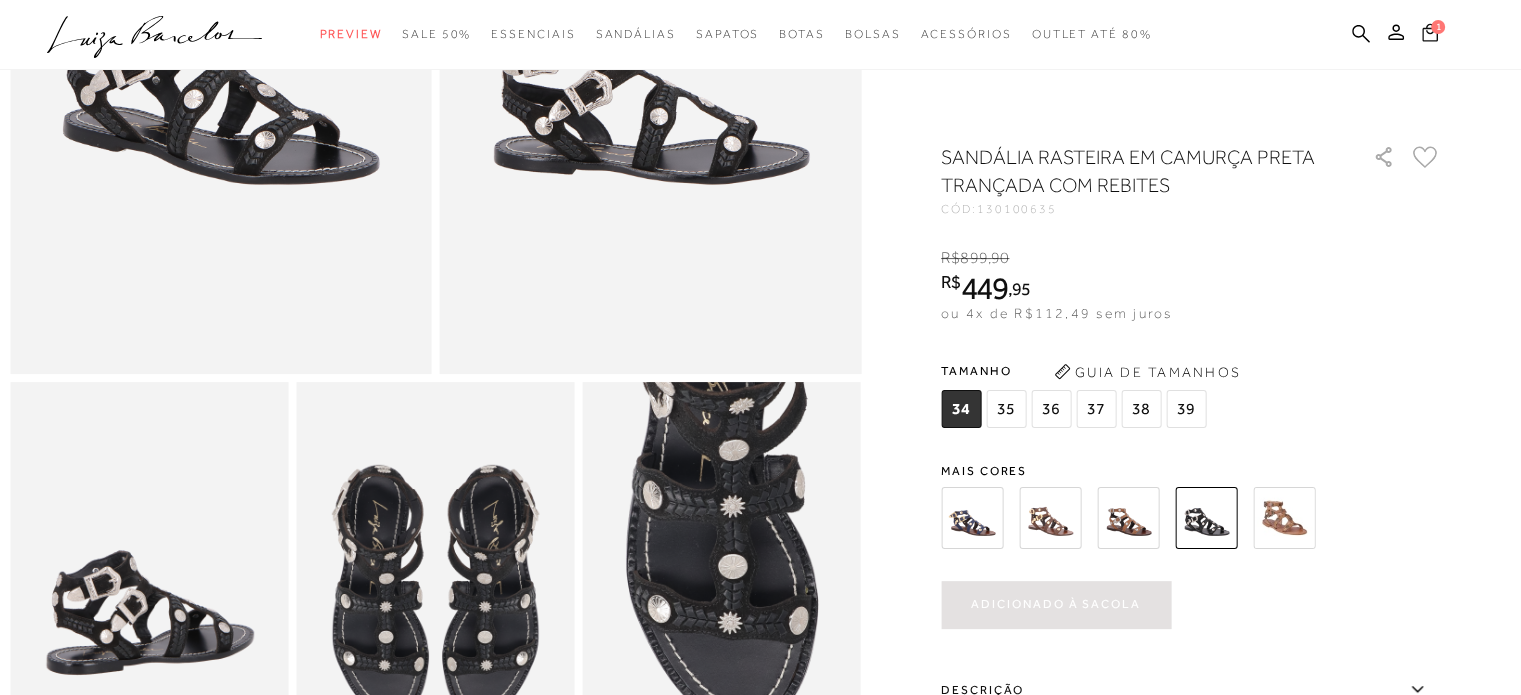 click 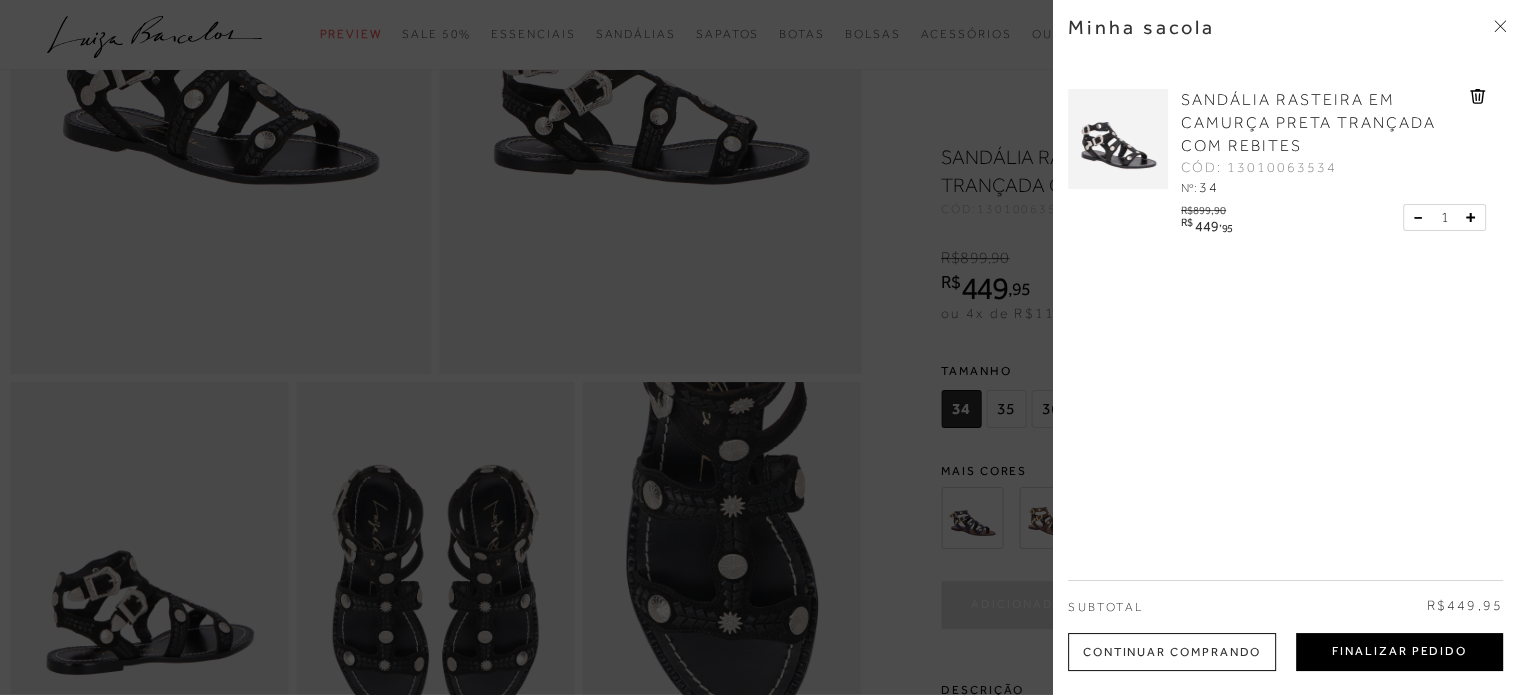 click on "Finalizar Pedido" at bounding box center [1399, 652] 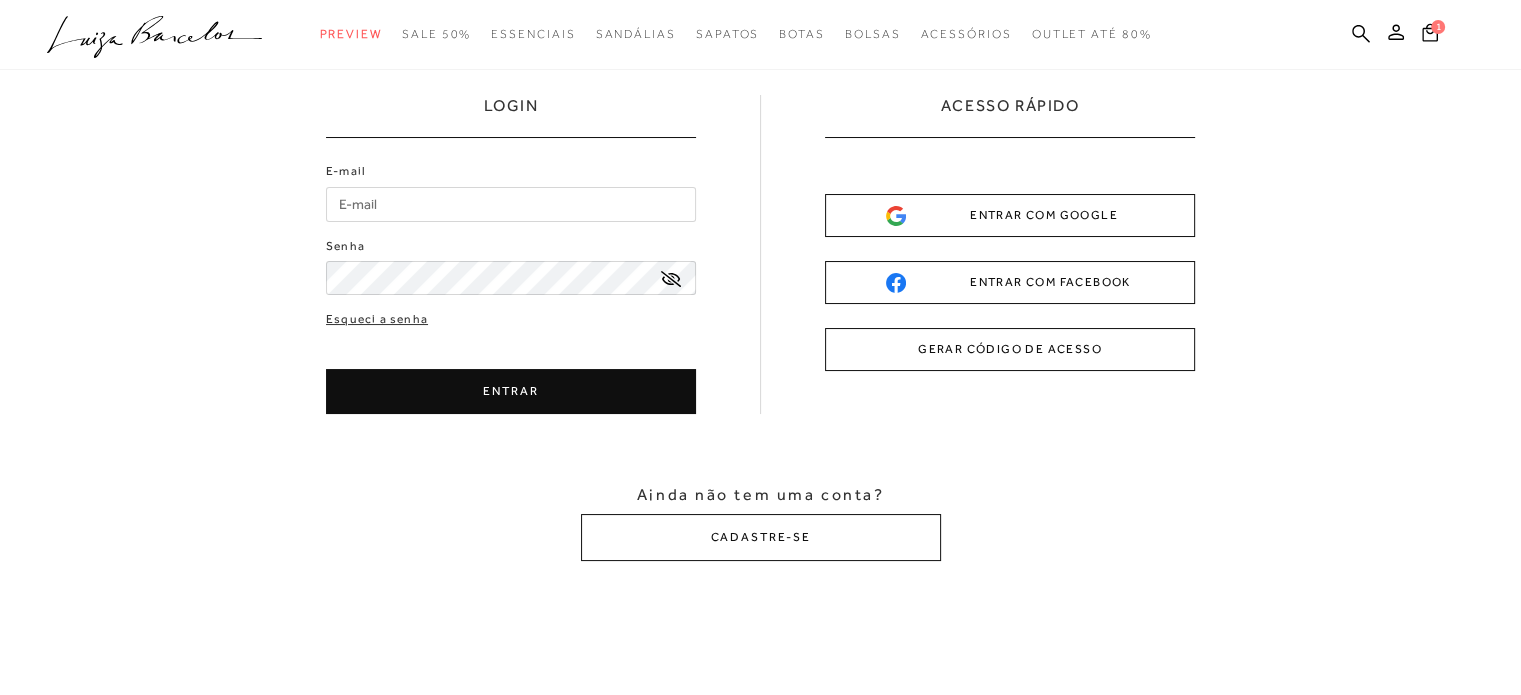 scroll, scrollTop: 0, scrollLeft: 0, axis: both 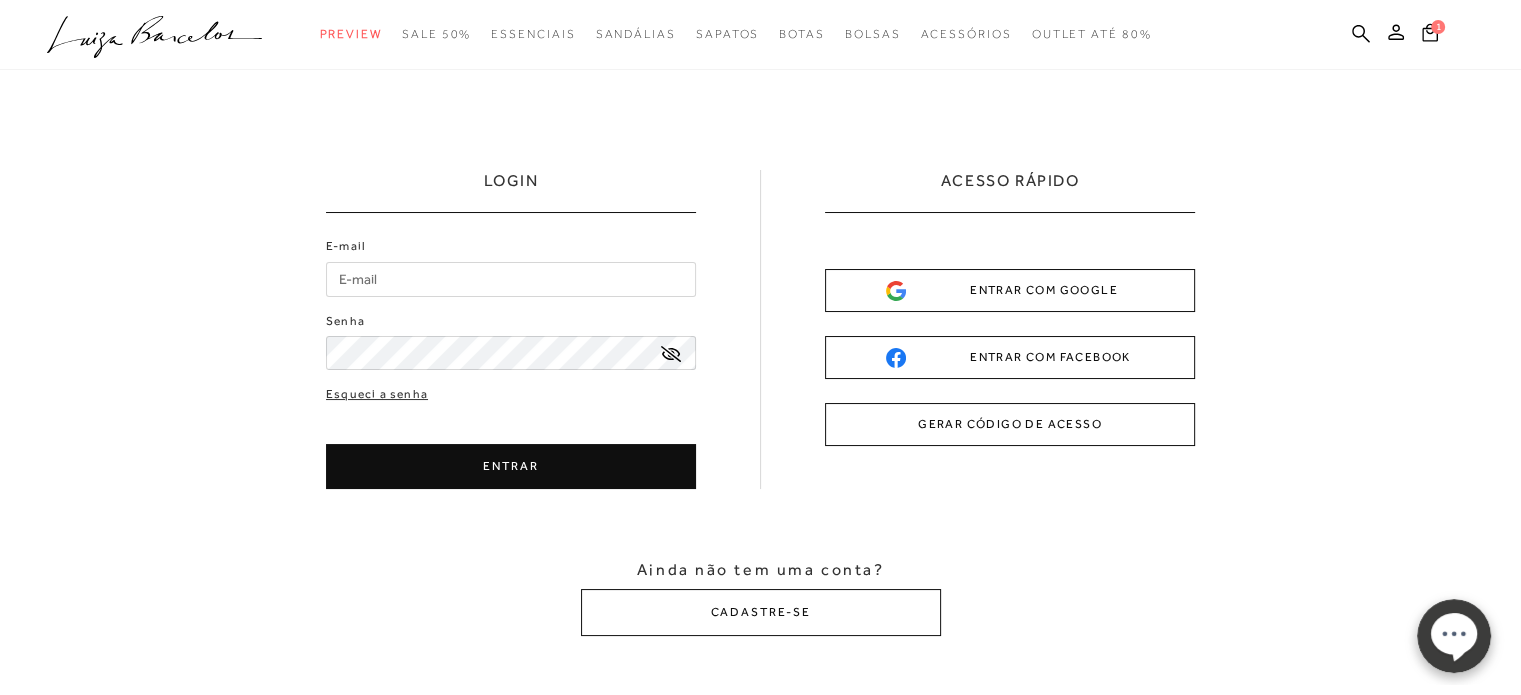type on "karinenovo@yahoo.com.br" 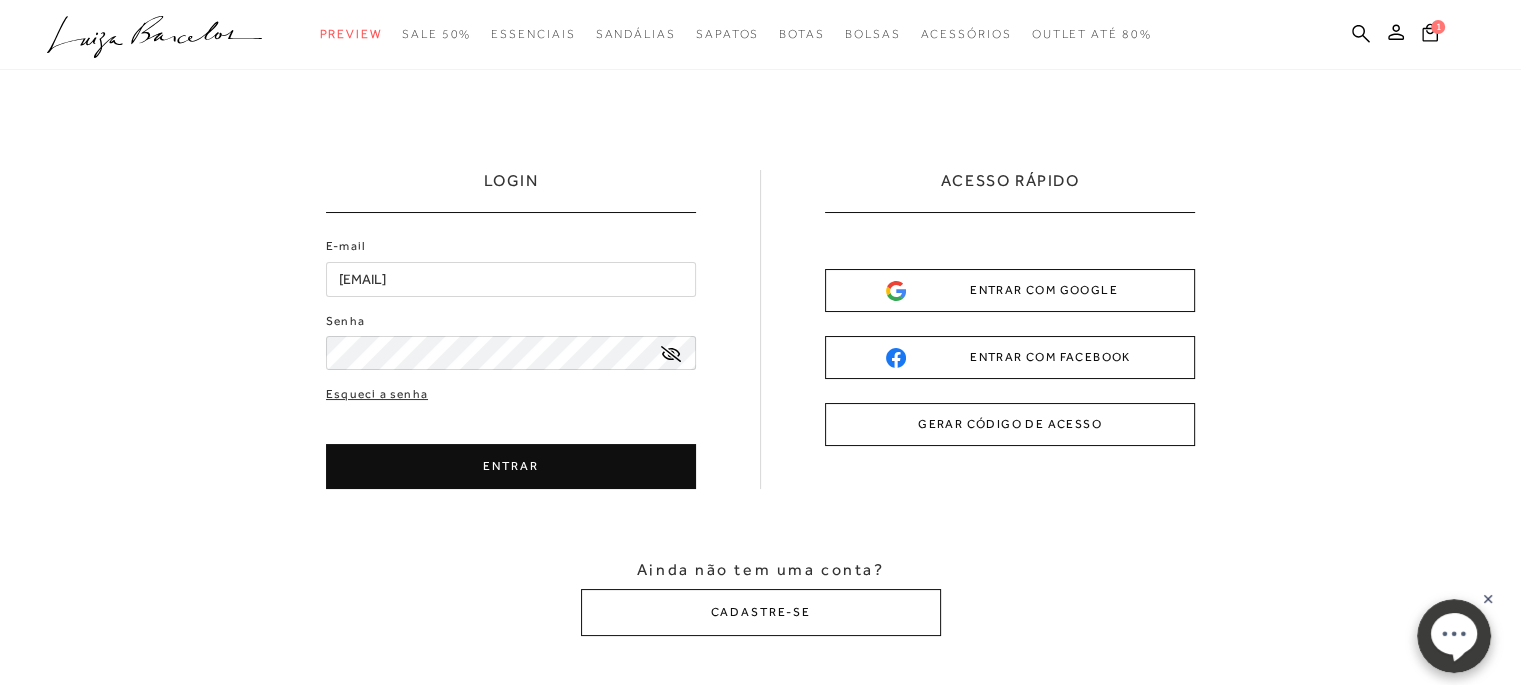 click on "ENTRAR" at bounding box center [511, 466] 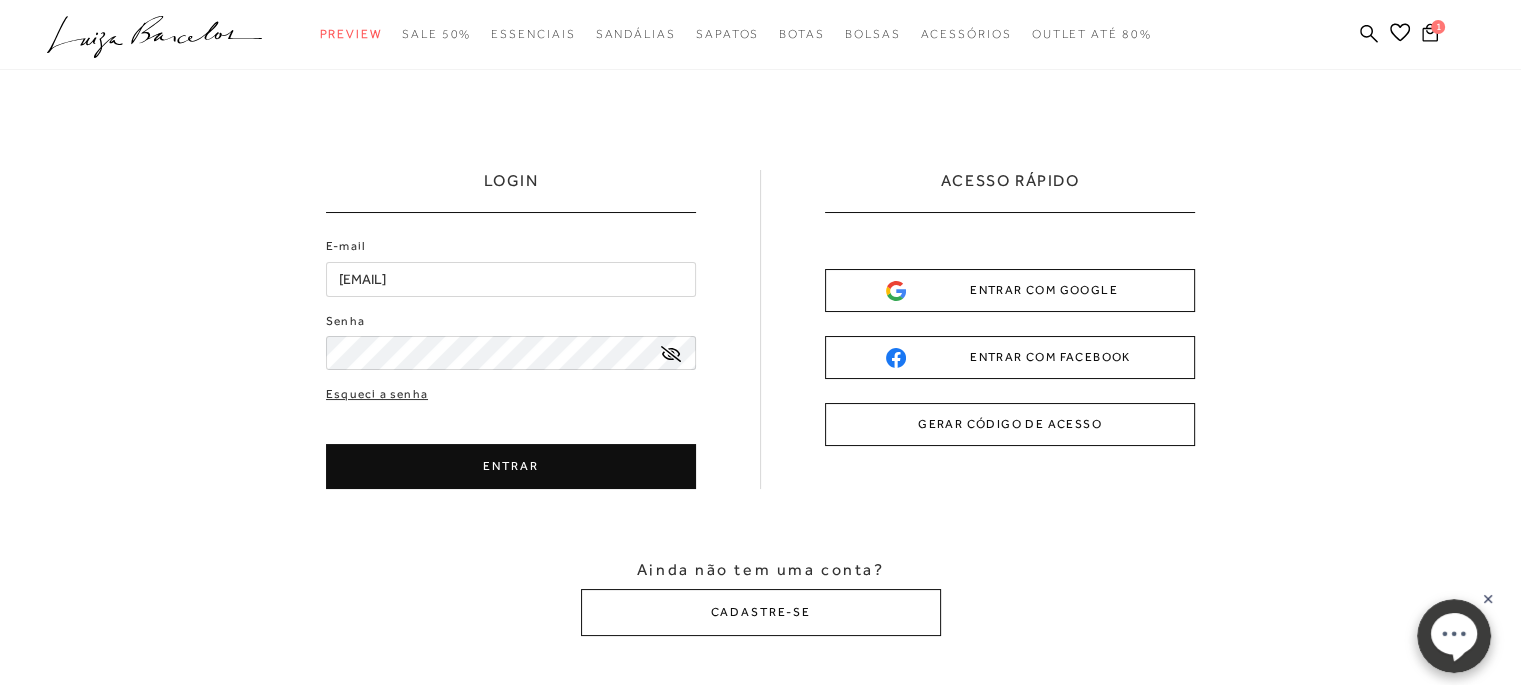 type 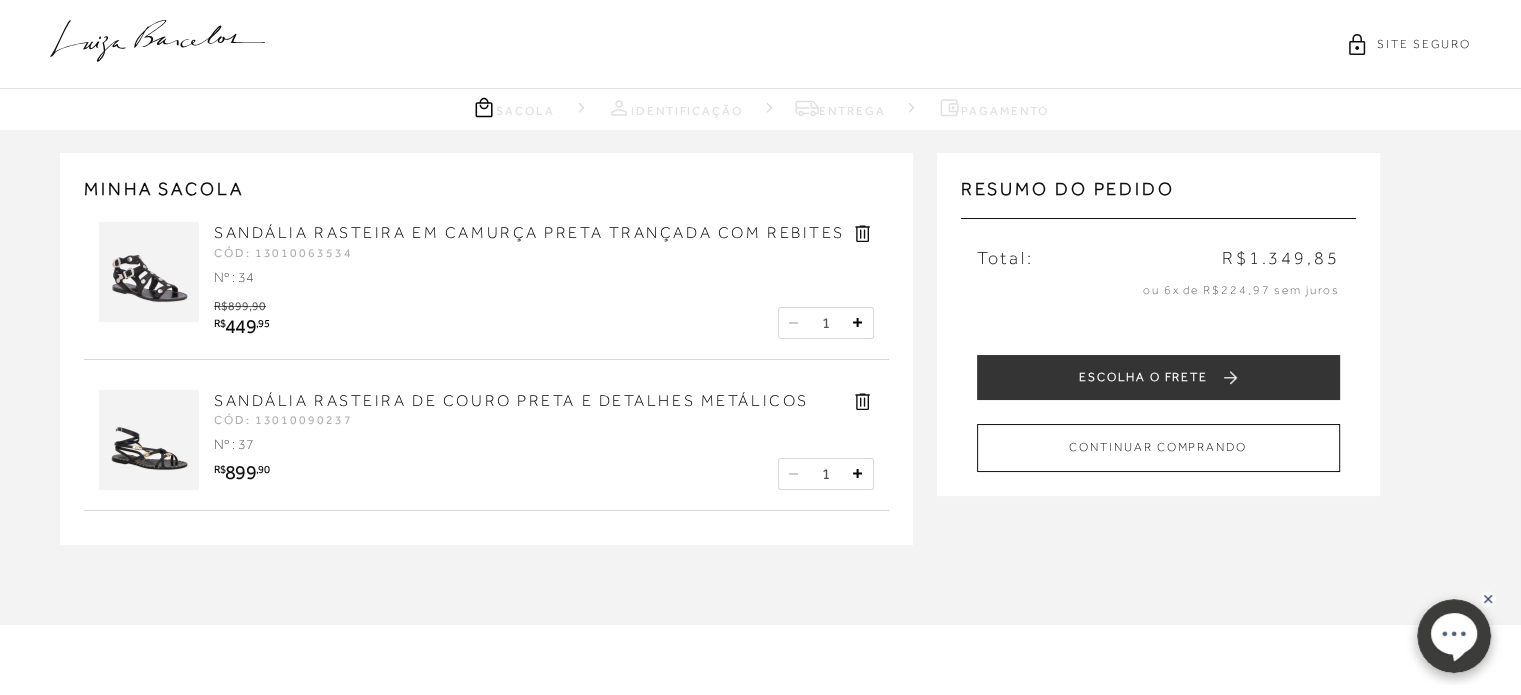 click 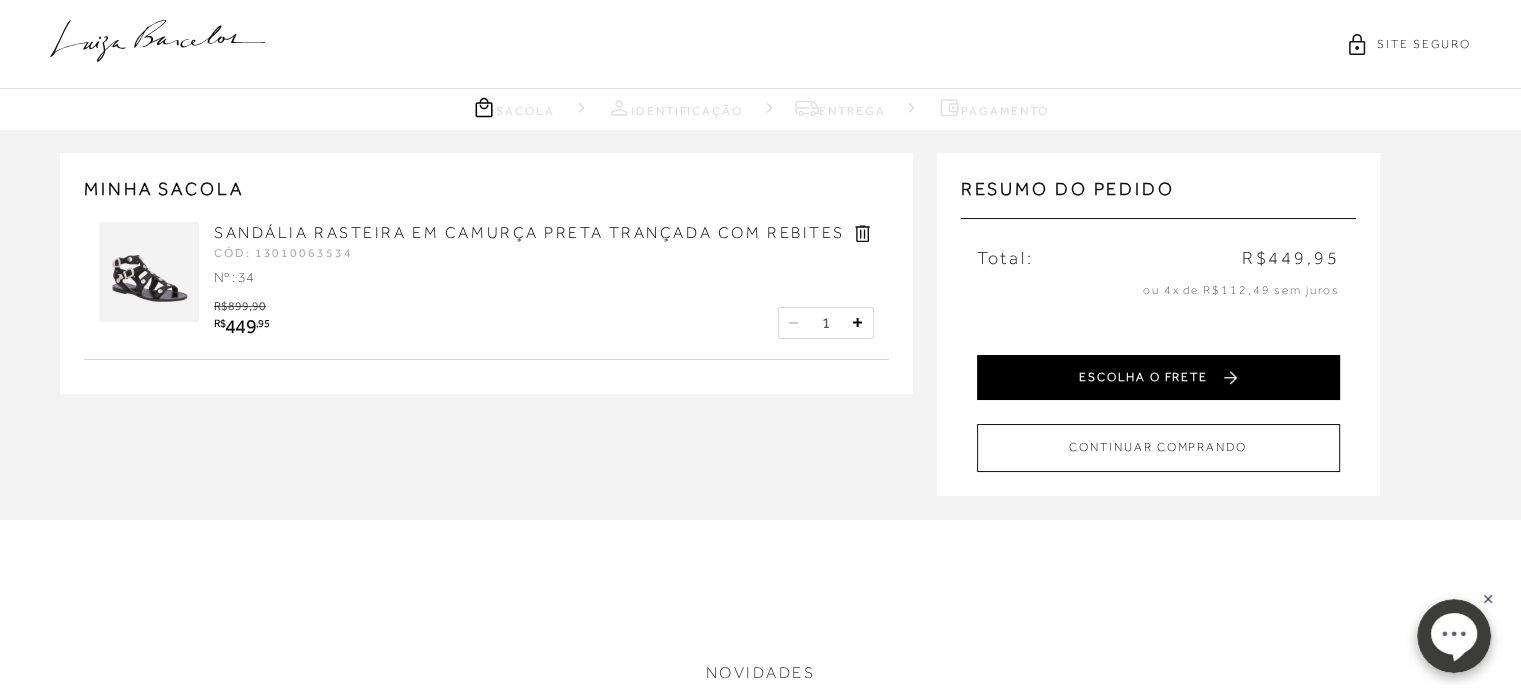 click on "ESCOLHA O FRETE" at bounding box center (1158, 377) 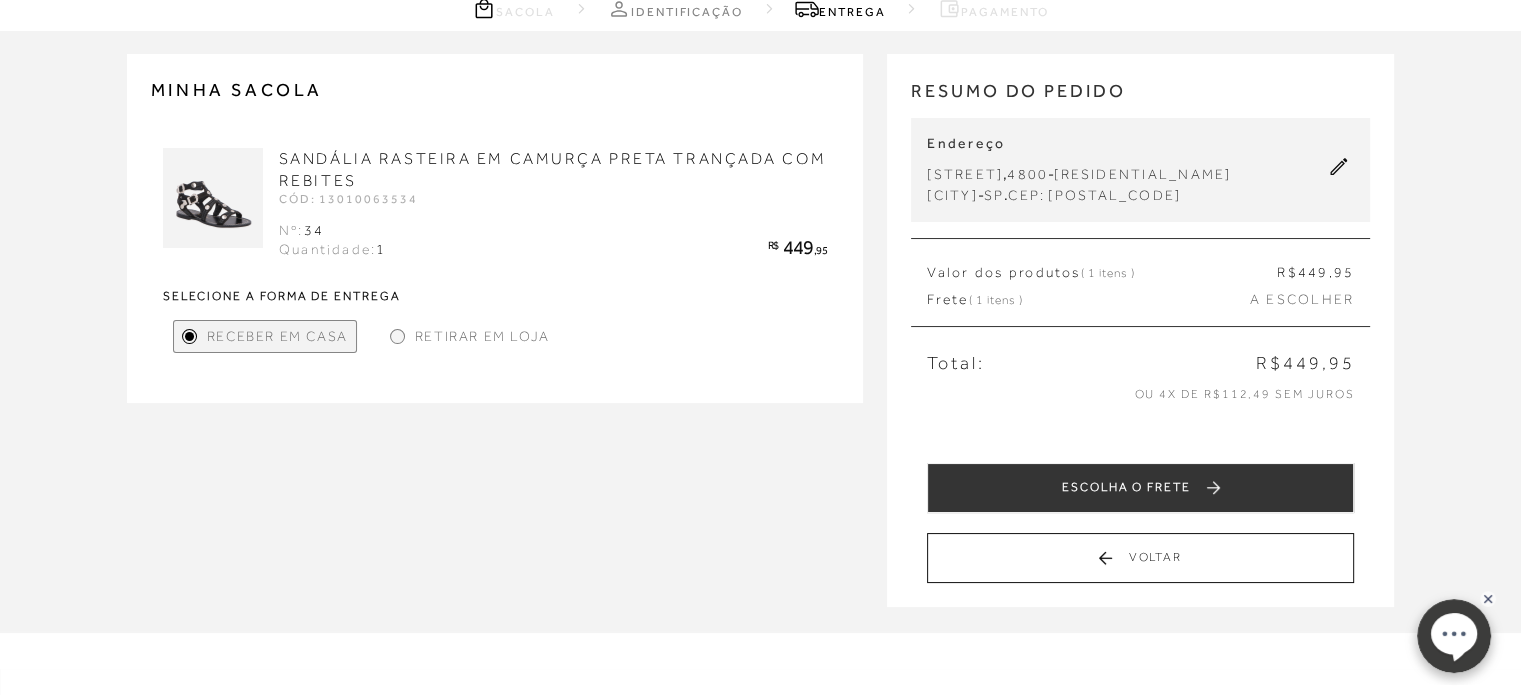 scroll, scrollTop: 200, scrollLeft: 0, axis: vertical 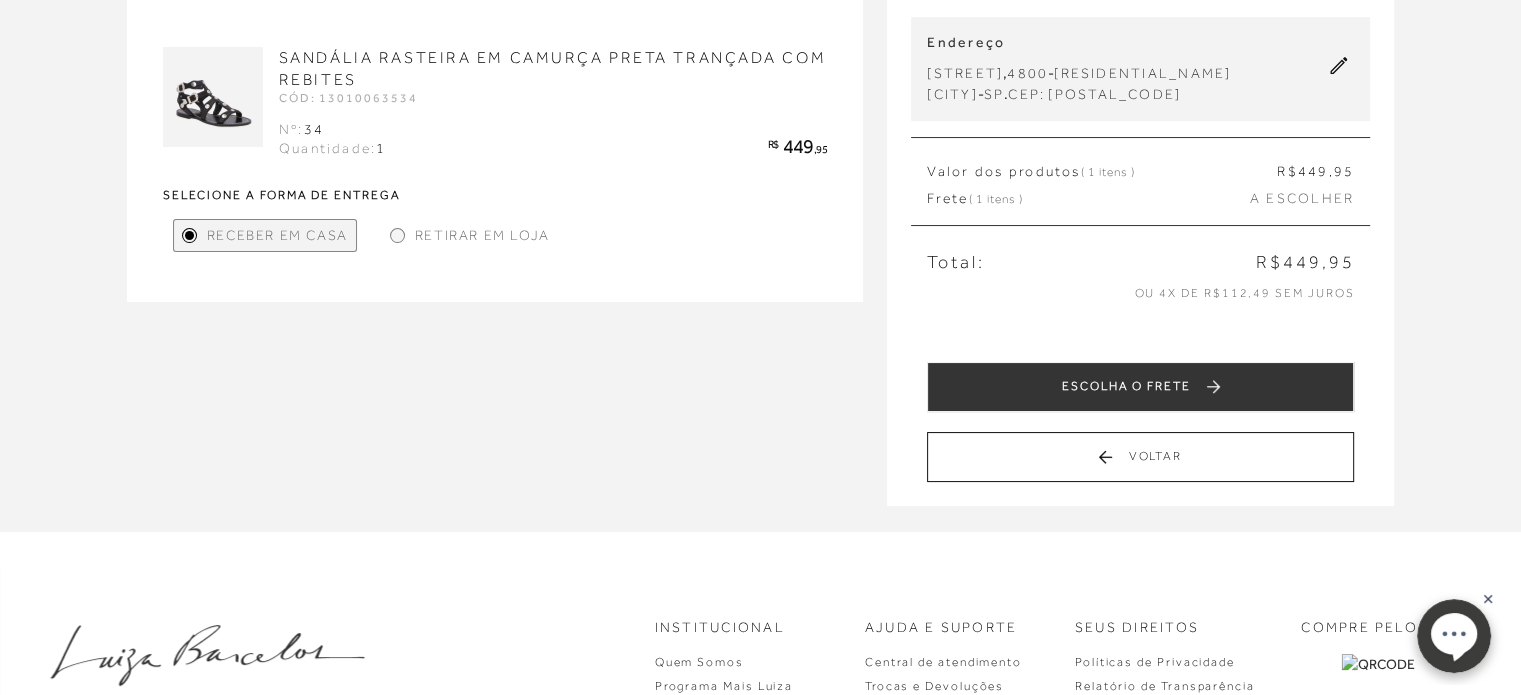 click at bounding box center (760, 568) 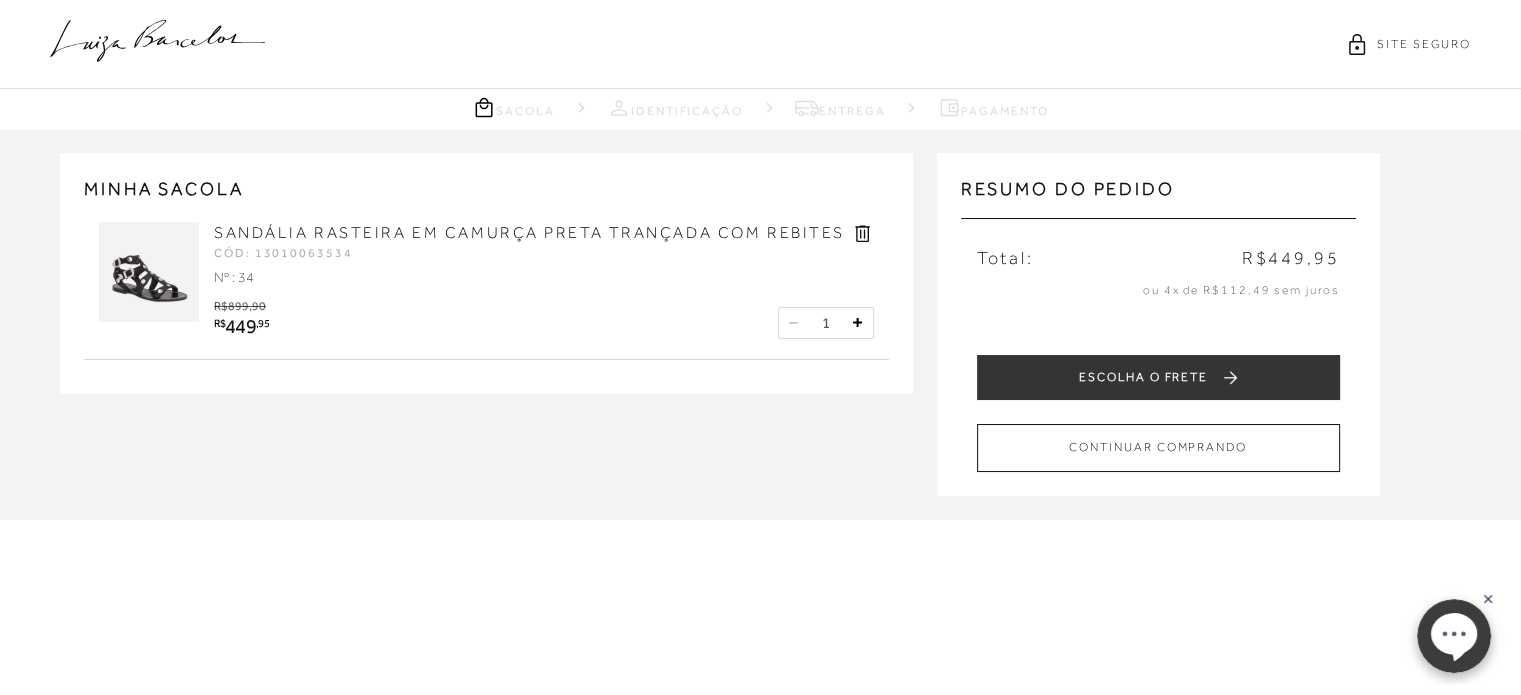scroll, scrollTop: 0, scrollLeft: 0, axis: both 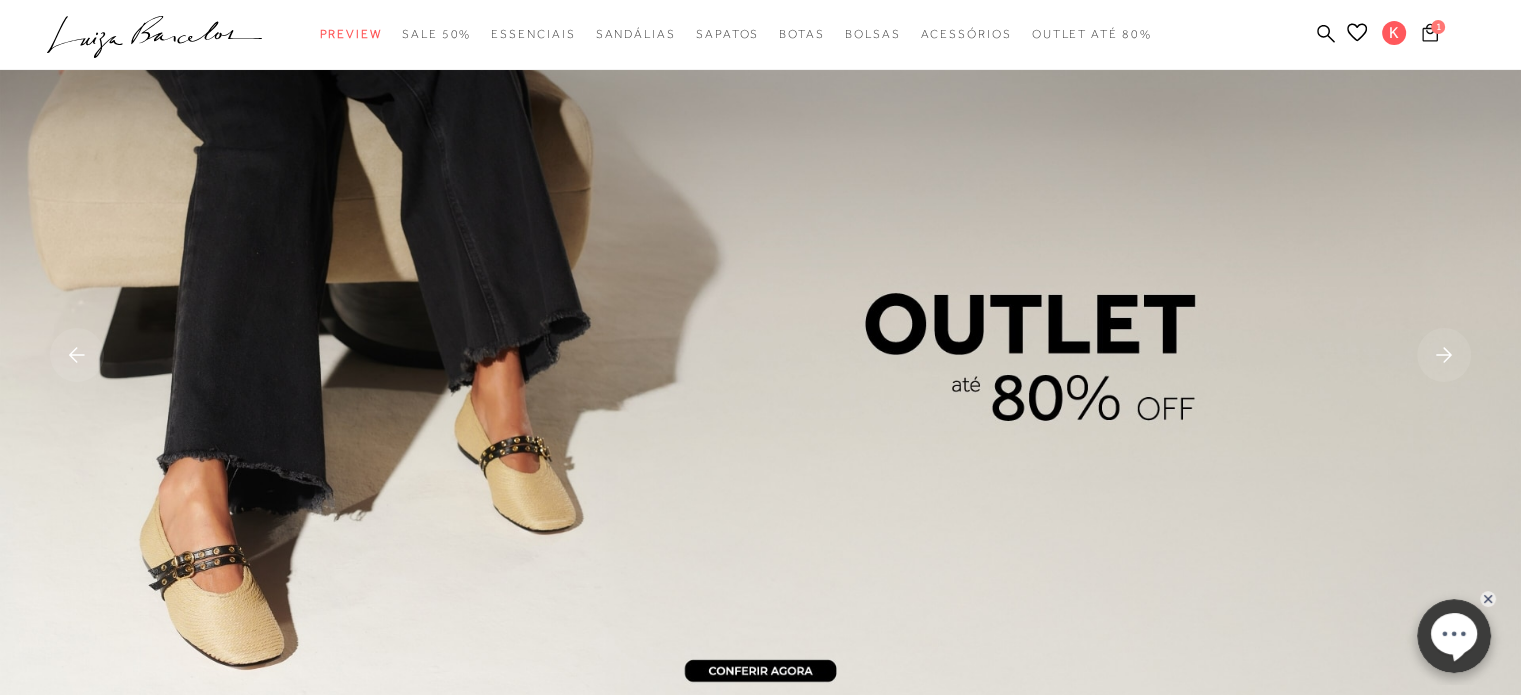 click 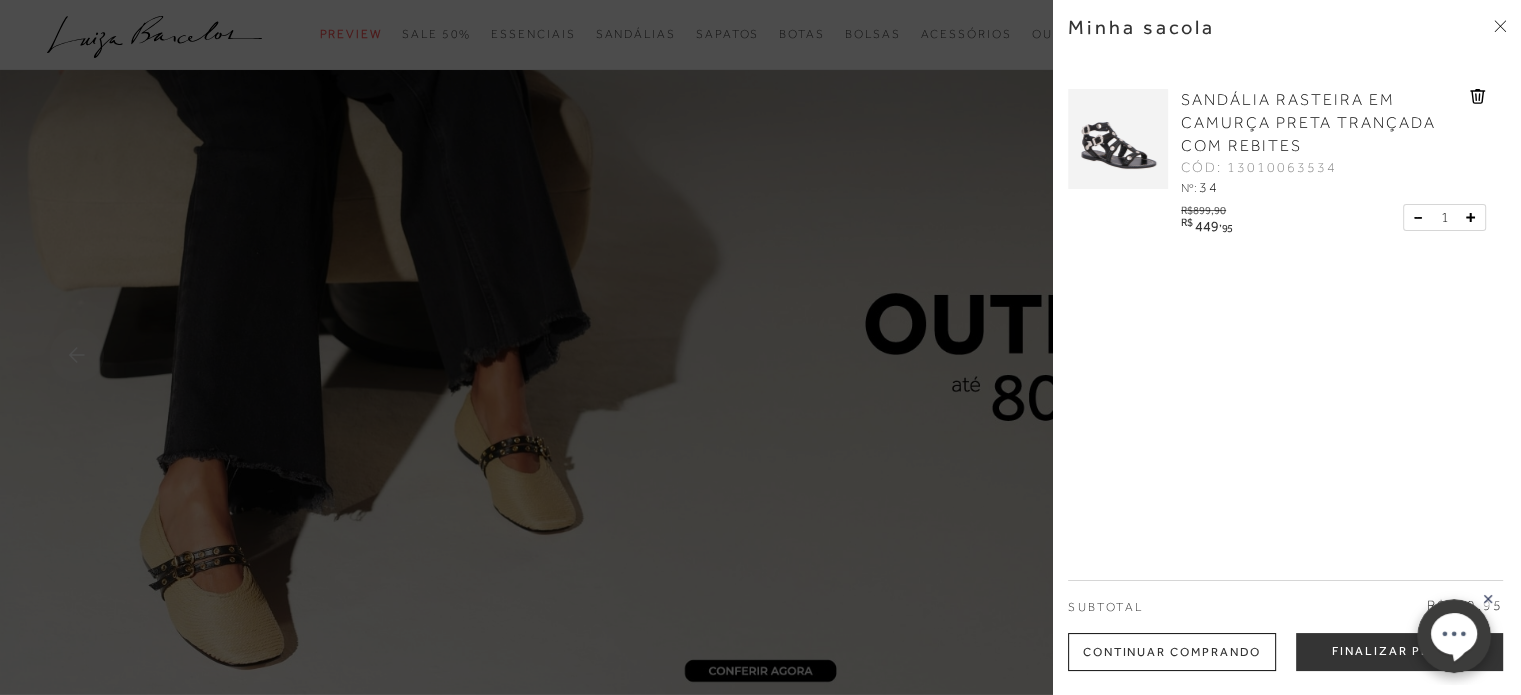 click on "SANDÁLIA RASTEIRA EM CAMURÇA PRETA TRANÇADA COM REBITES" at bounding box center [1308, 123] 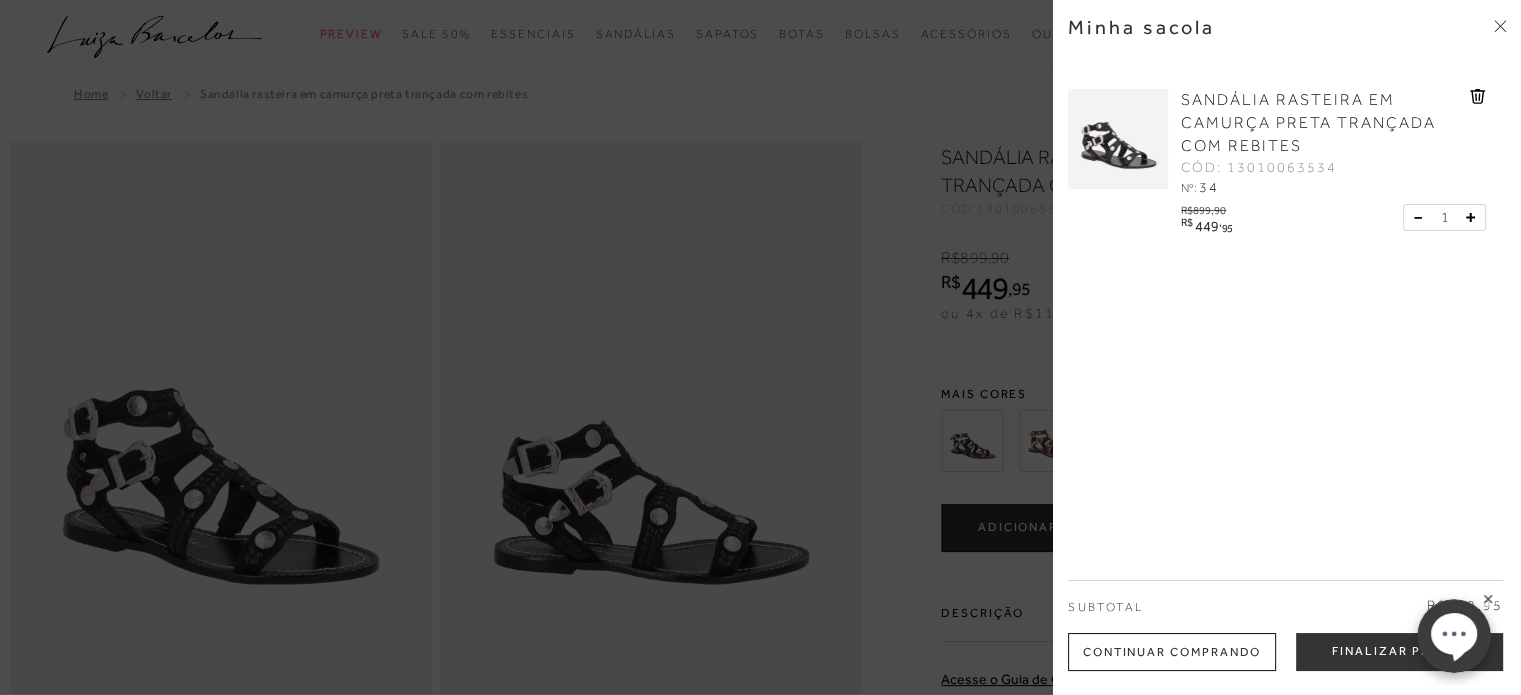 click at bounding box center (760, 347) 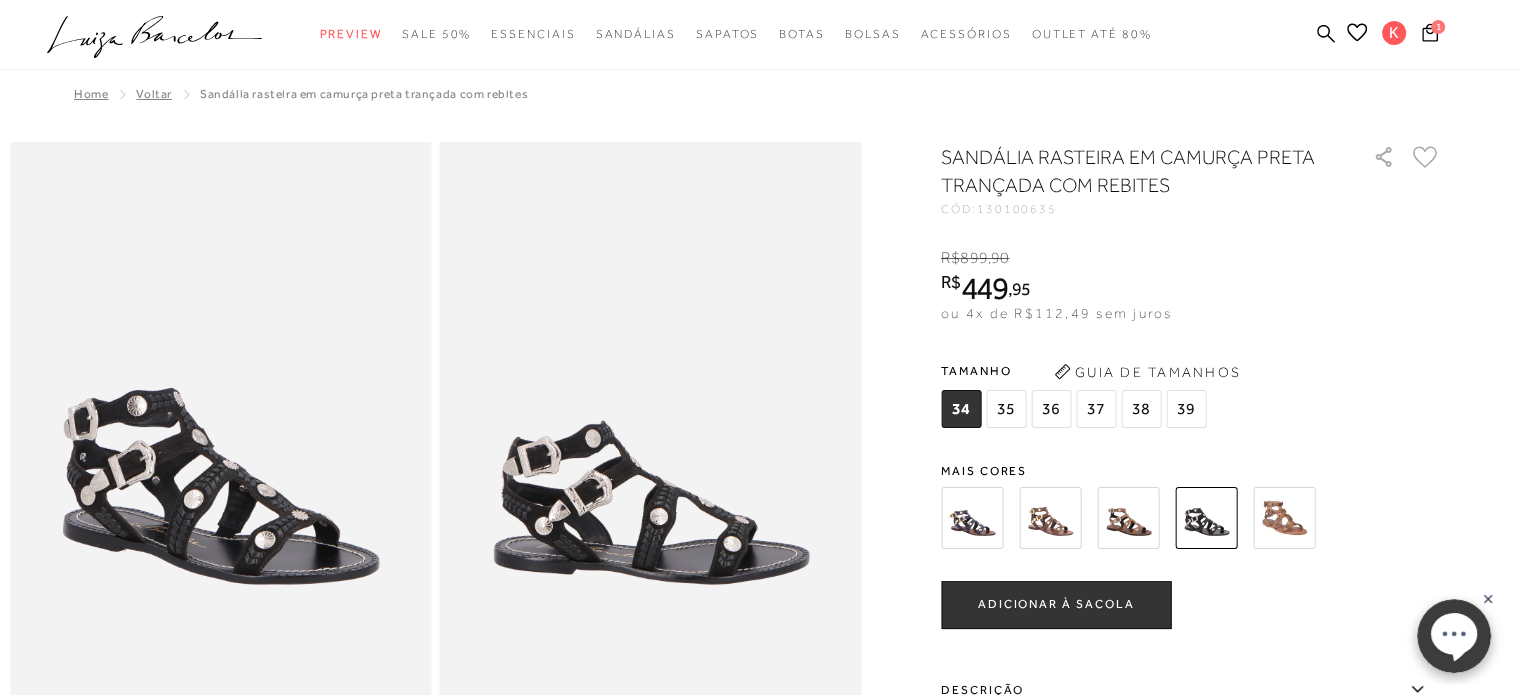 click on "37" at bounding box center (1096, 409) 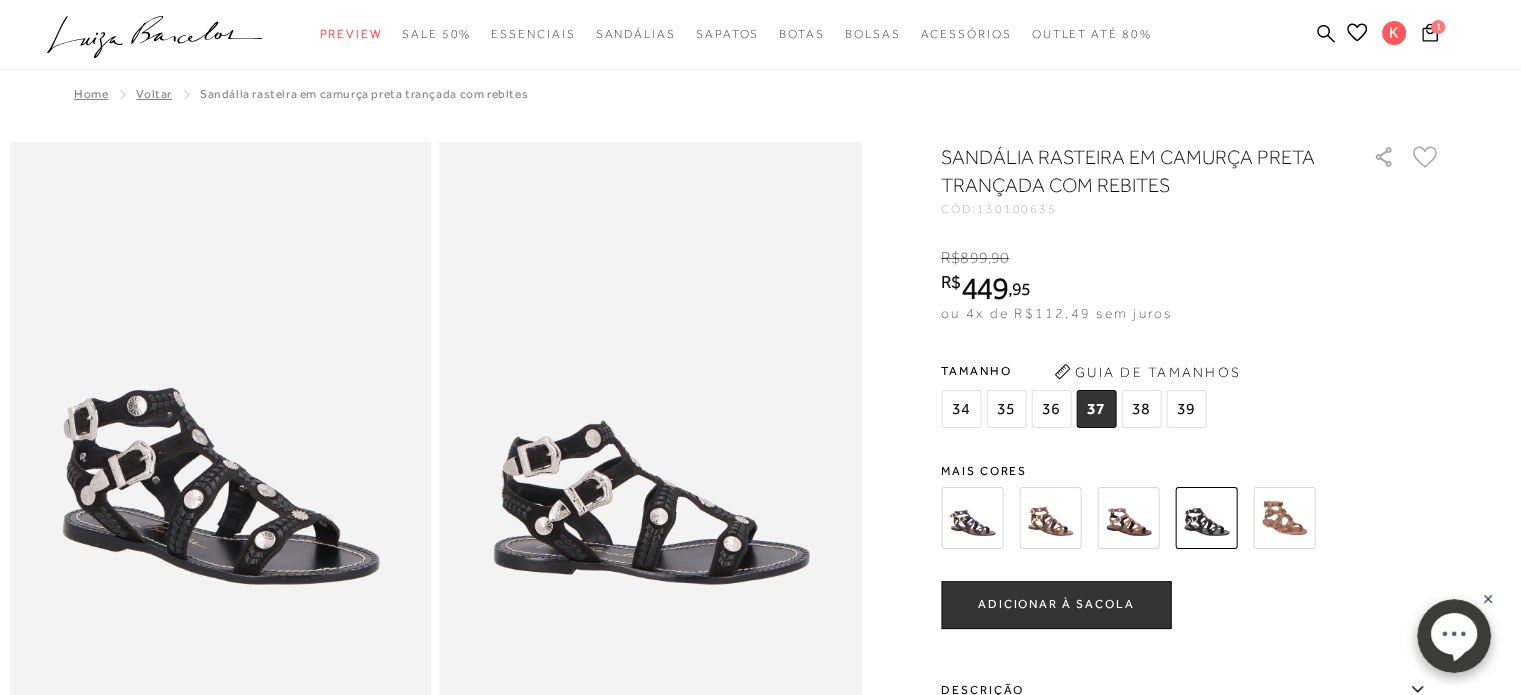 scroll, scrollTop: 0, scrollLeft: 0, axis: both 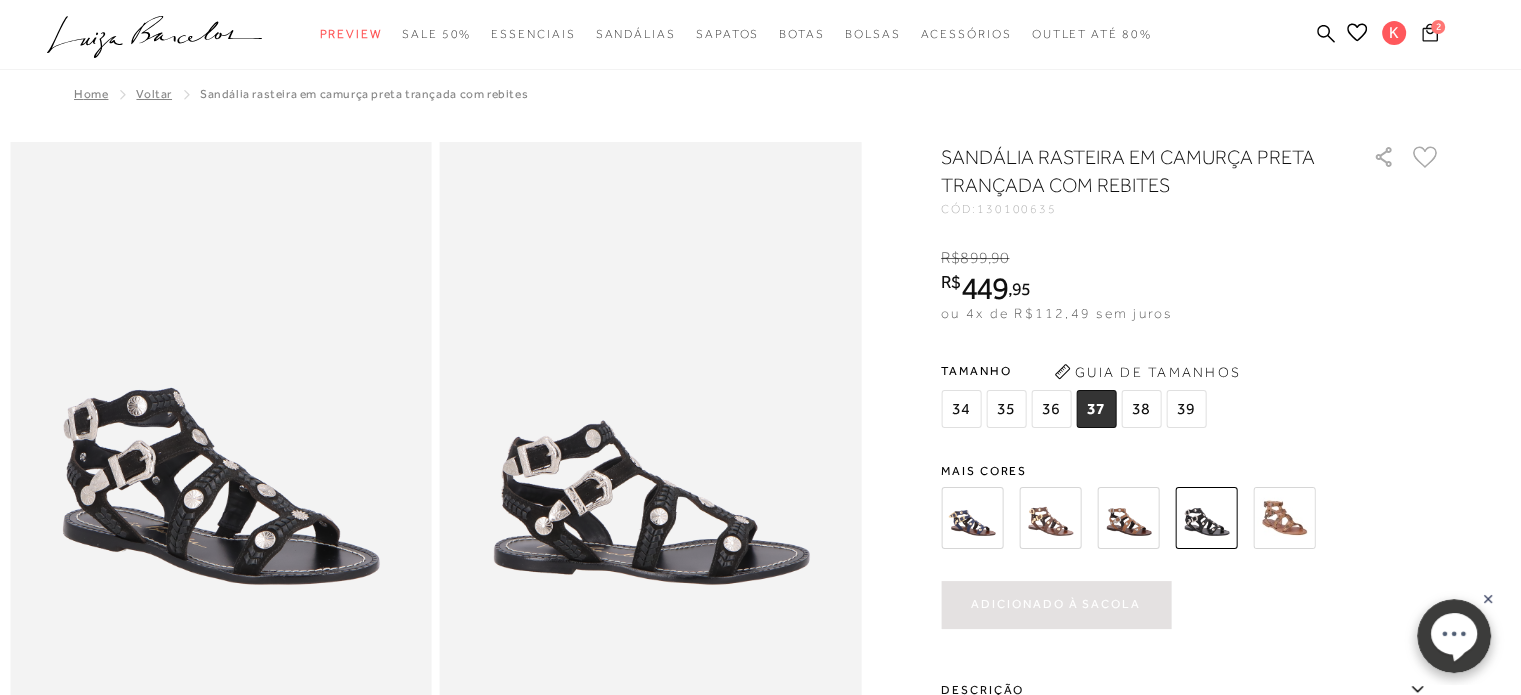 click 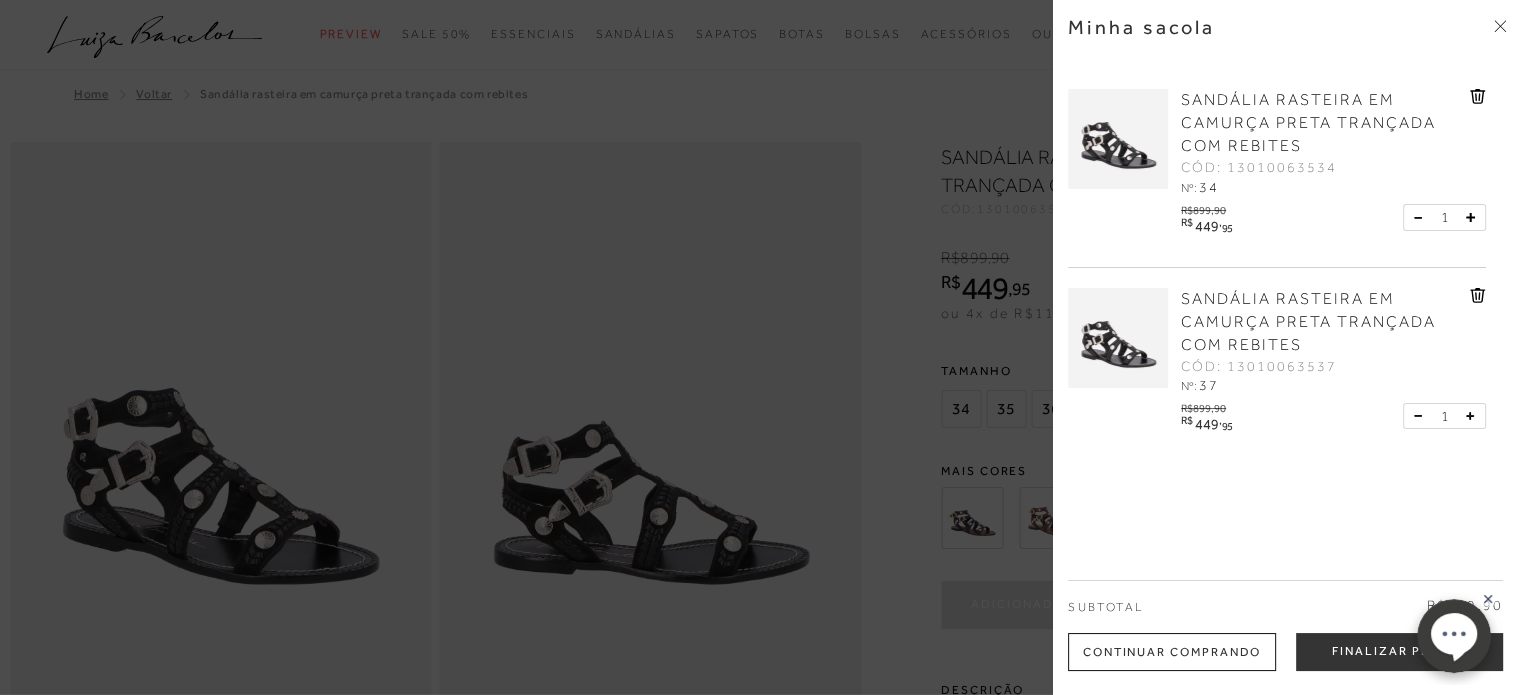 click 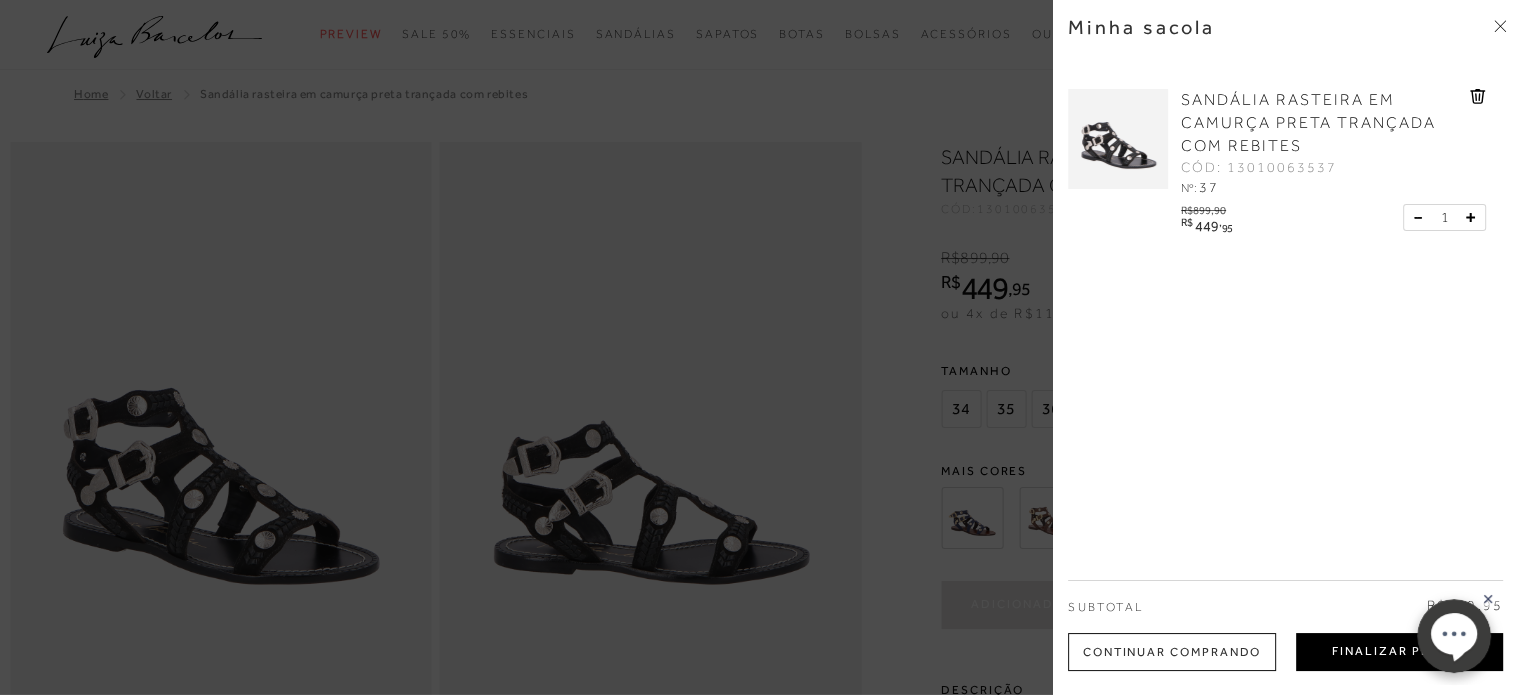 click on "Finalizar Pedido" at bounding box center (1399, 652) 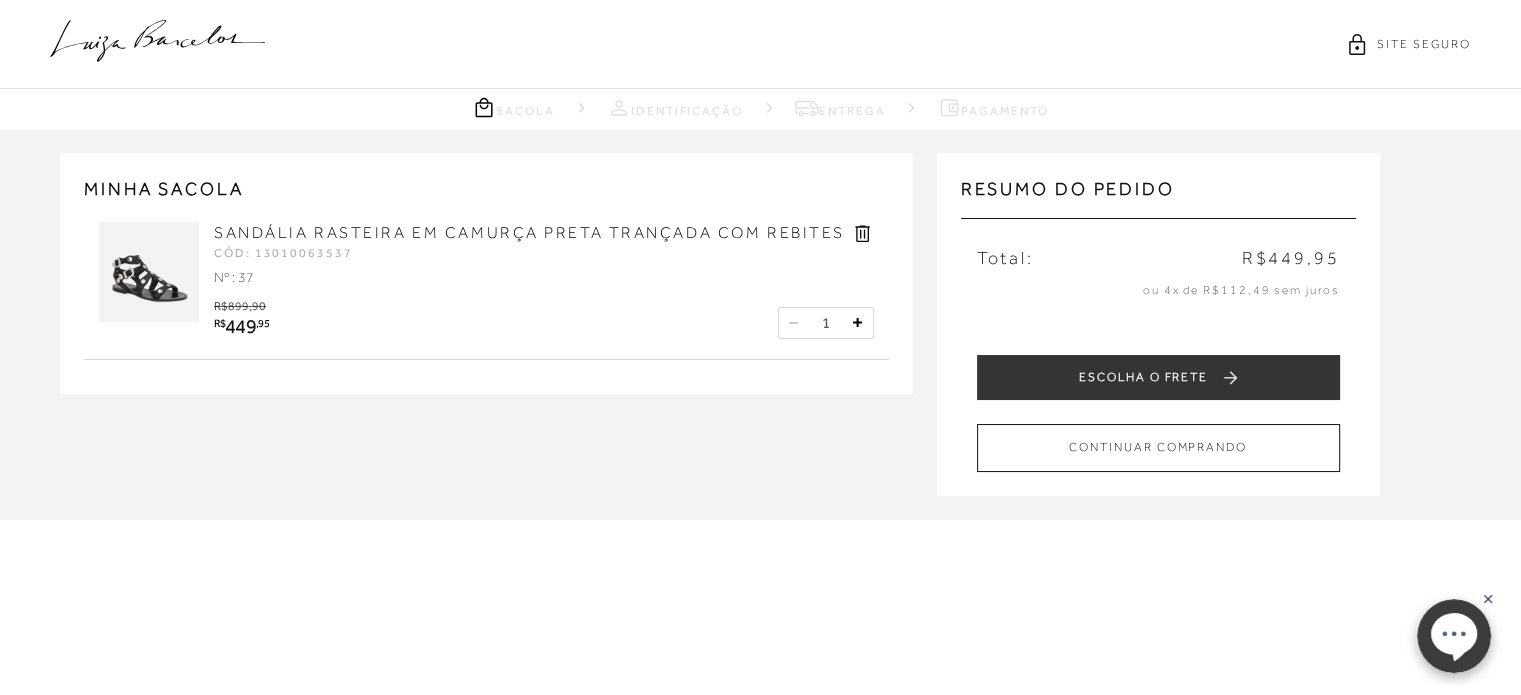 scroll, scrollTop: 0, scrollLeft: 0, axis: both 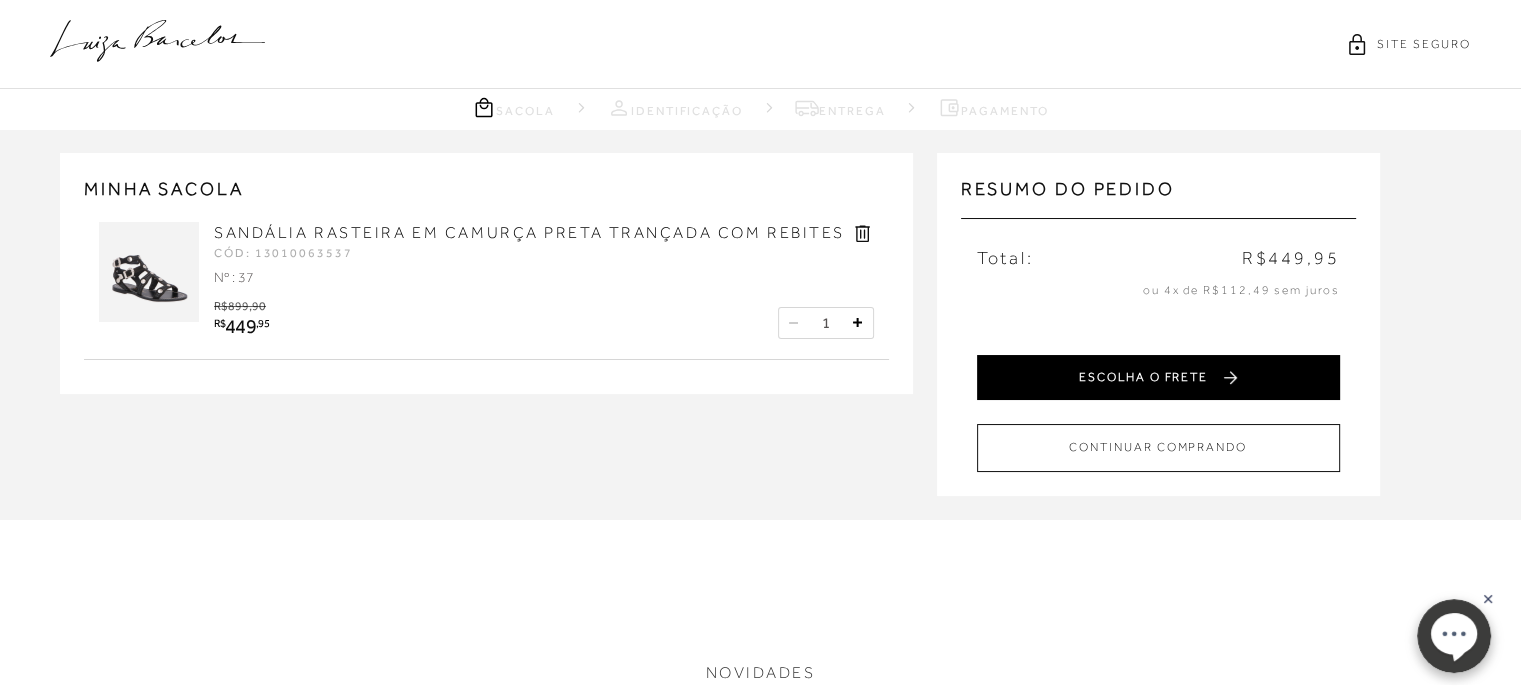 click on "ESCOLHA O FRETE" at bounding box center (1158, 377) 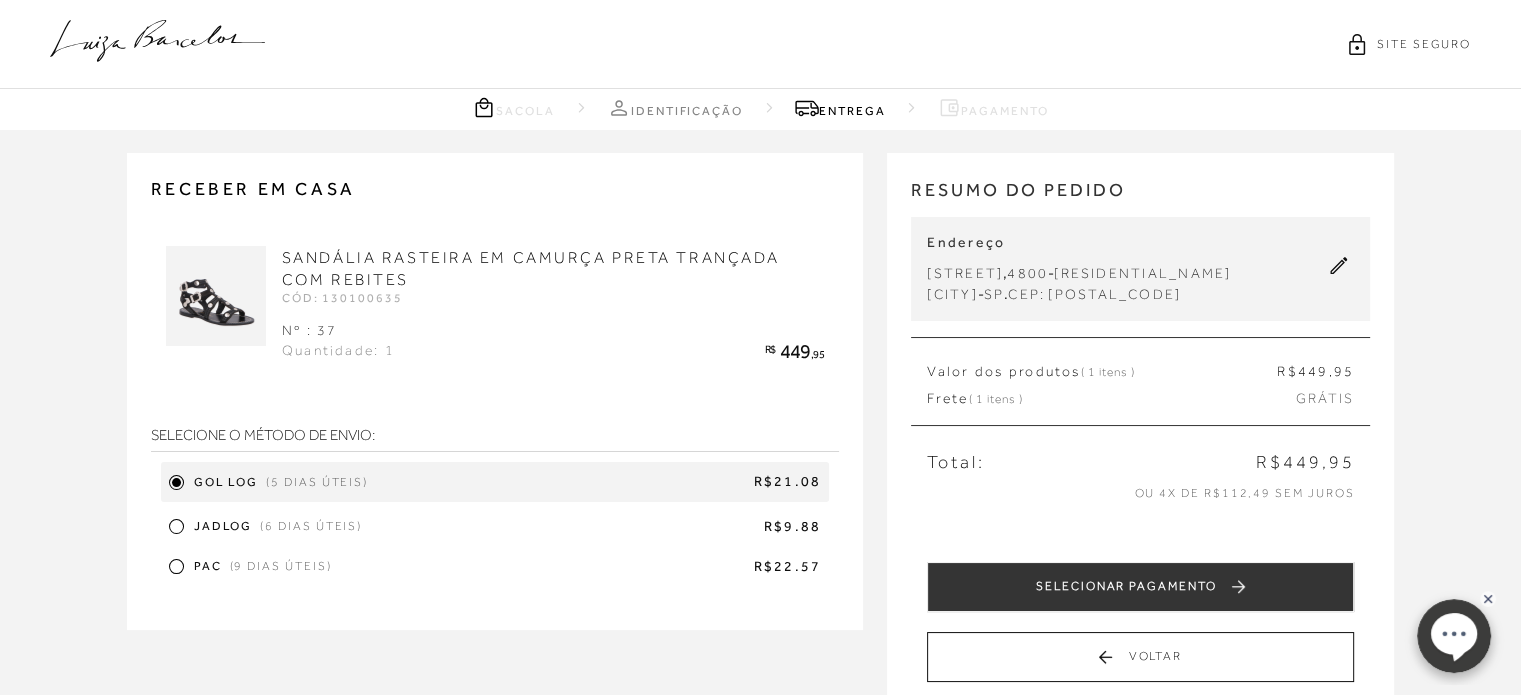 click at bounding box center (760, 768) 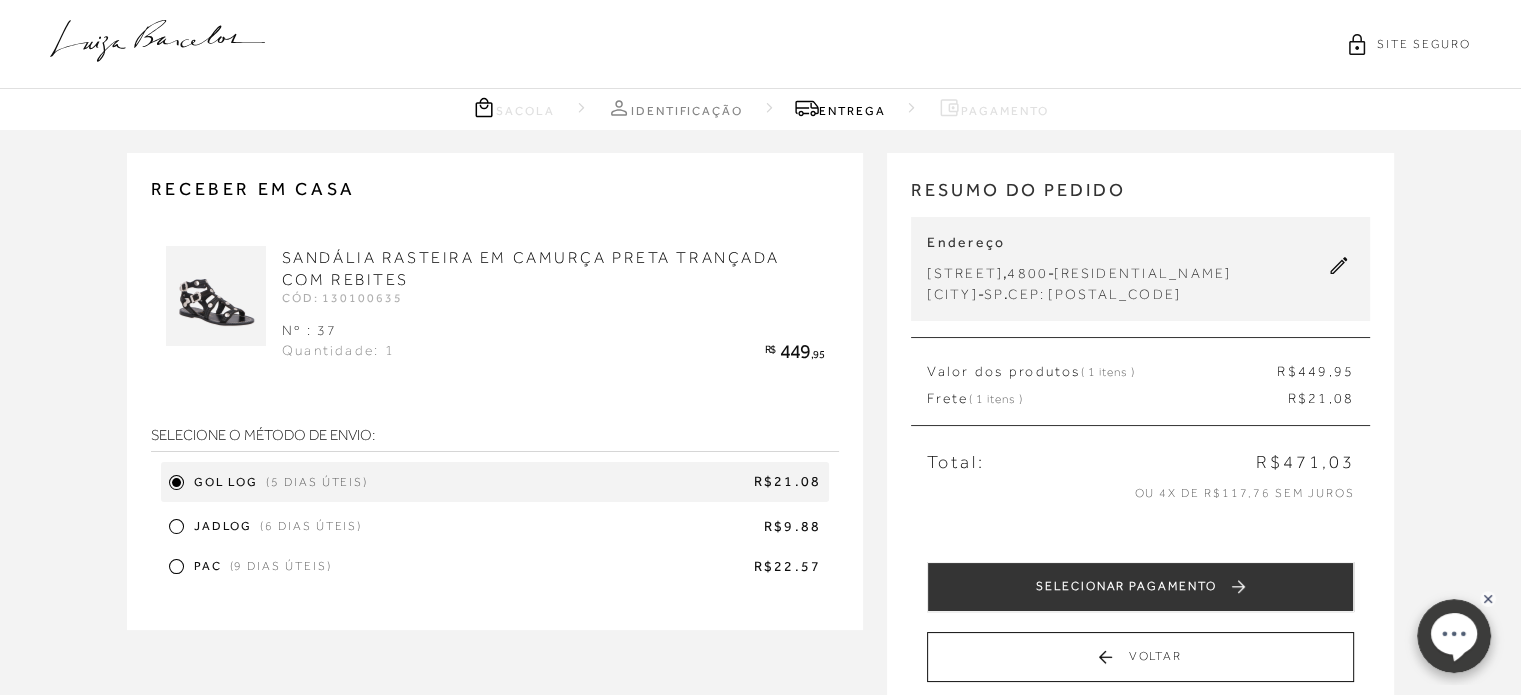 drag, startPoint x: 1140, startPoint y: 91, endPoint x: 1153, endPoint y: 92, distance: 13.038404 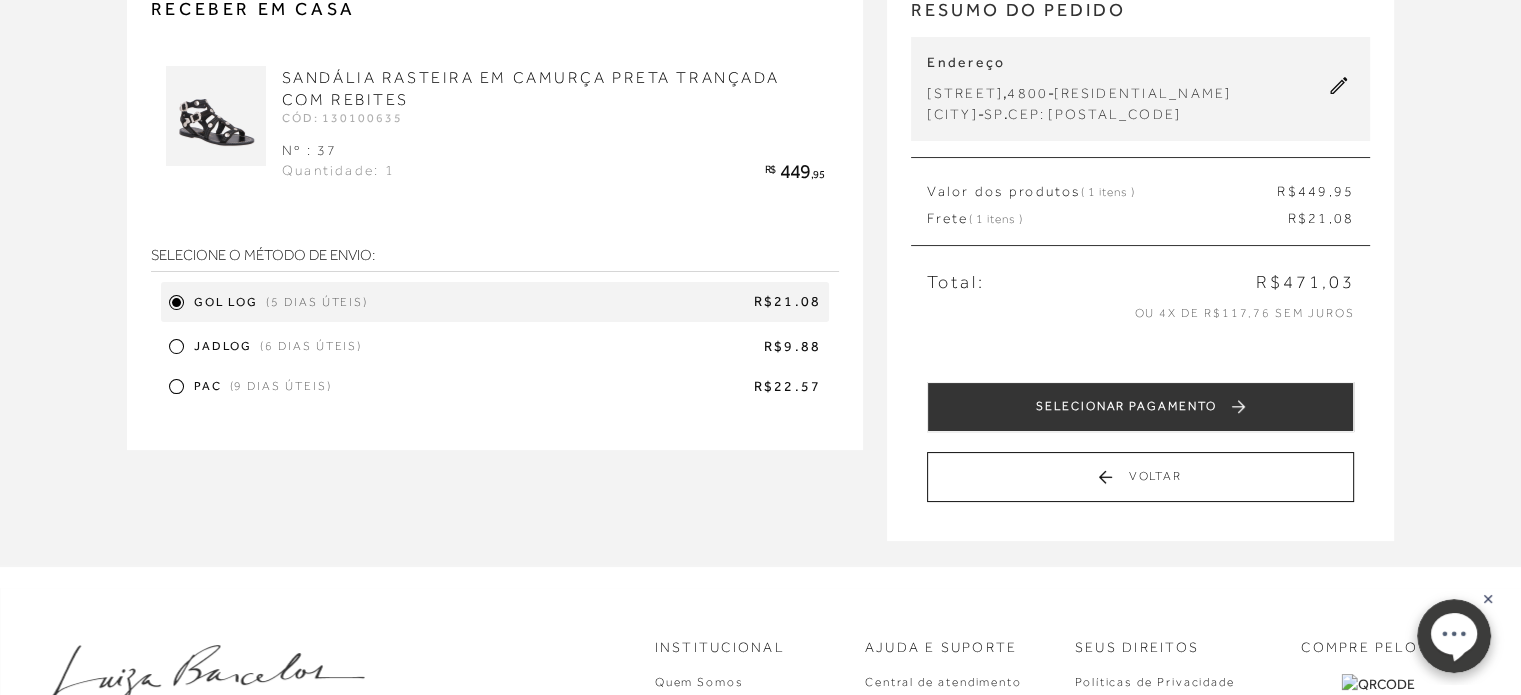 scroll, scrollTop: 200, scrollLeft: 0, axis: vertical 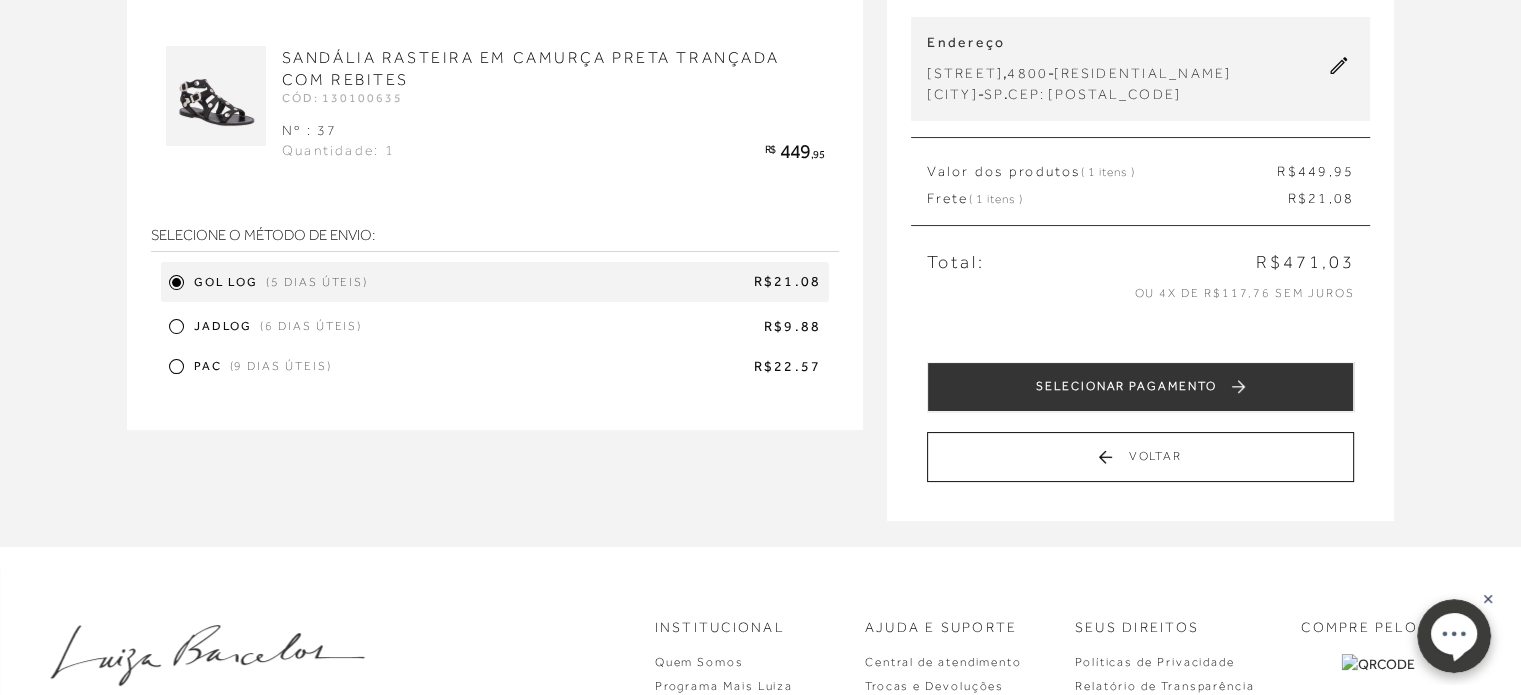 click on "JADLOG
(6 dias úteis)
R$9.88" at bounding box center (495, 327) 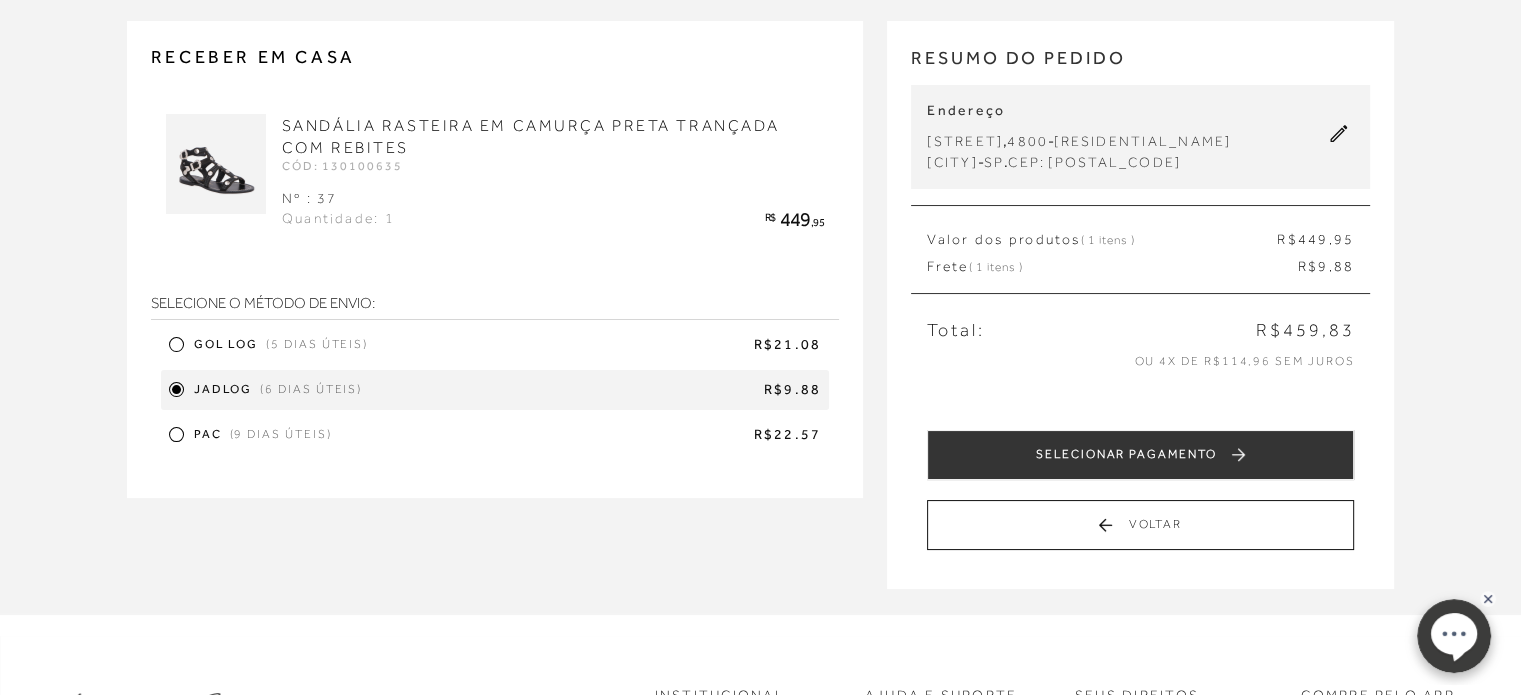scroll, scrollTop: 100, scrollLeft: 0, axis: vertical 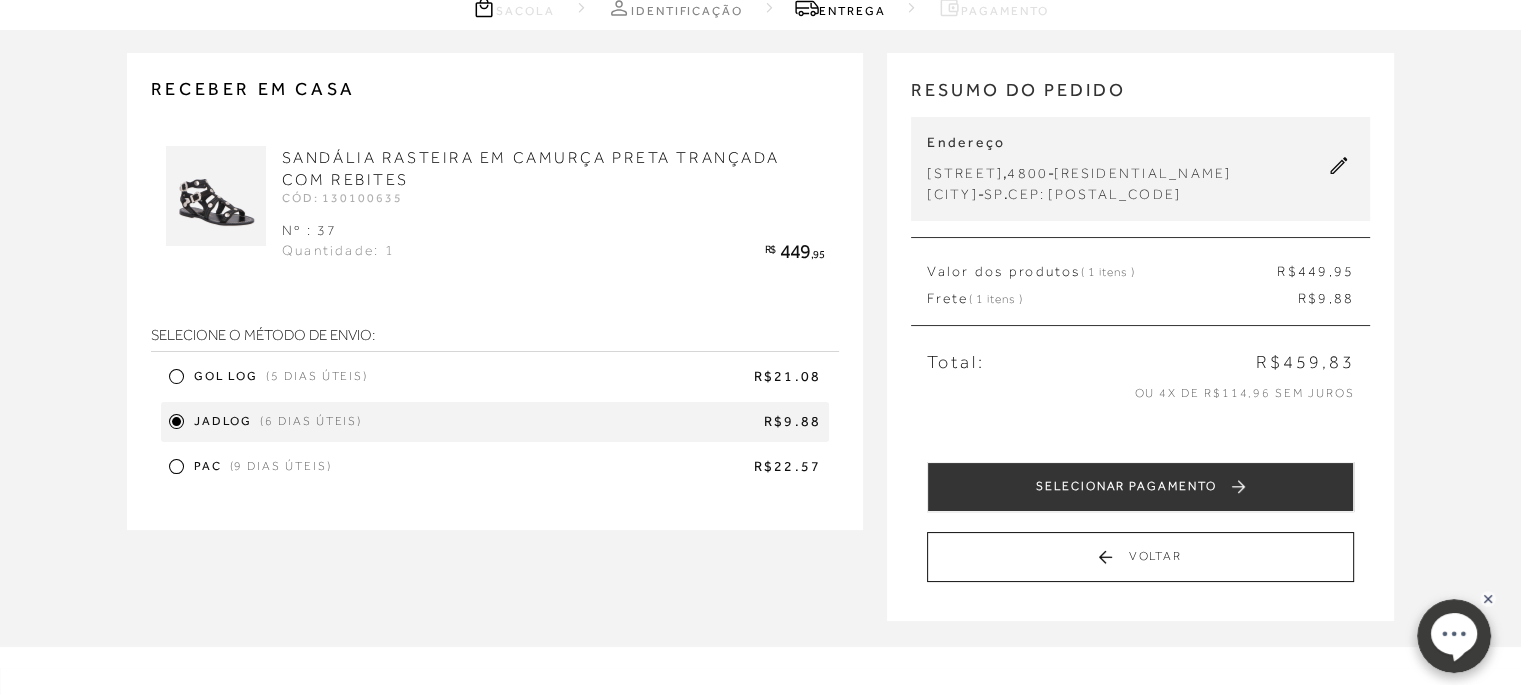 click on "Gol Log
(5 dias úteis)
R$21.08" at bounding box center (495, 377) 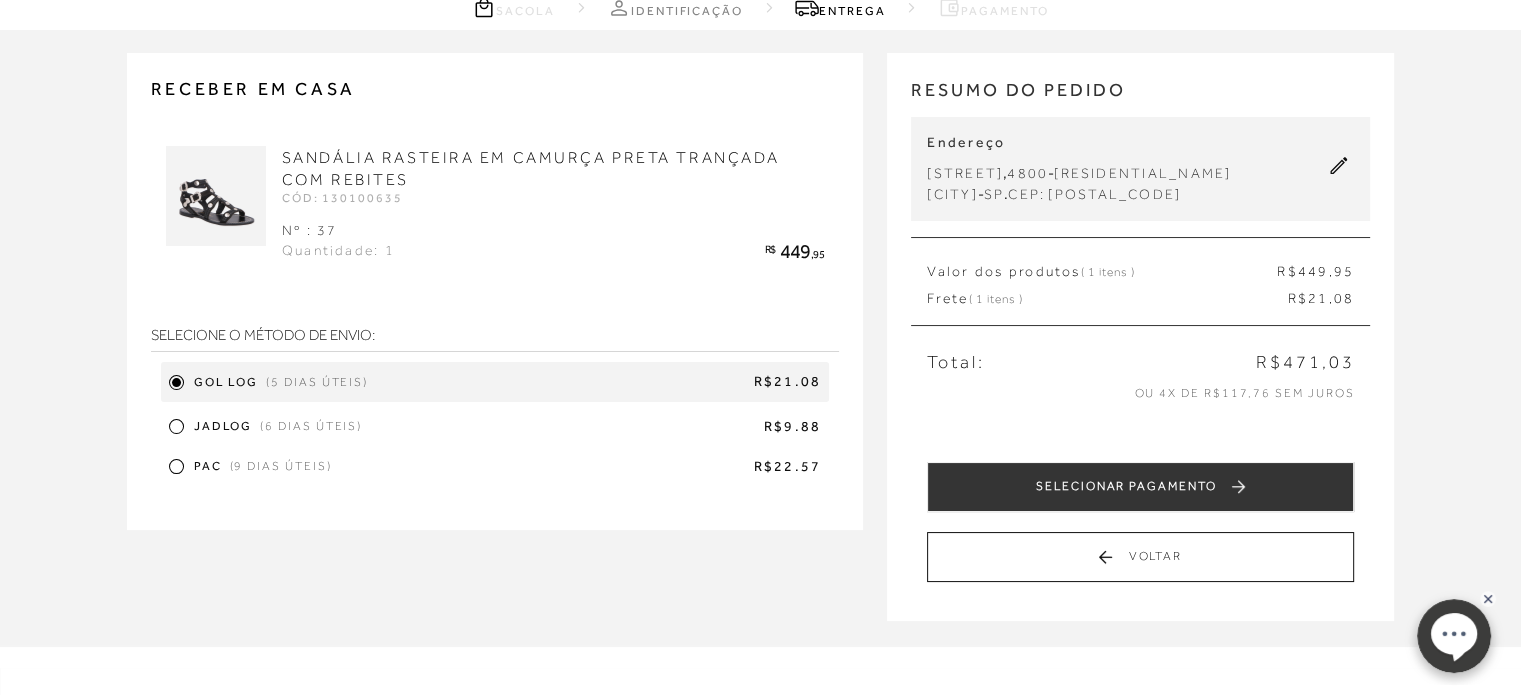 click at bounding box center [176, 426] 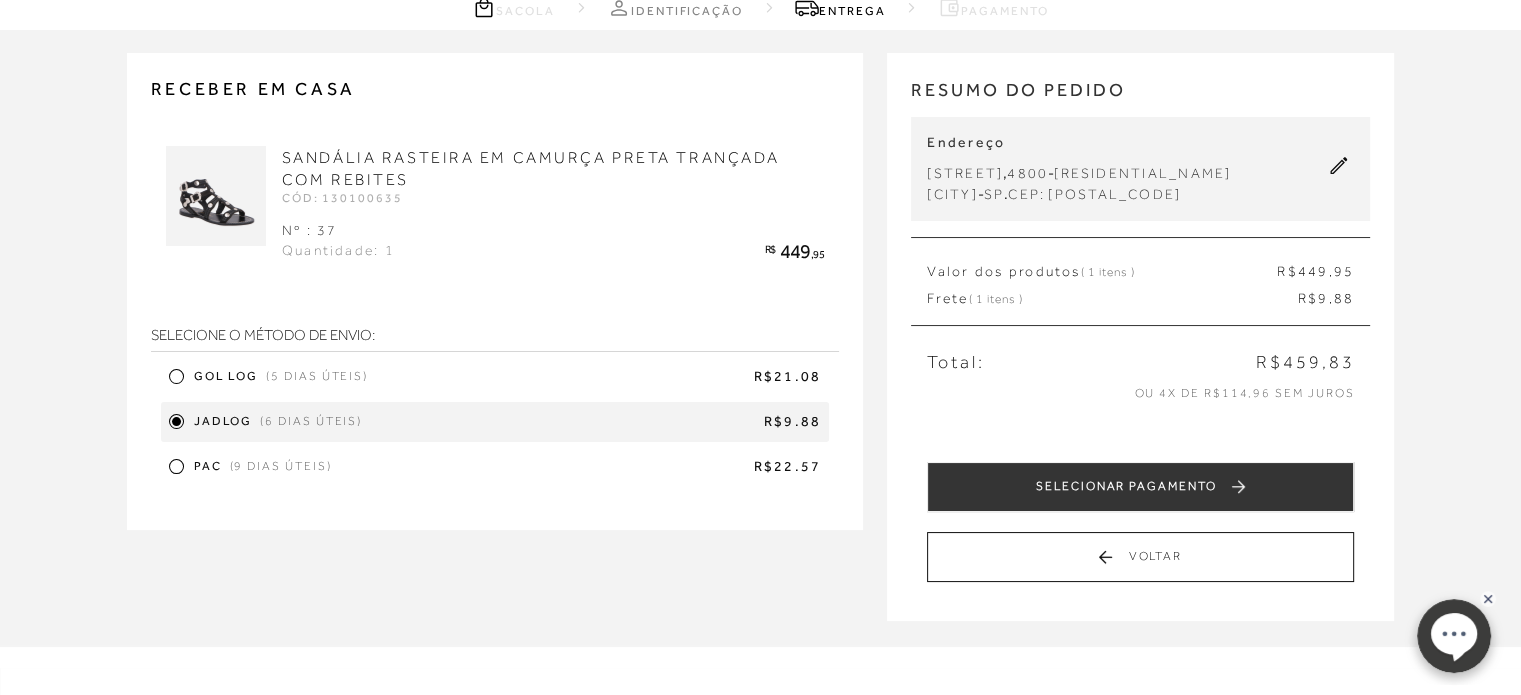 click at bounding box center [760, 668] 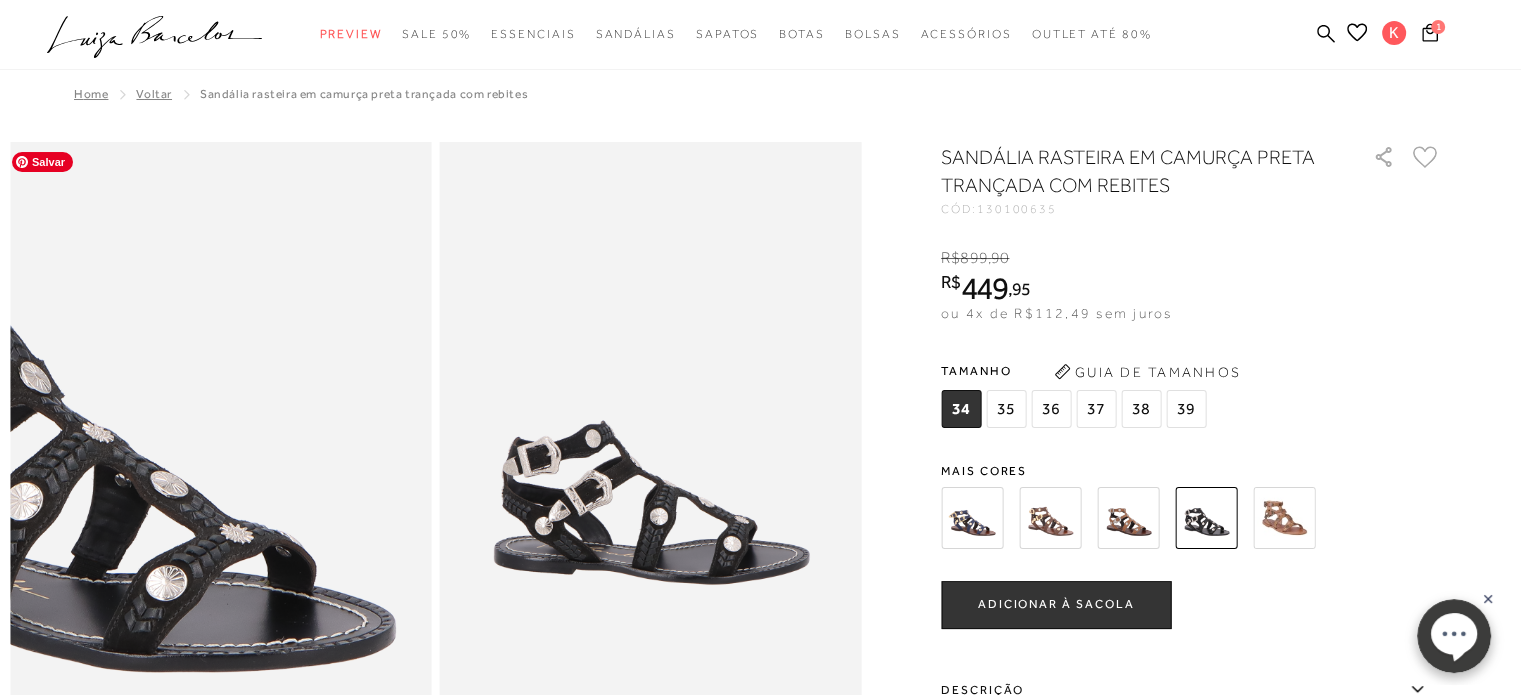 scroll, scrollTop: 0, scrollLeft: 0, axis: both 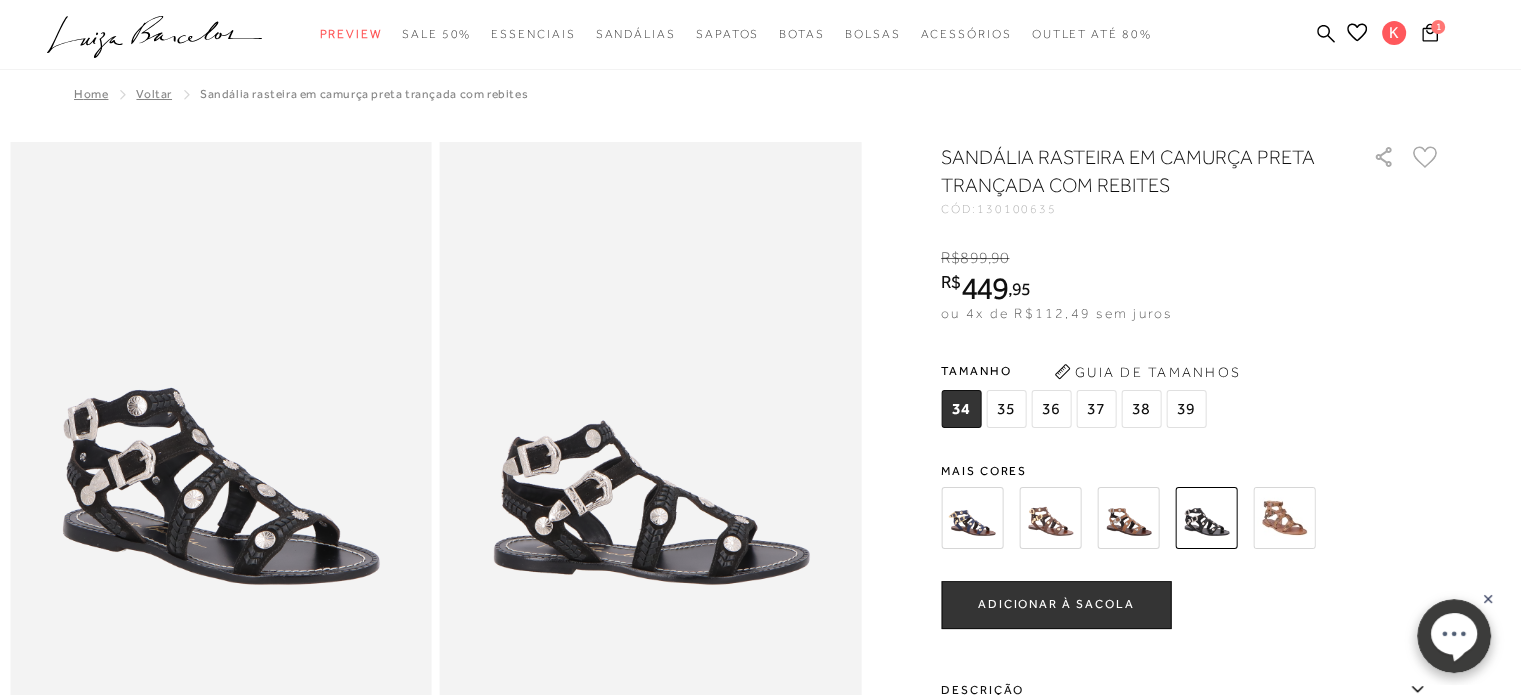 click at bounding box center (1050, 518) 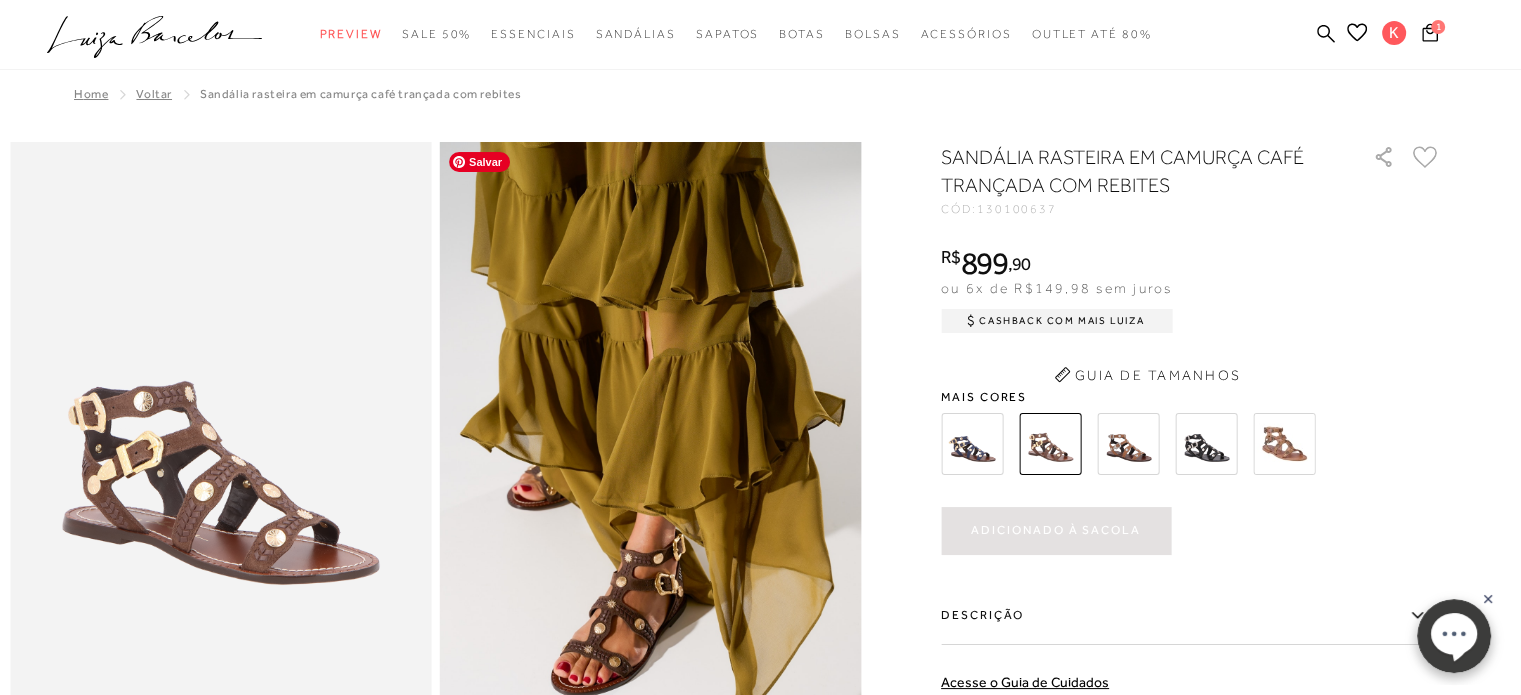 scroll, scrollTop: 137, scrollLeft: 0, axis: vertical 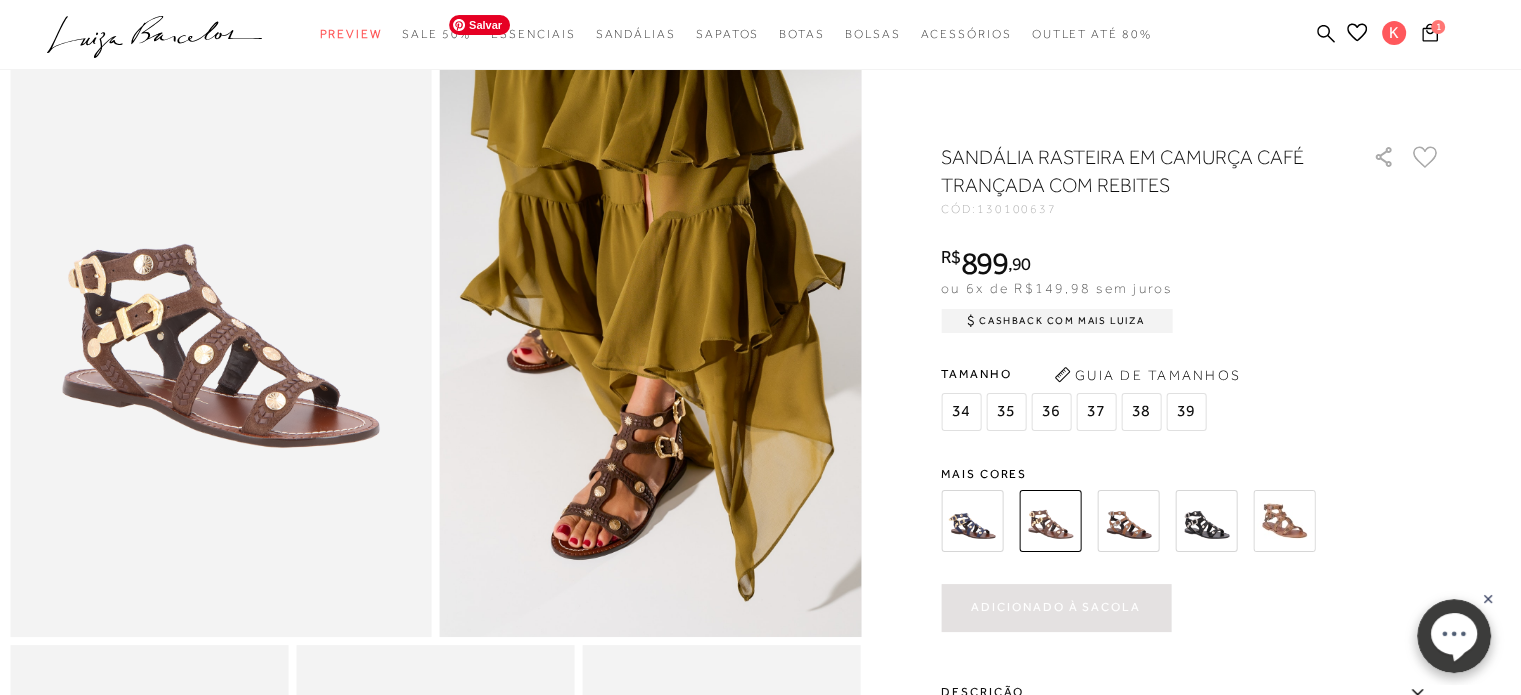 click at bounding box center [1128, 521] 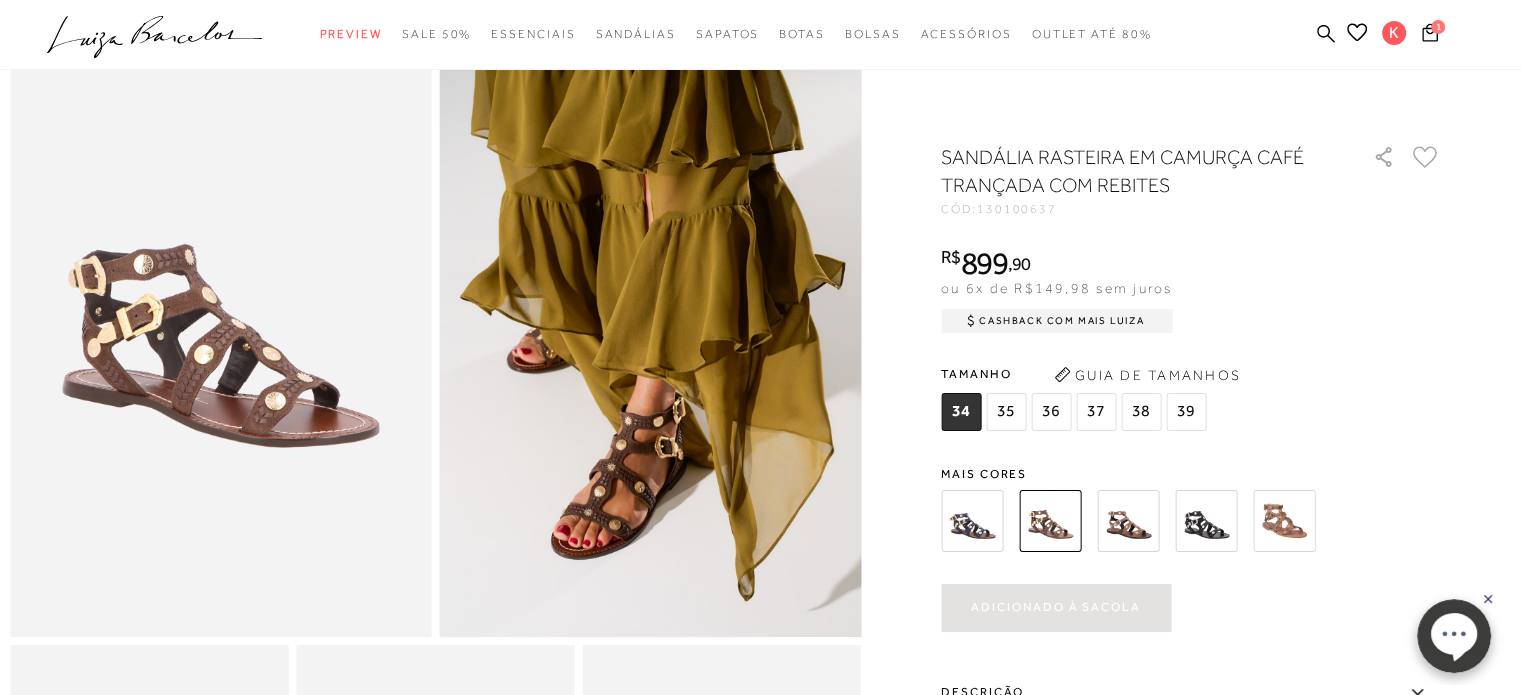 scroll, scrollTop: 200, scrollLeft: 0, axis: vertical 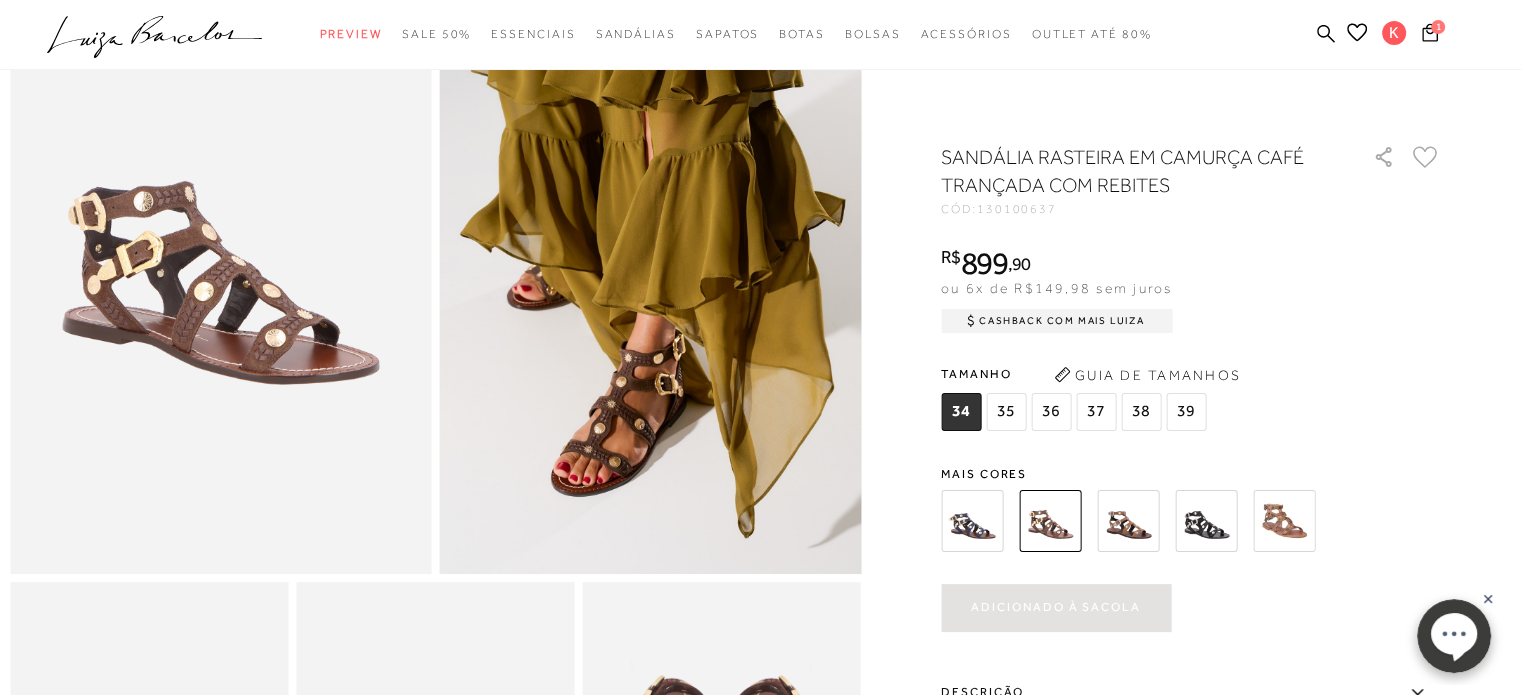 click at bounding box center (1128, 521) 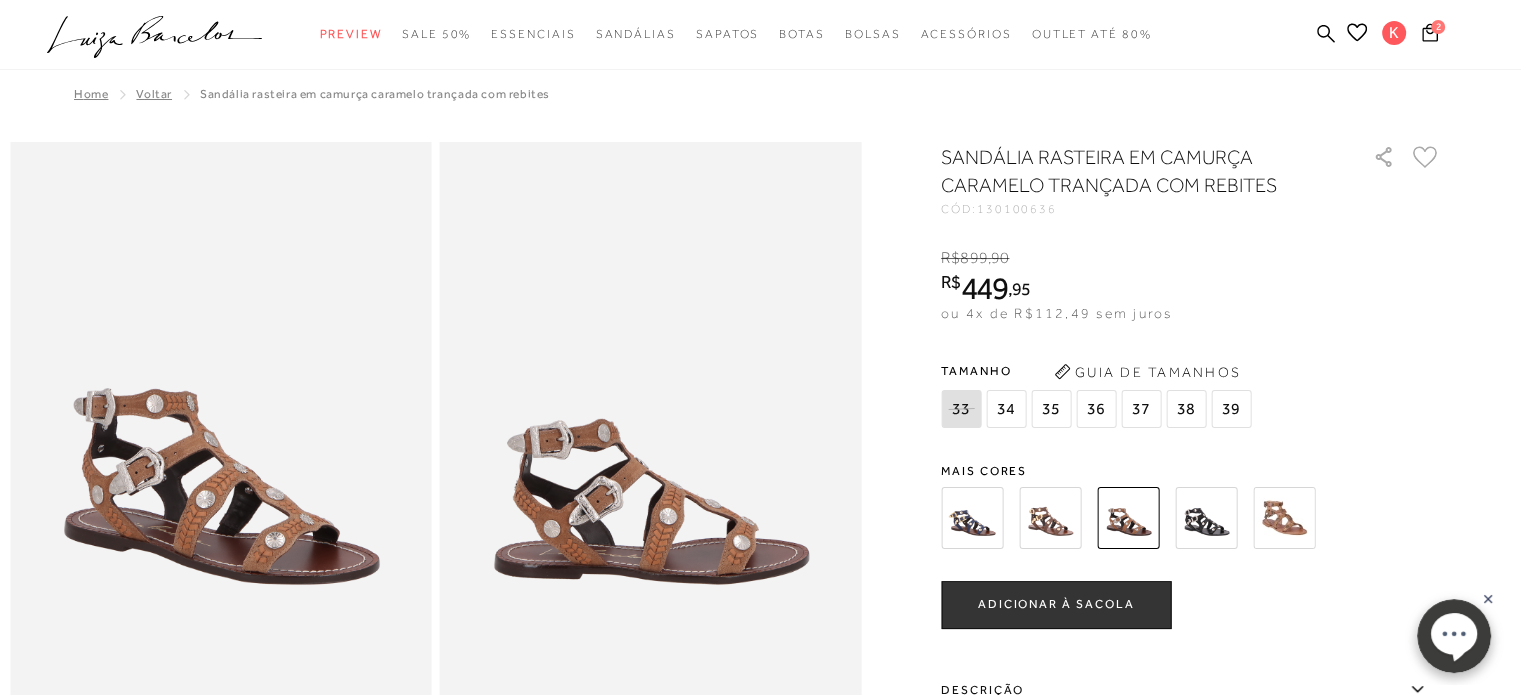 click at bounding box center [1206, 518] 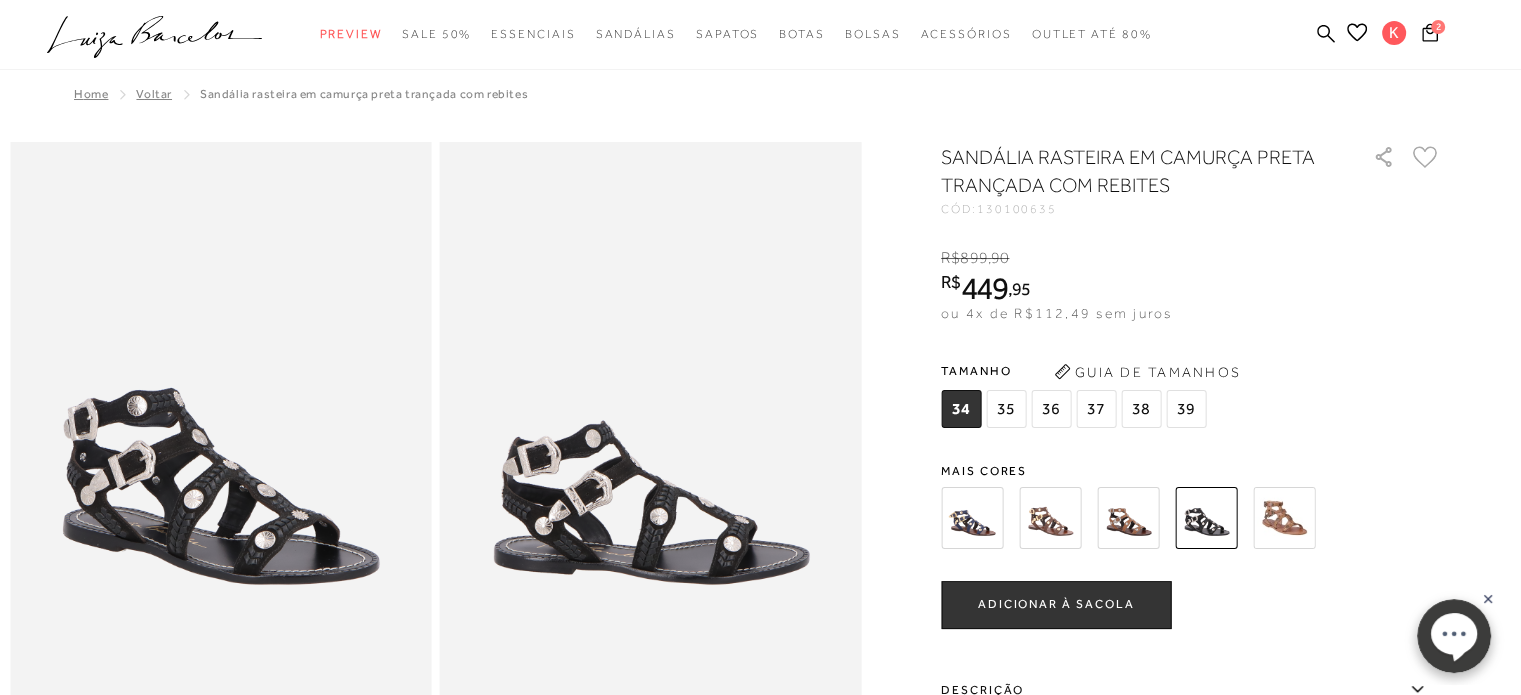 scroll, scrollTop: 0, scrollLeft: 0, axis: both 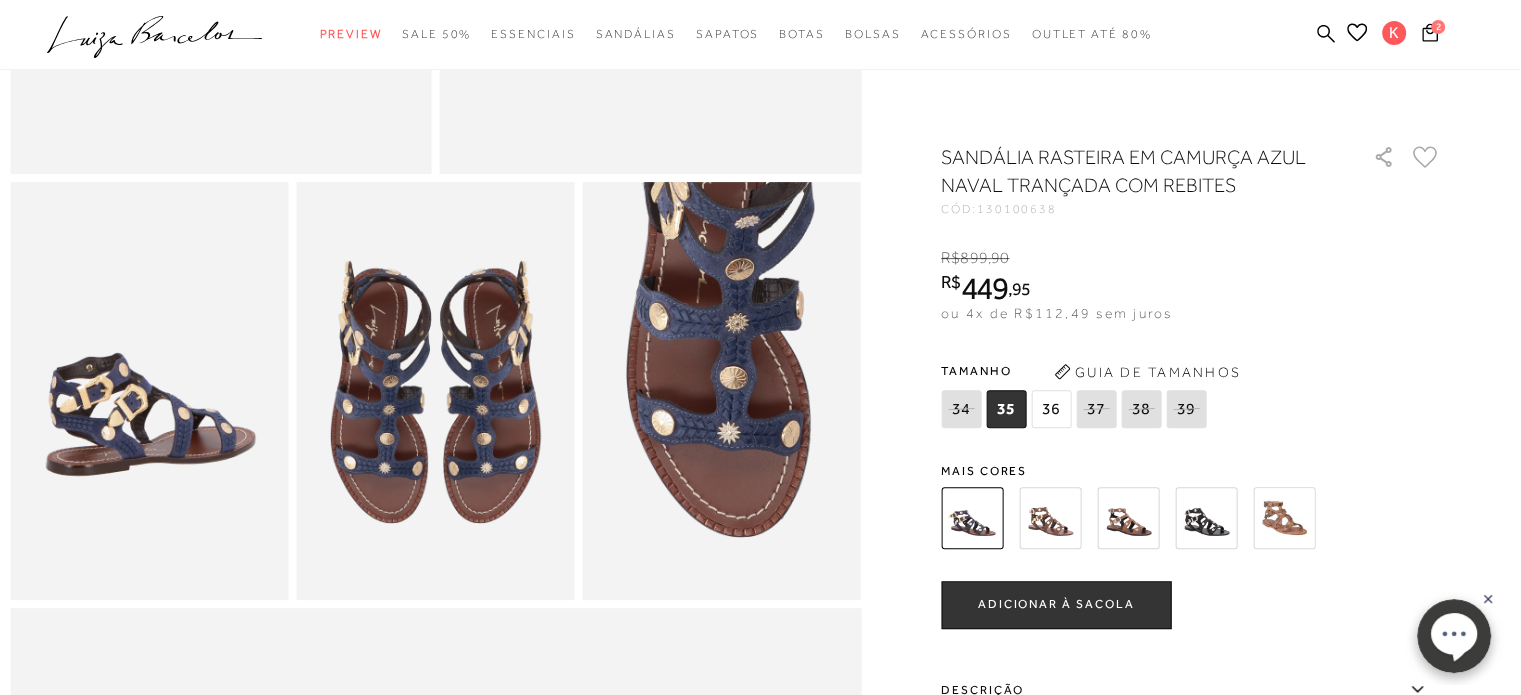 click at bounding box center (1128, 518) 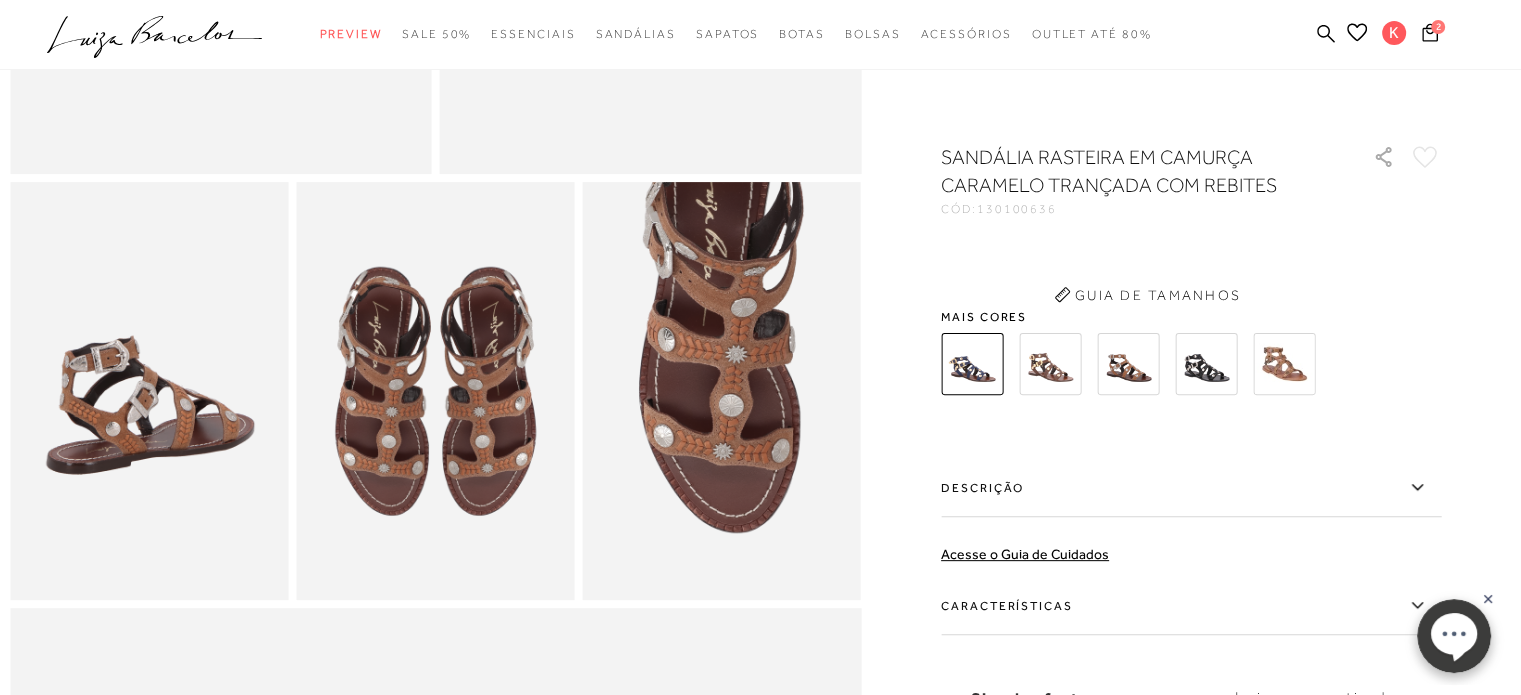 scroll, scrollTop: 0, scrollLeft: 0, axis: both 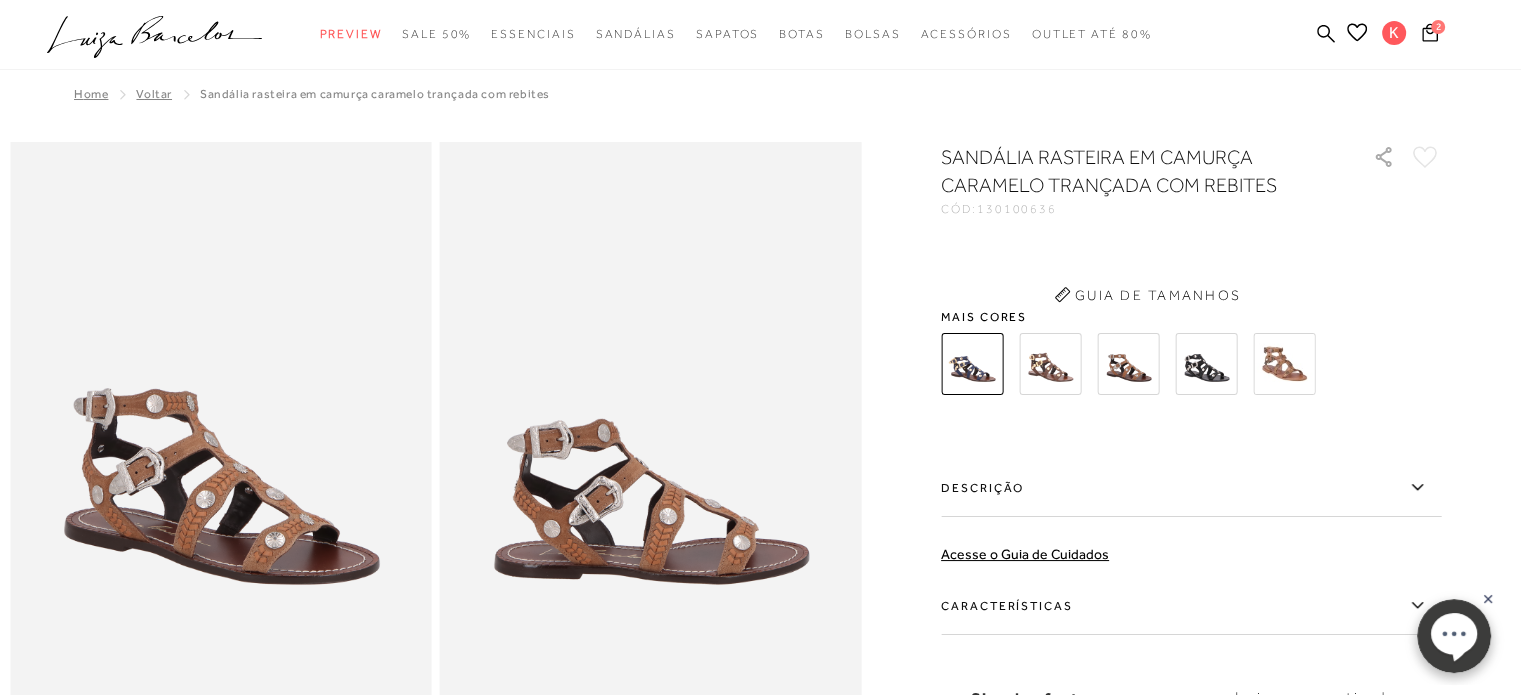 click on "Descrição
A verdadeira essência boho traduzida em uma sandália ideal para qualquer estação. O modelo, produzido em camurça no tom caramelo, possui tiras centrais com trama em couro no mesmo tom e adornada por rebites, bico arredondado com vira pespontada e fechamento duplo com maxi fivela western." at bounding box center (1191, 490) 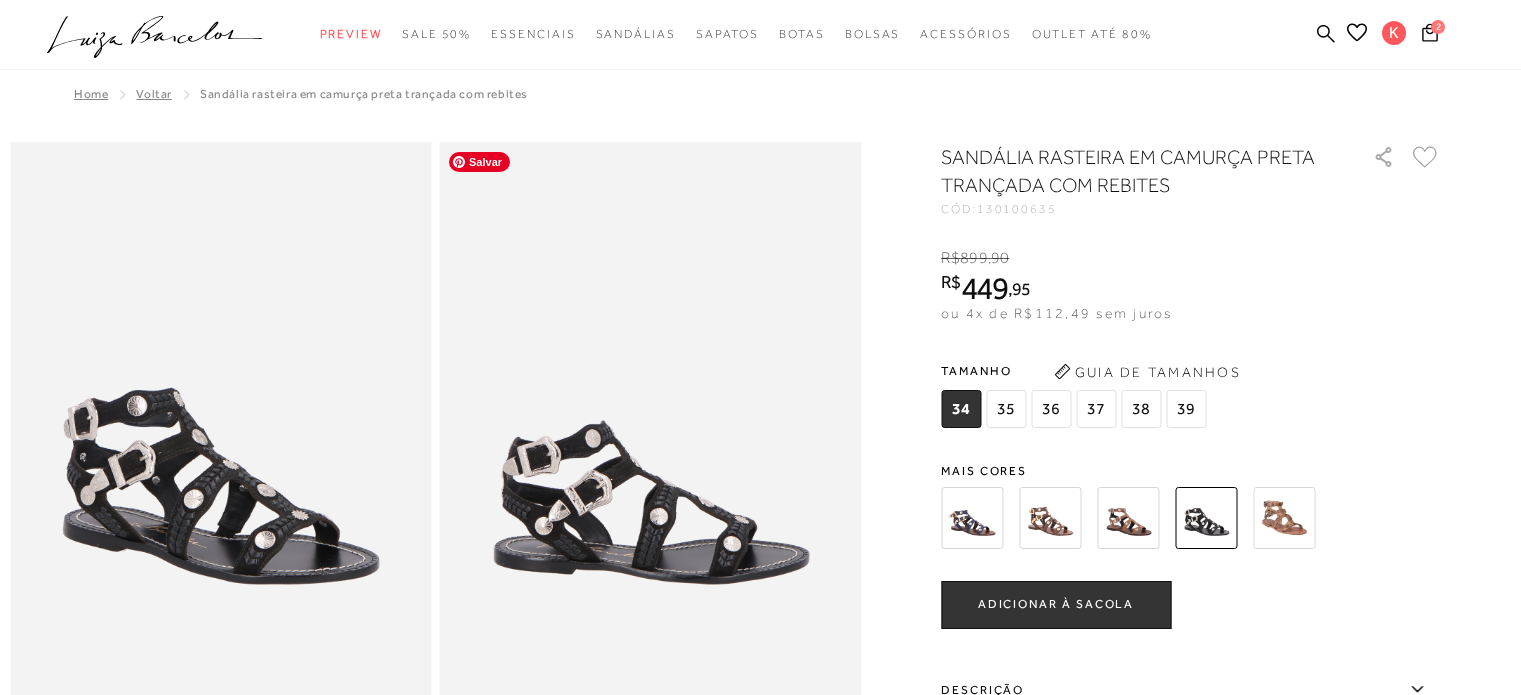 scroll, scrollTop: 0, scrollLeft: 0, axis: both 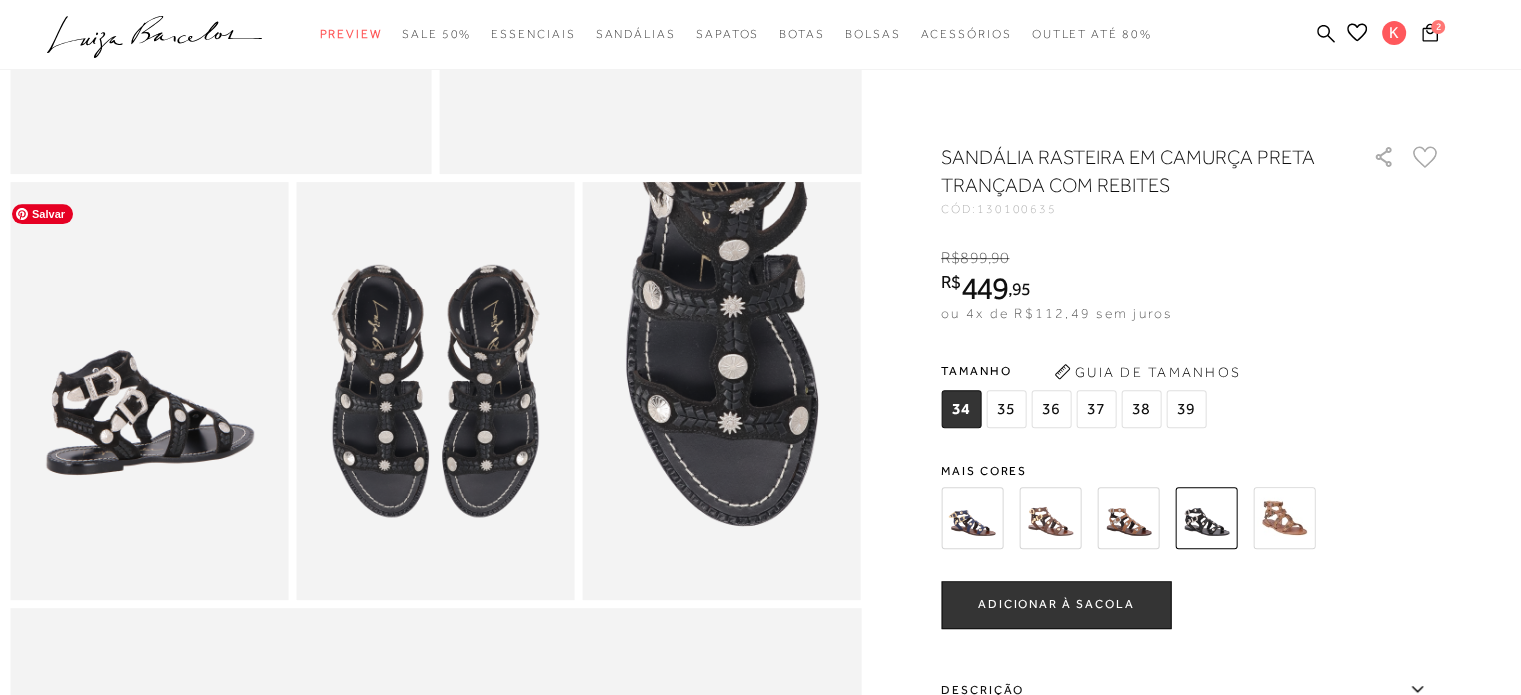 click at bounding box center (149, 390) 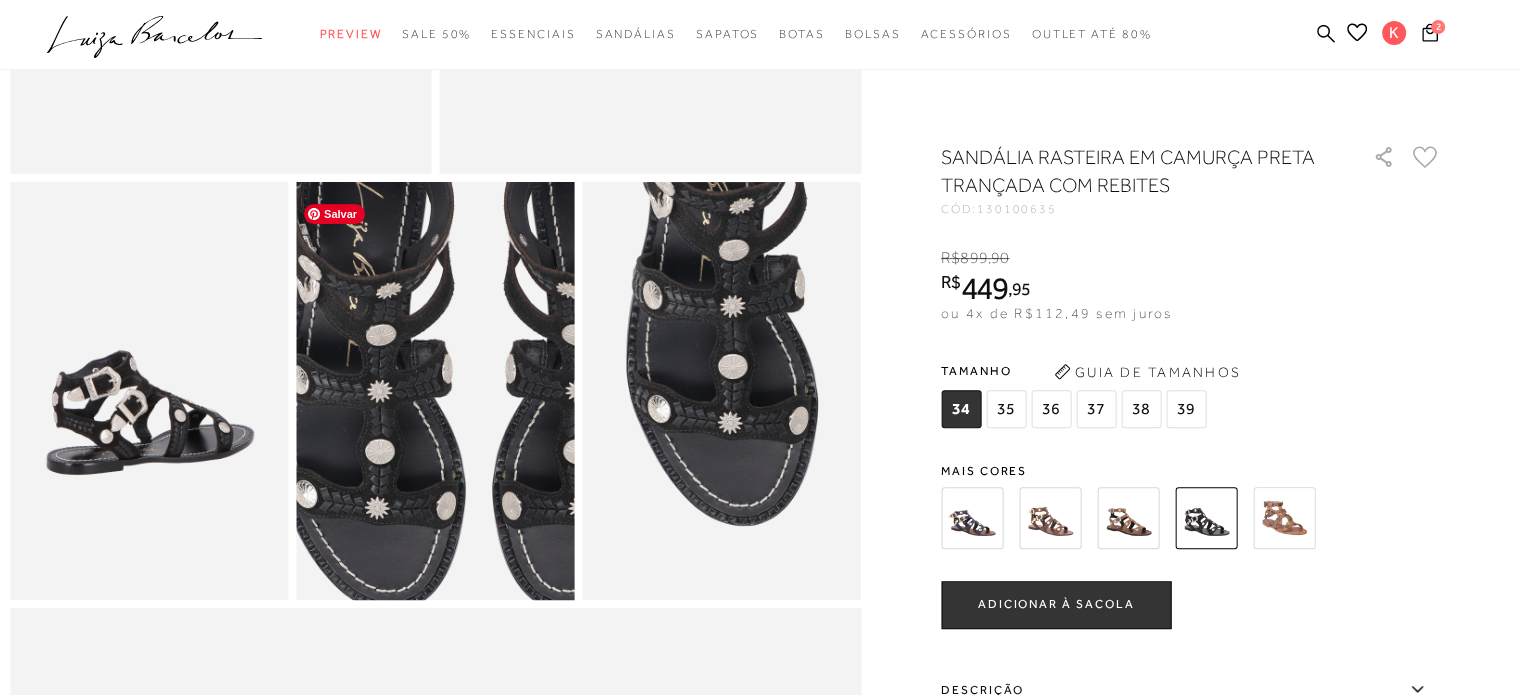 click at bounding box center (479, 360) 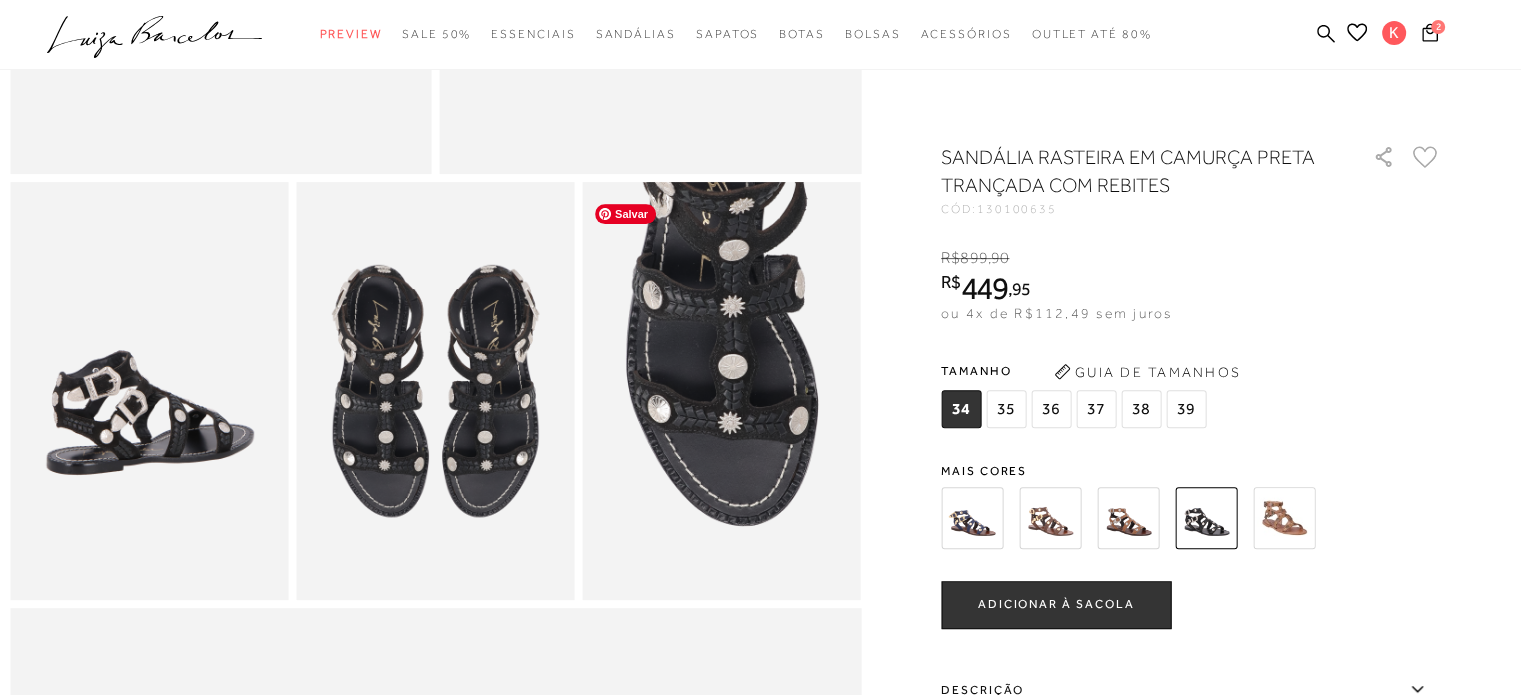 click at bounding box center [722, 390] 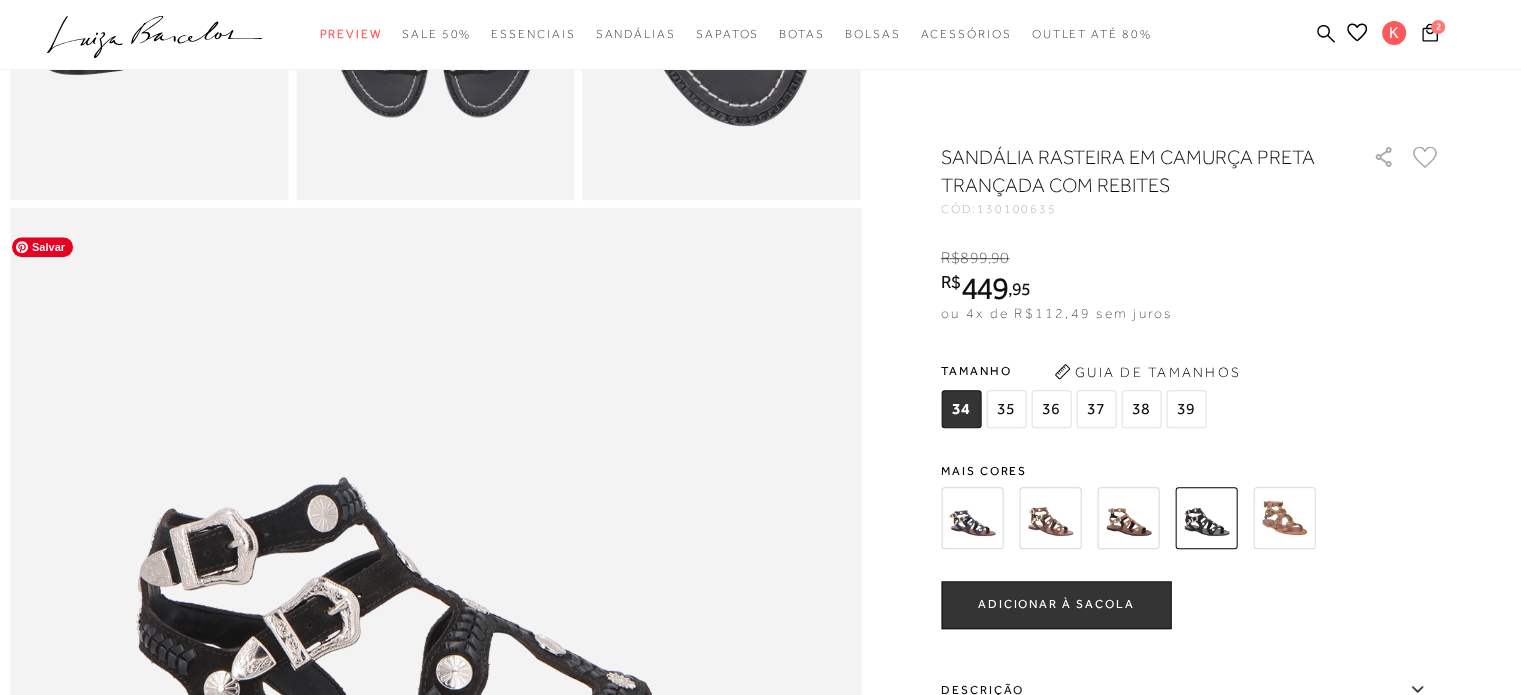 scroll, scrollTop: 1300, scrollLeft: 0, axis: vertical 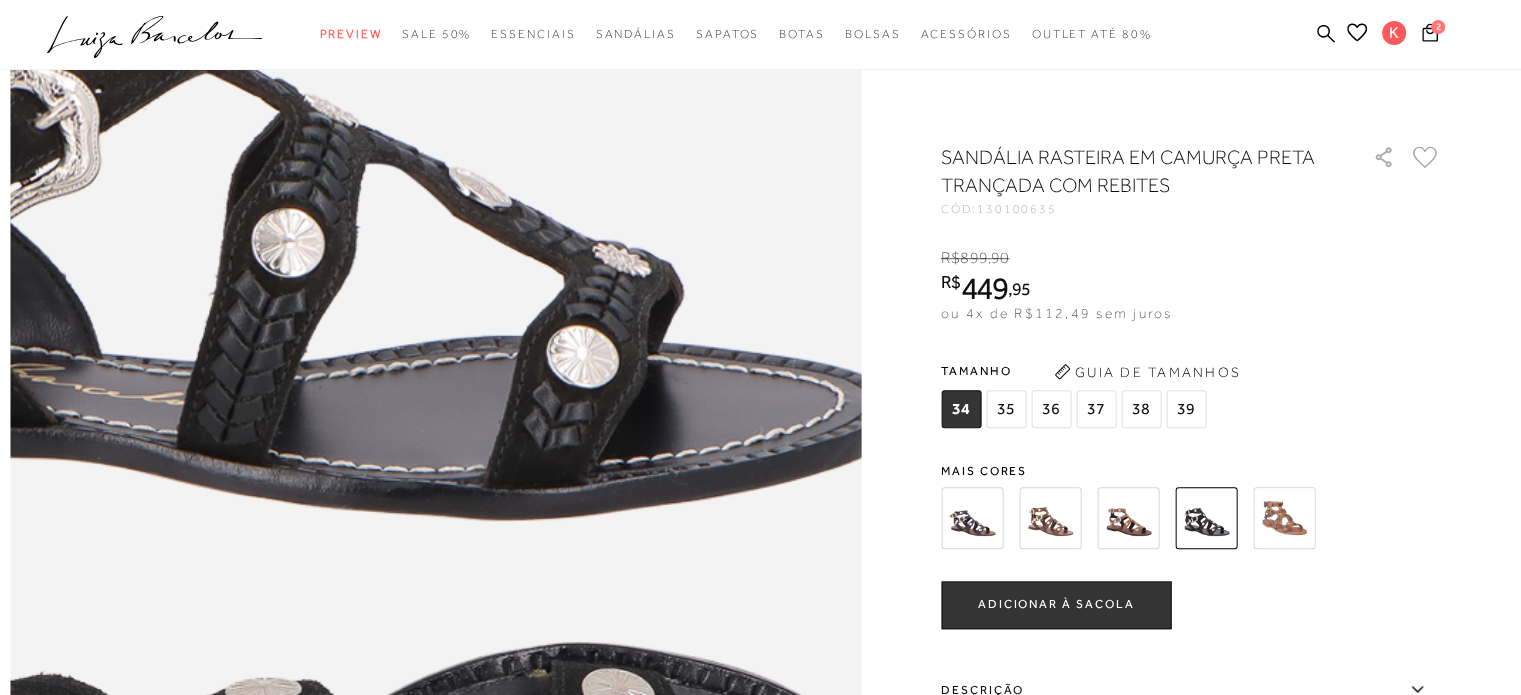 click at bounding box center [251, 590] 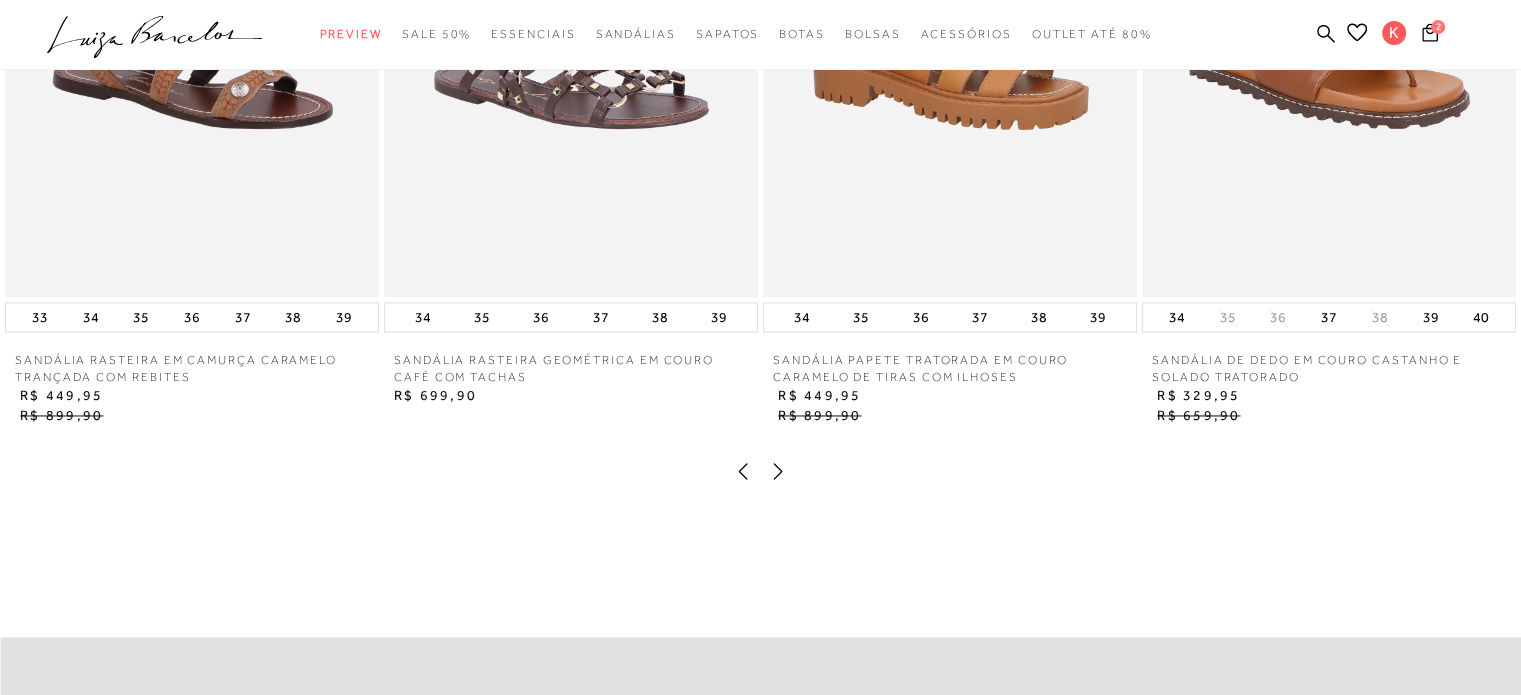 scroll, scrollTop: 3200, scrollLeft: 0, axis: vertical 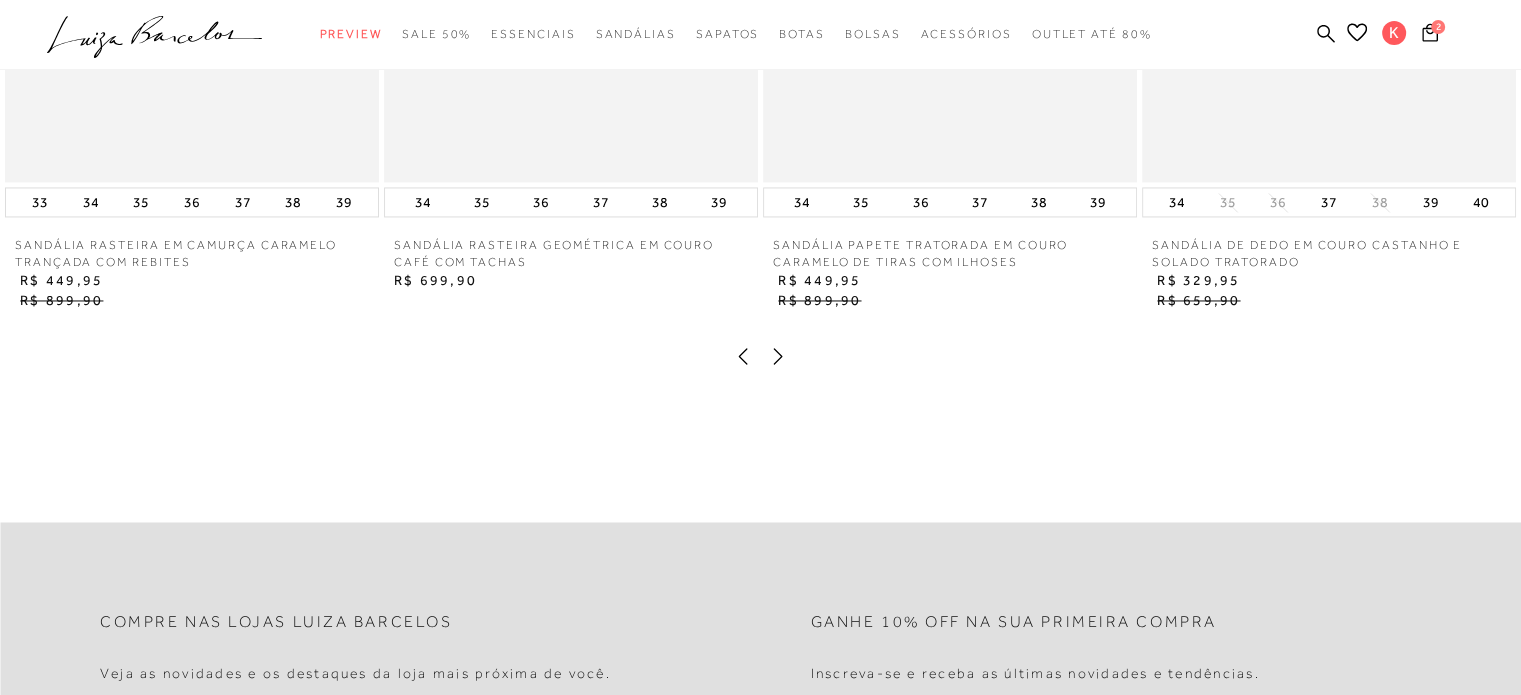 click at bounding box center [775, 359] 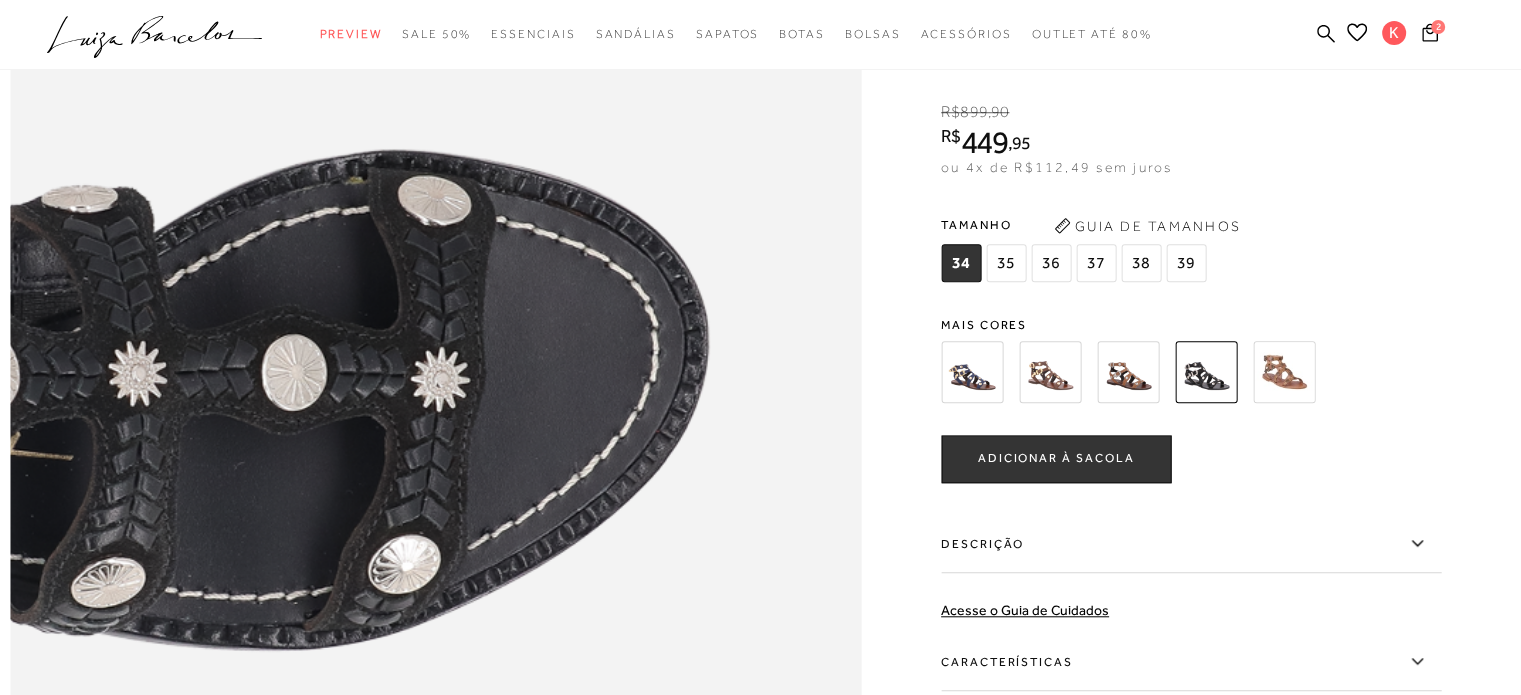 scroll, scrollTop: 1900, scrollLeft: 0, axis: vertical 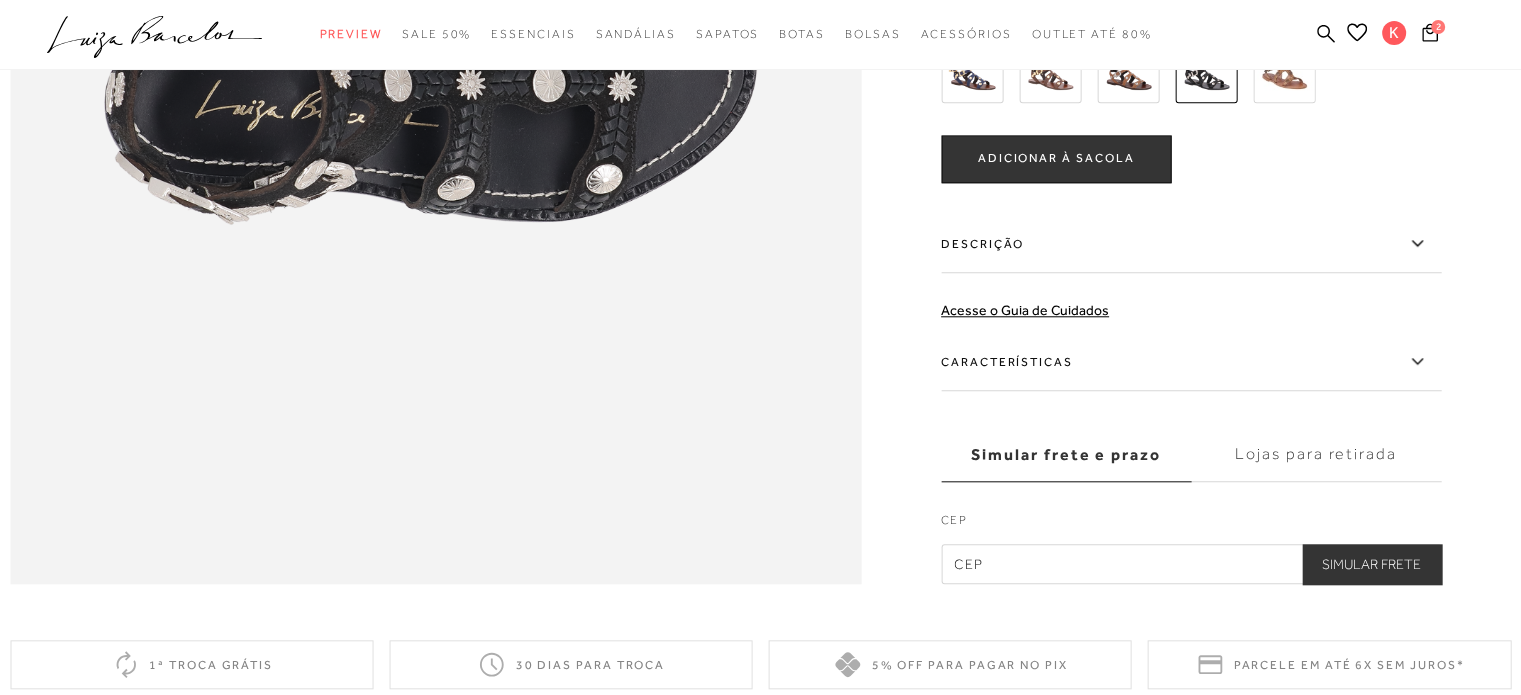 click at bounding box center [1050, 72] 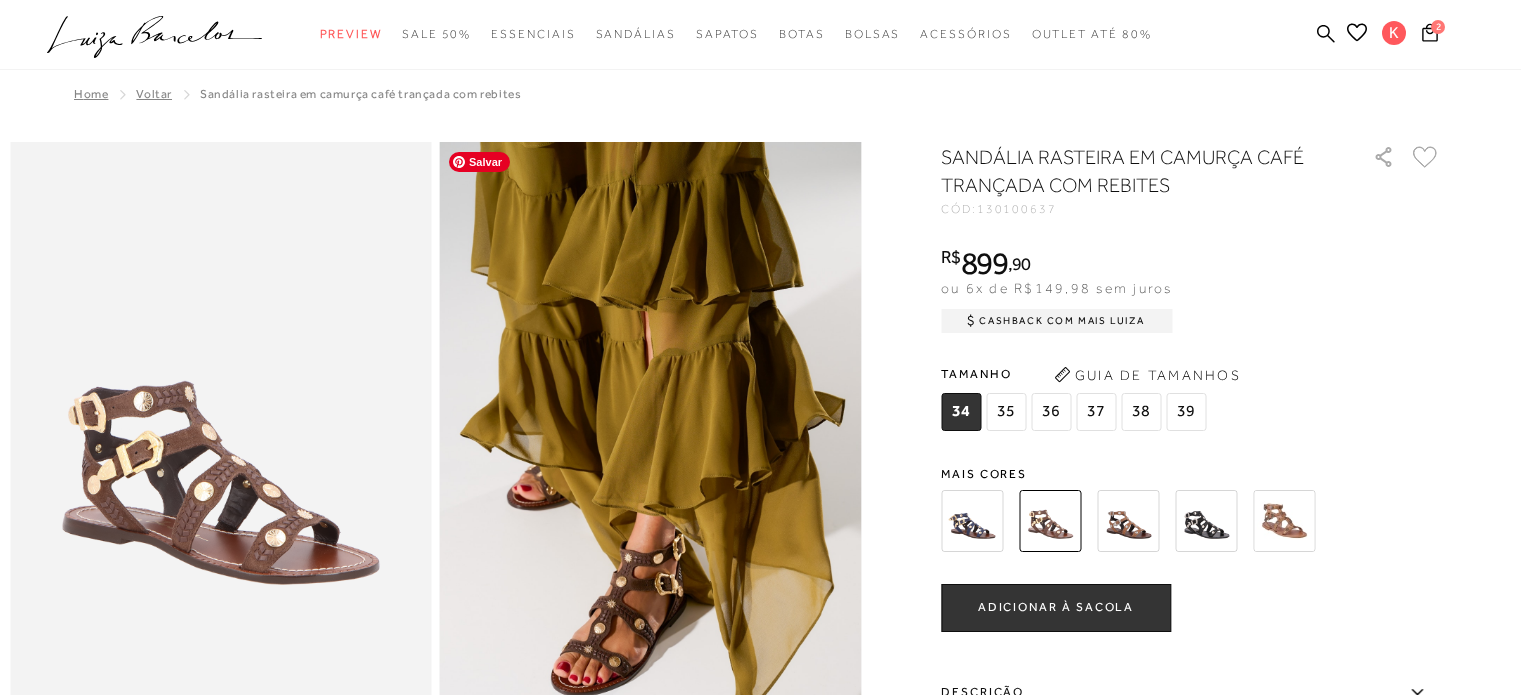 scroll, scrollTop: 486, scrollLeft: 0, axis: vertical 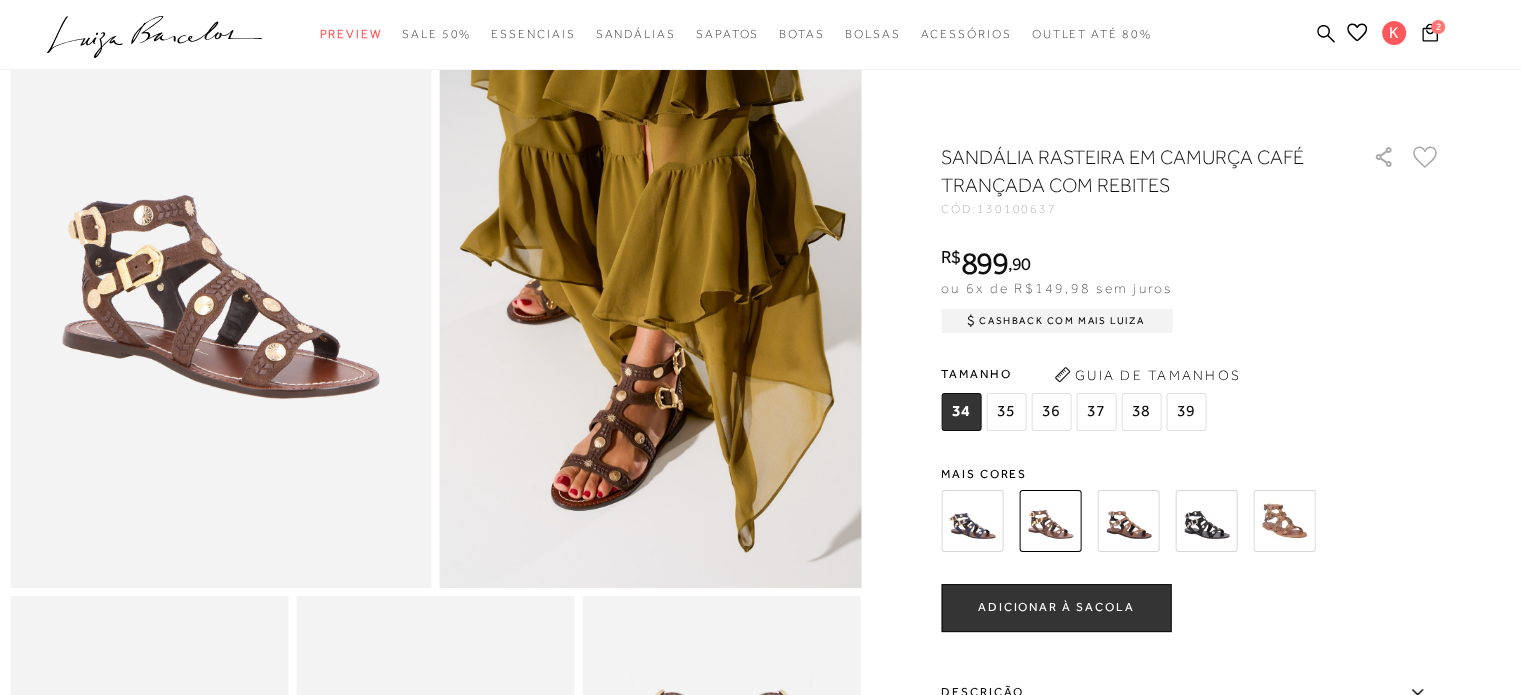 click at bounding box center [1206, 521] 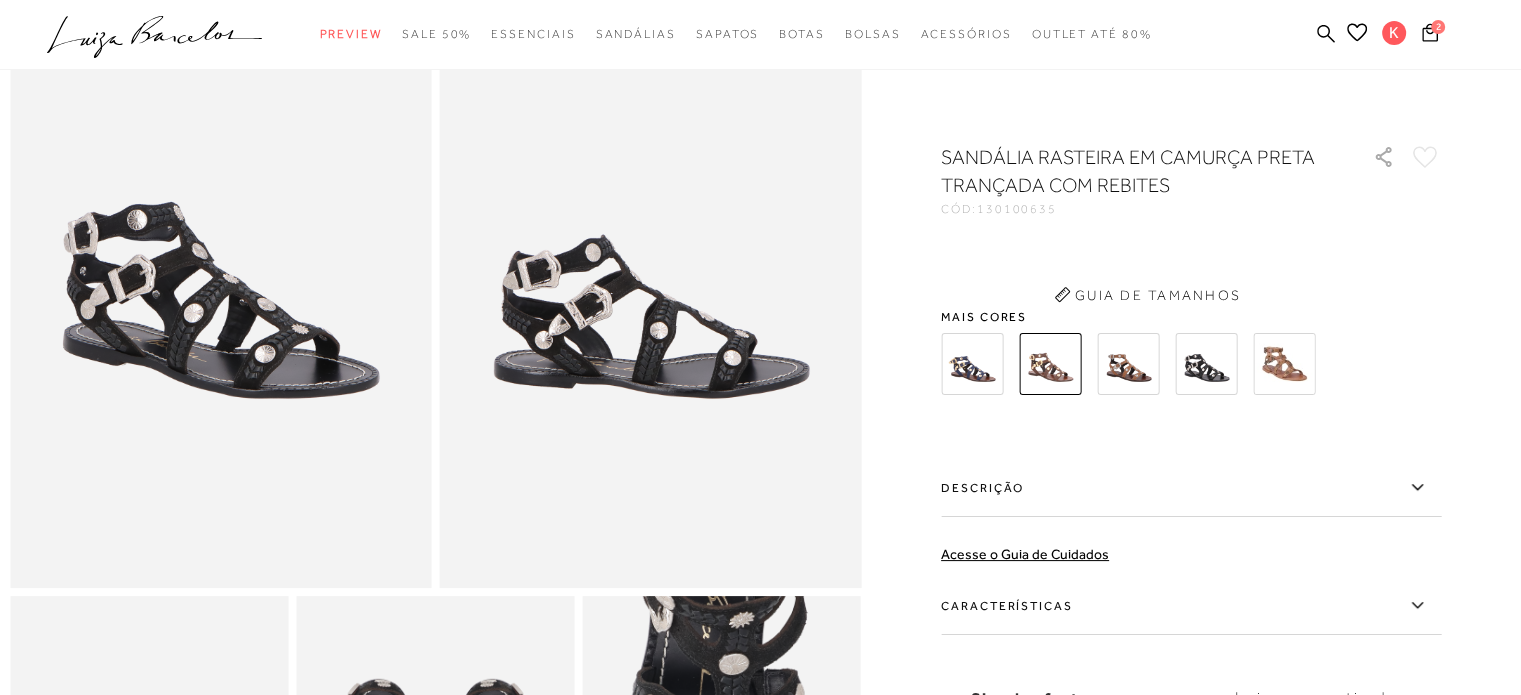 scroll, scrollTop: 0, scrollLeft: 0, axis: both 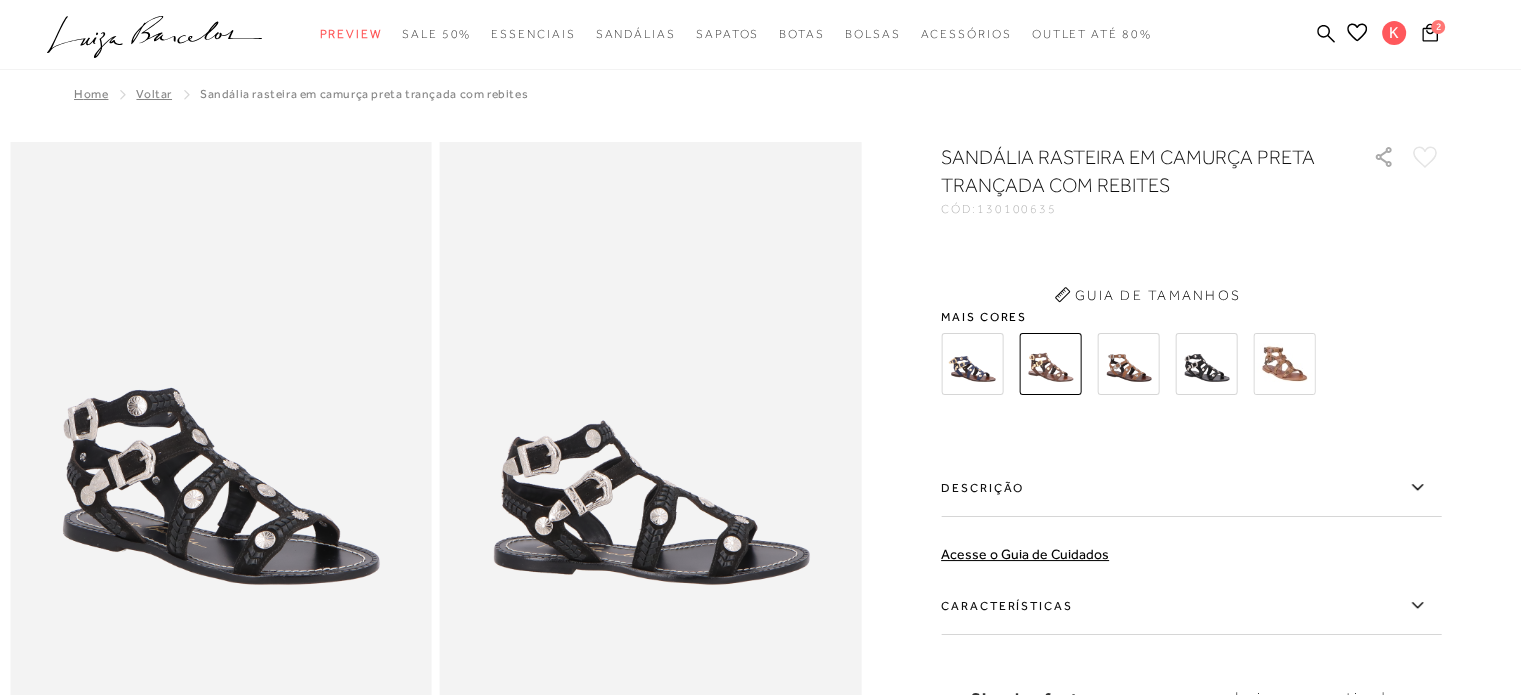 click on "SANDÁLIA RASTEIRA EM CAMURÇA PRETA TRANÇADA COM REBITES
CÓD:
130100635
×
É necessário selecionar um tamanho para adicionar o produto como favorito.
Guia de Tamanhos
Mais cores" at bounding box center (1191, 485) 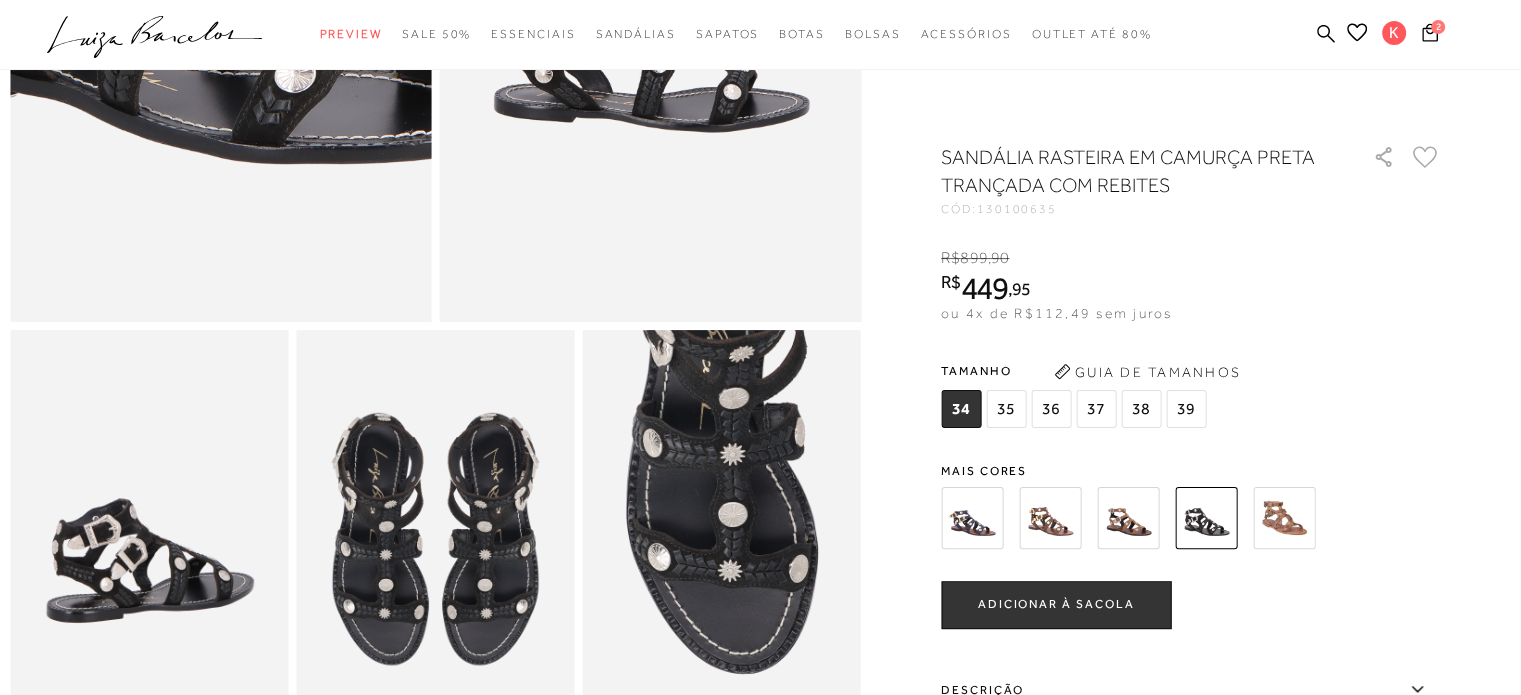 scroll, scrollTop: 500, scrollLeft: 0, axis: vertical 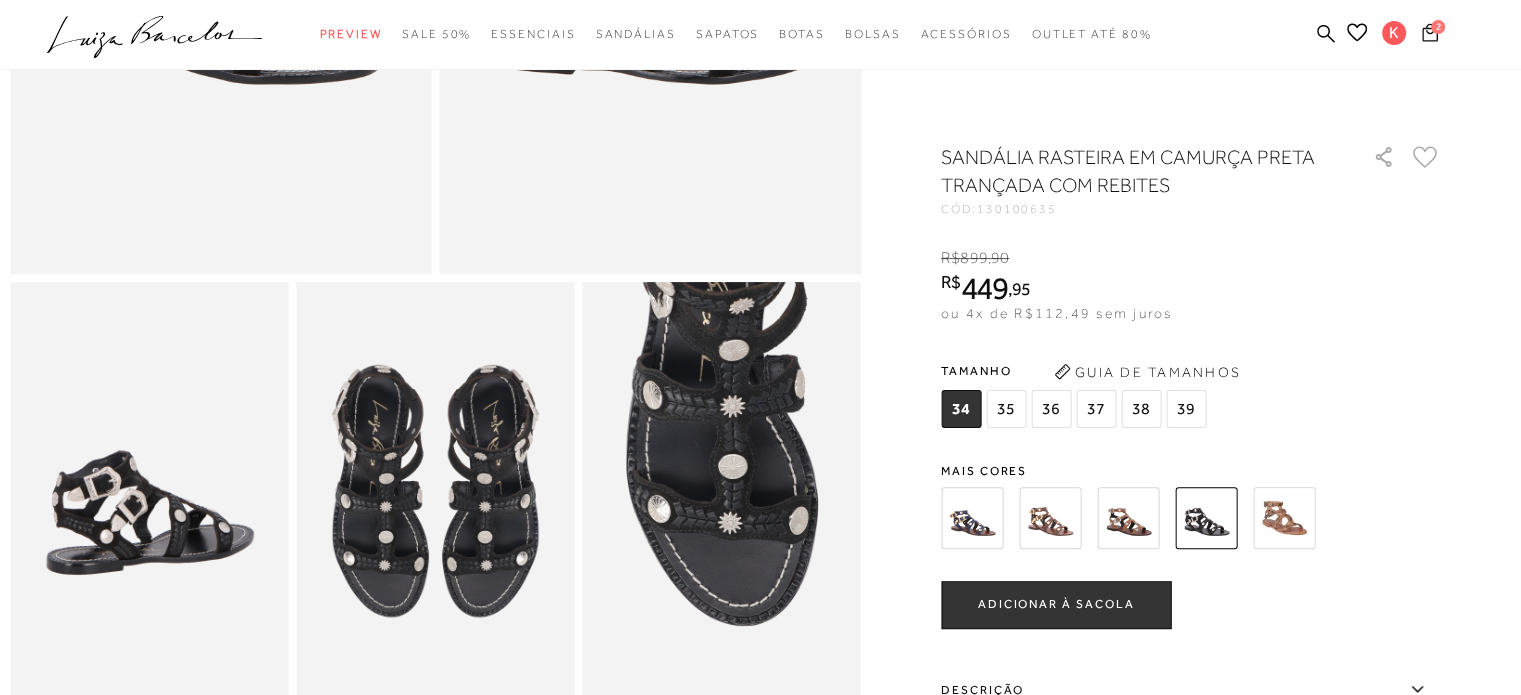 click 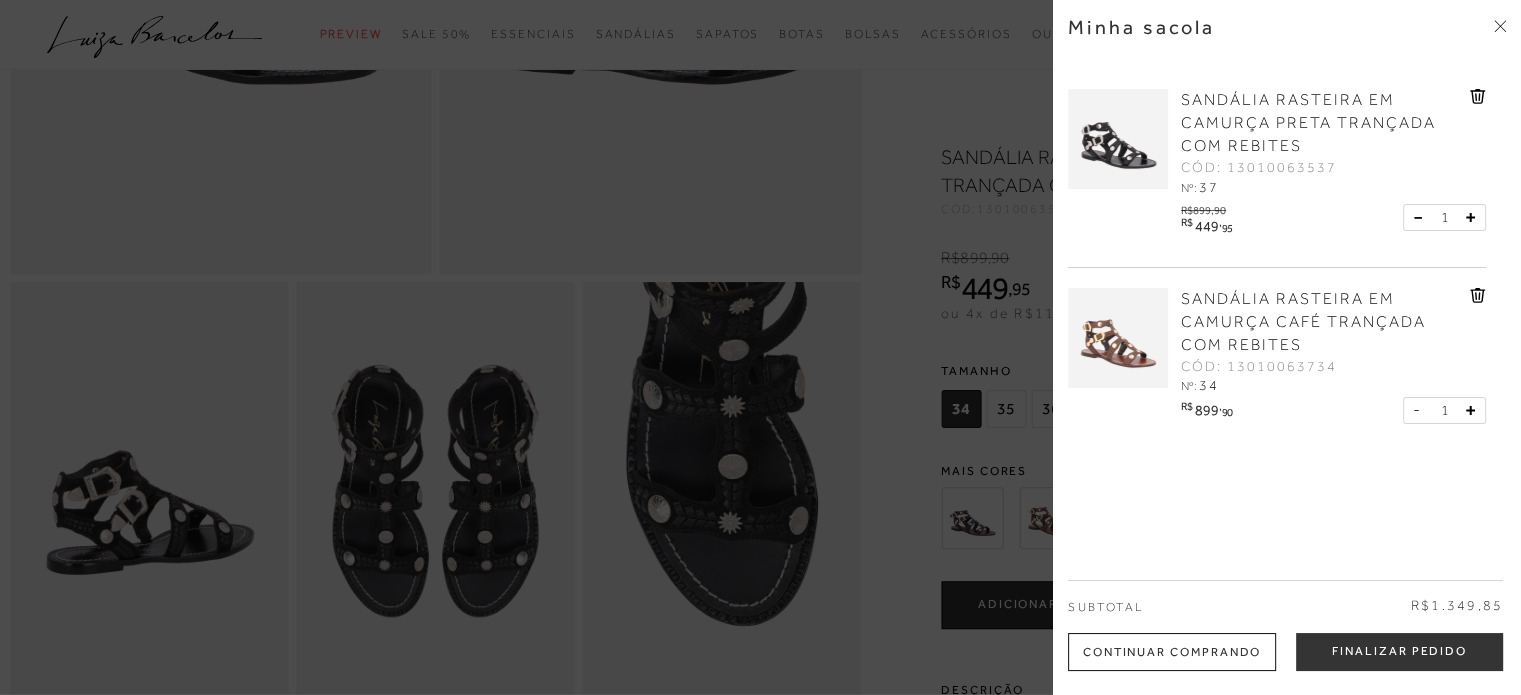 click 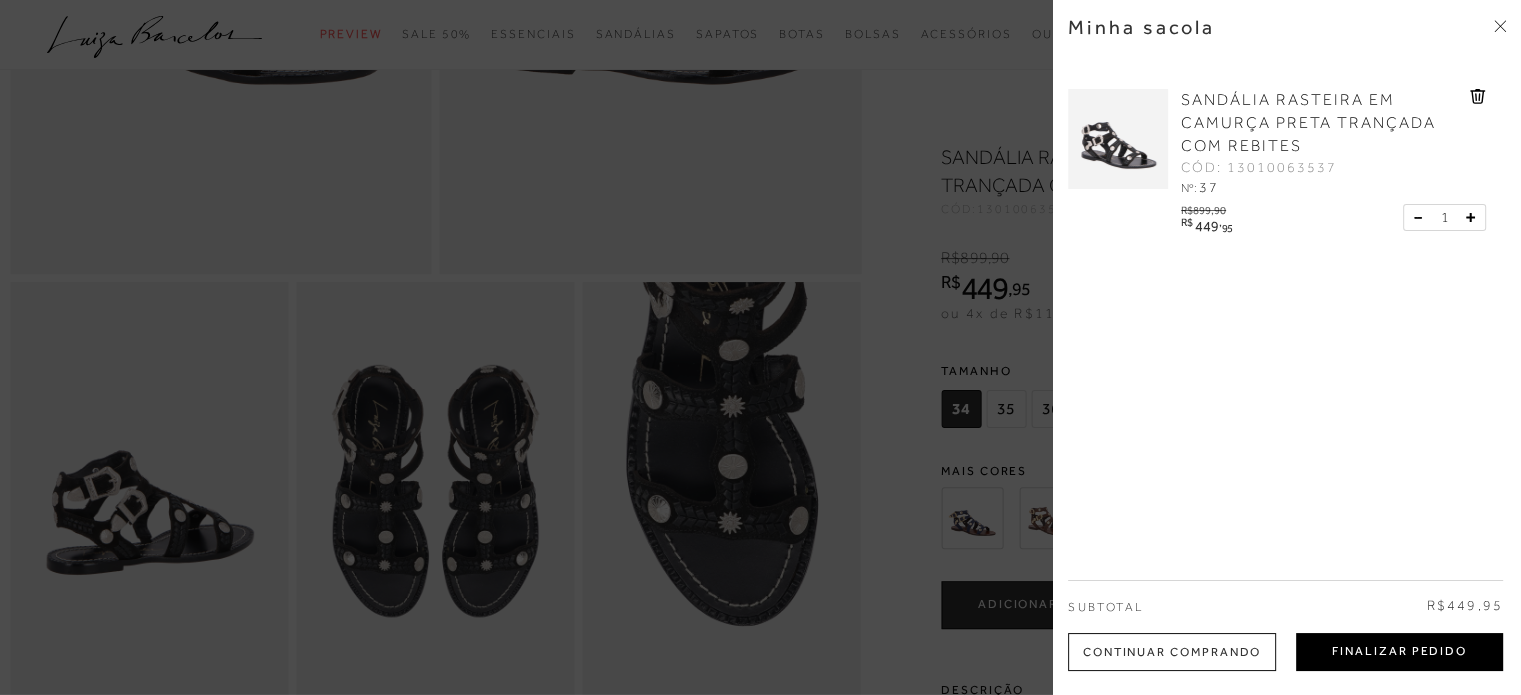click on "Finalizar Pedido" at bounding box center [1399, 652] 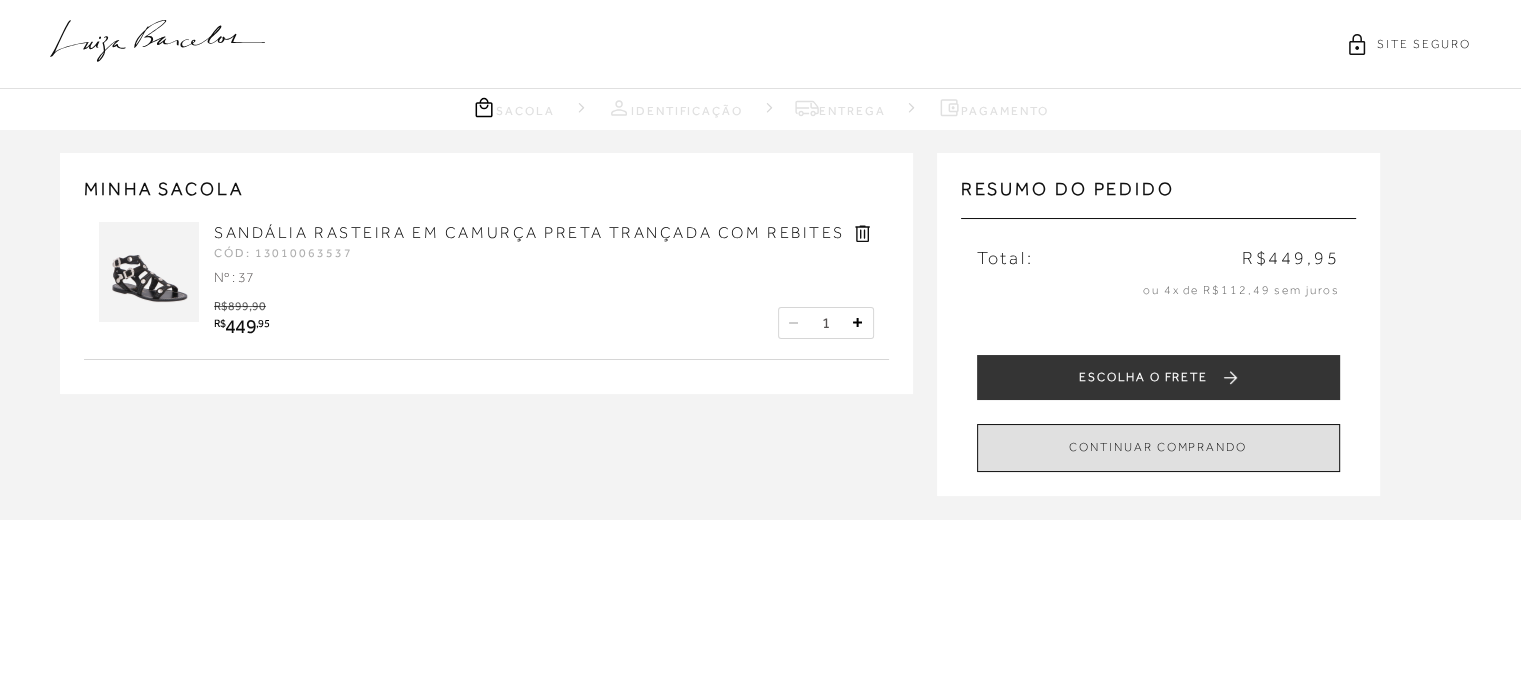 scroll, scrollTop: 0, scrollLeft: 0, axis: both 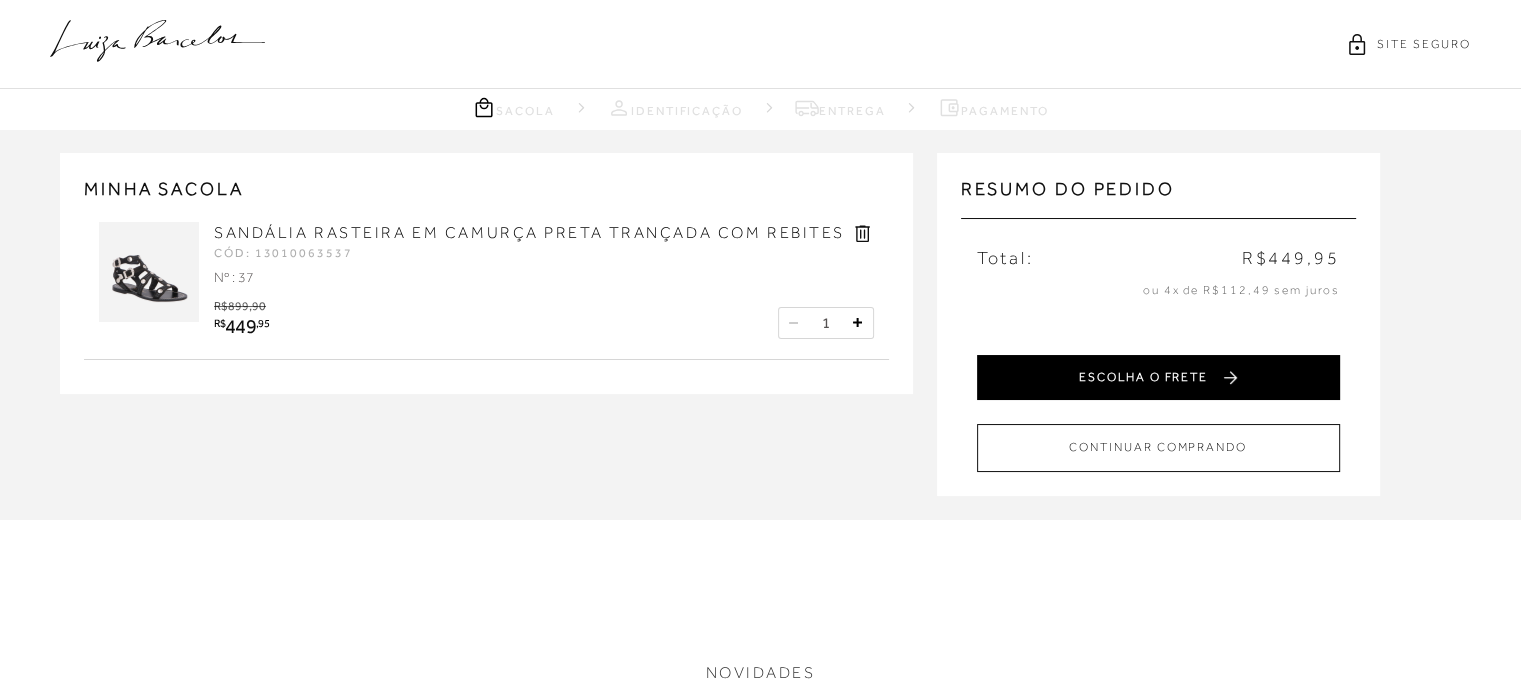 click on "ESCOLHA O FRETE" at bounding box center [1158, 377] 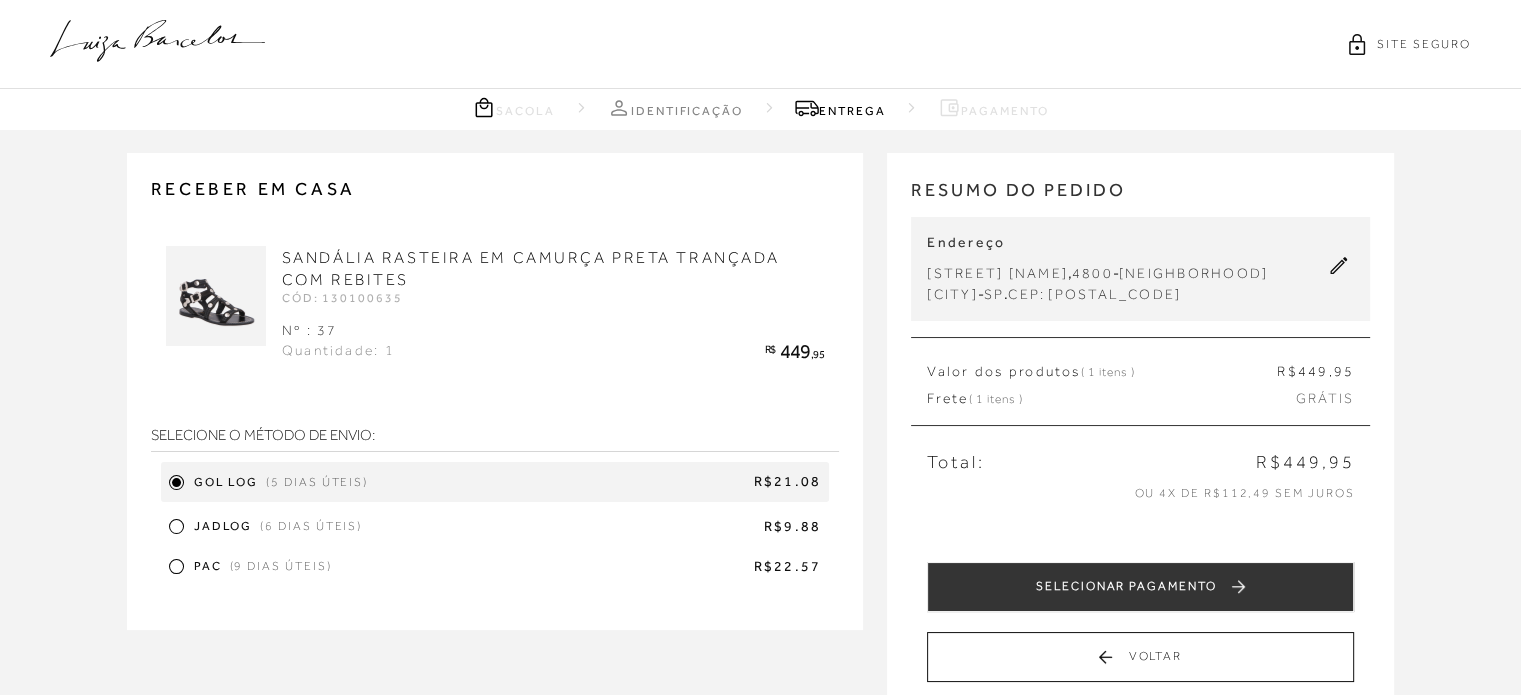 click on "R$9.88" at bounding box center [595, 527] 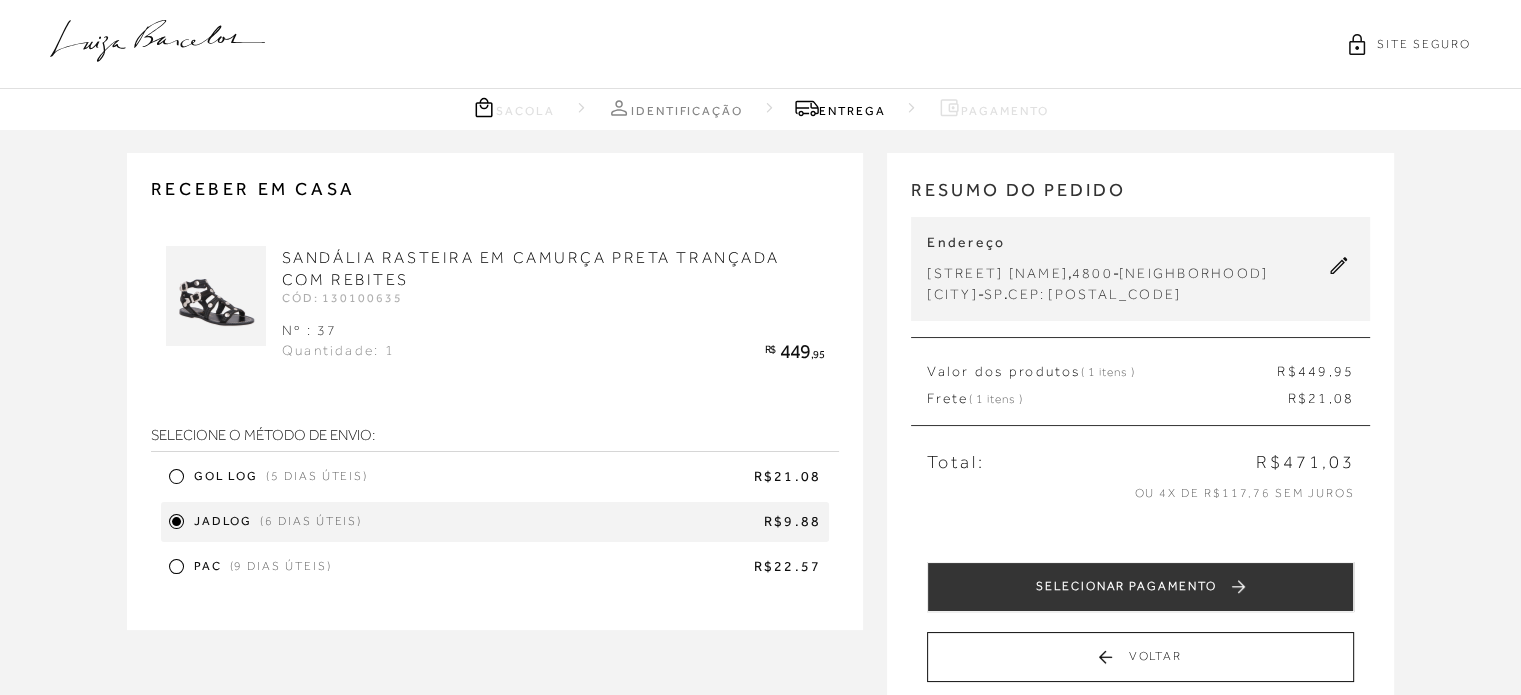 click at bounding box center (760, 768) 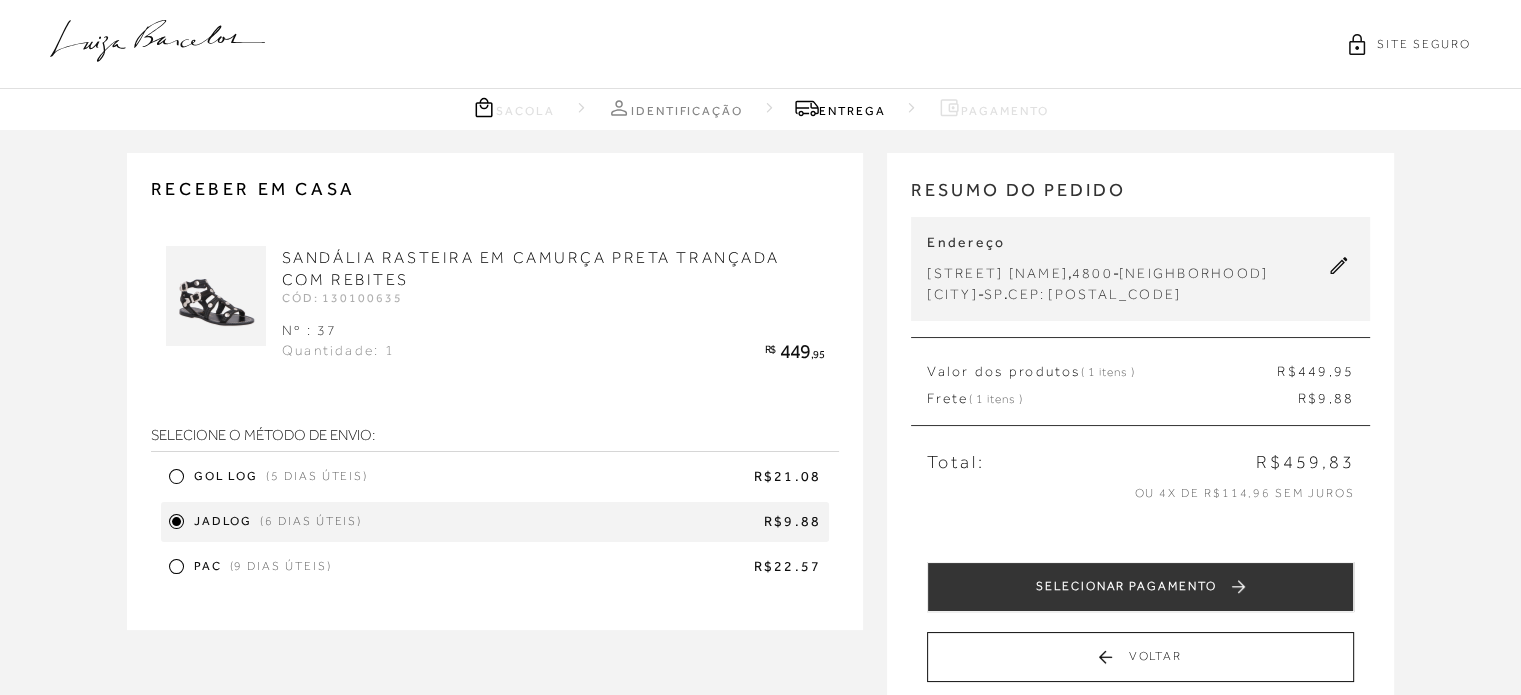 click at bounding box center (760, 768) 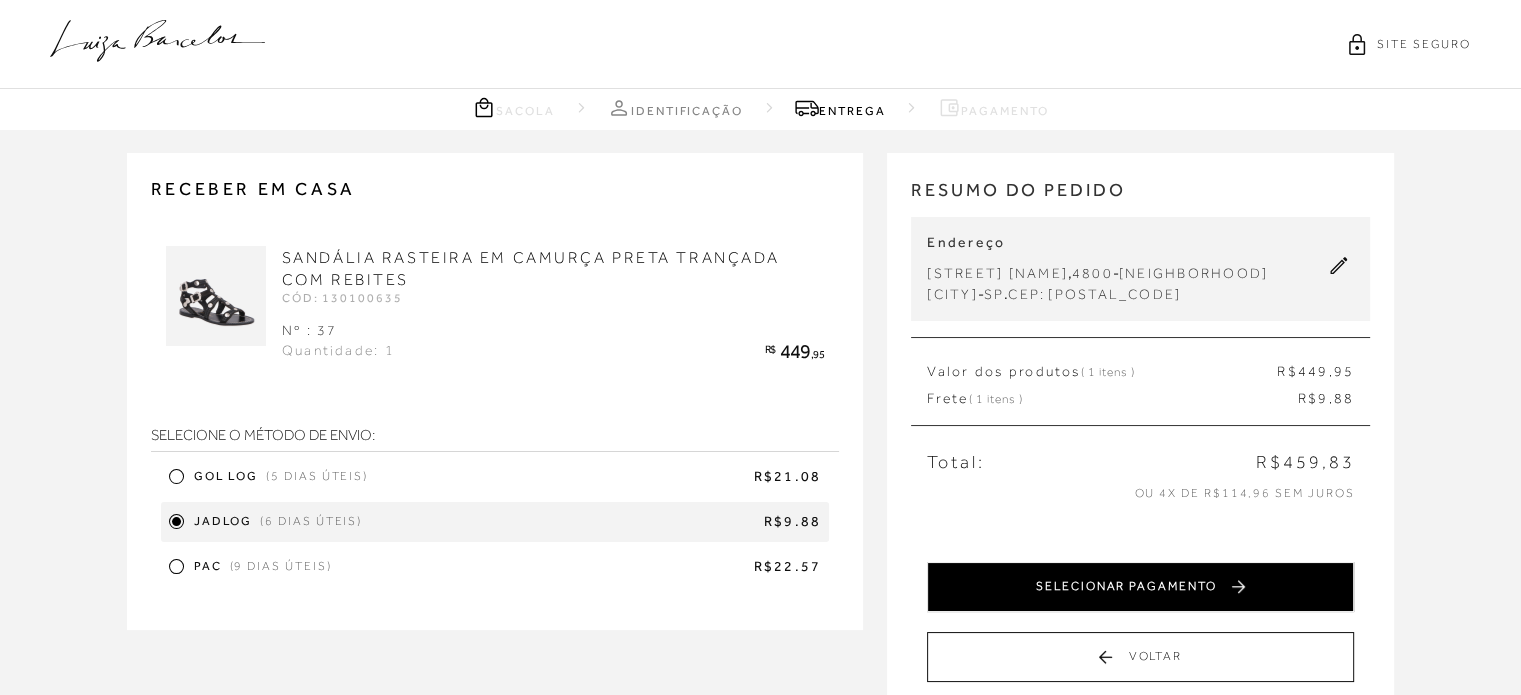 click on "SELECIONAR PAGAMENTO" at bounding box center (1140, 587) 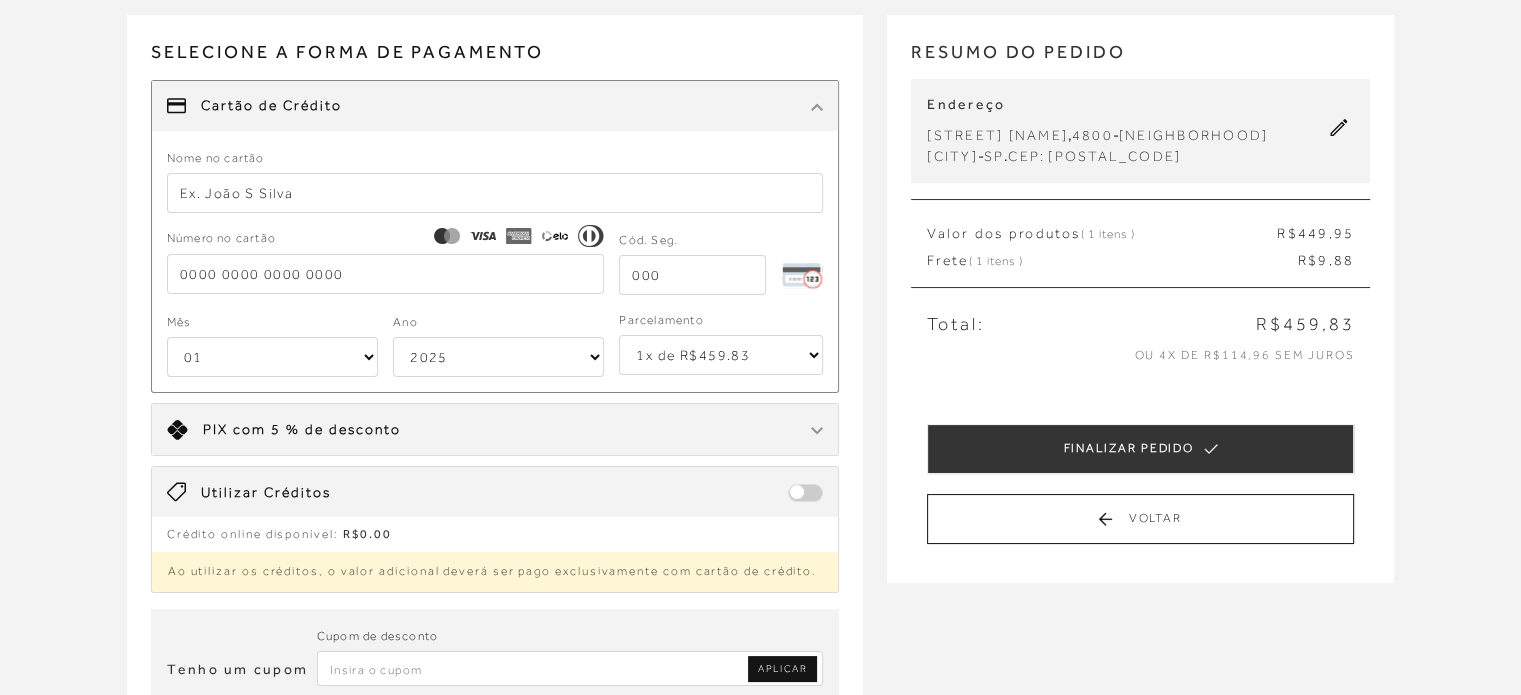 scroll, scrollTop: 200, scrollLeft: 0, axis: vertical 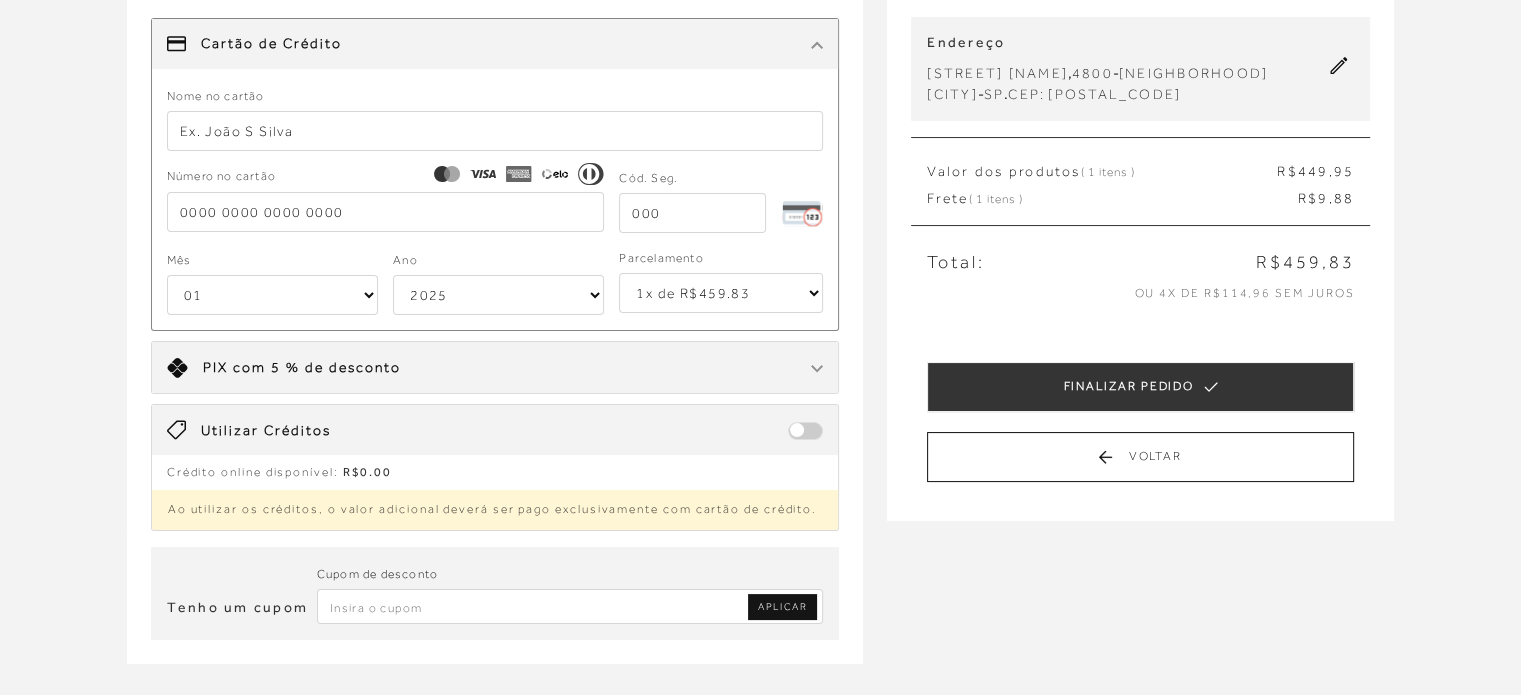 click at bounding box center [570, 606] 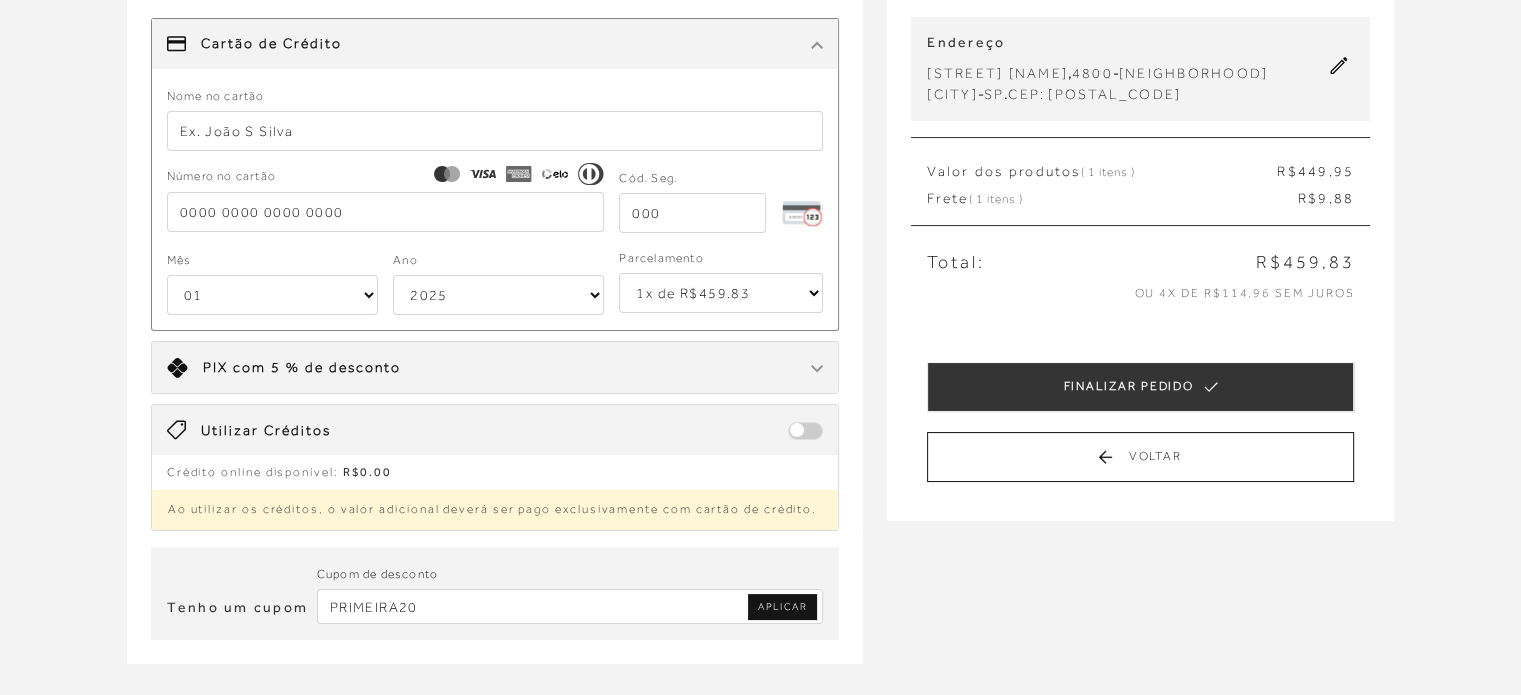 type on "PRIMEIRA20" 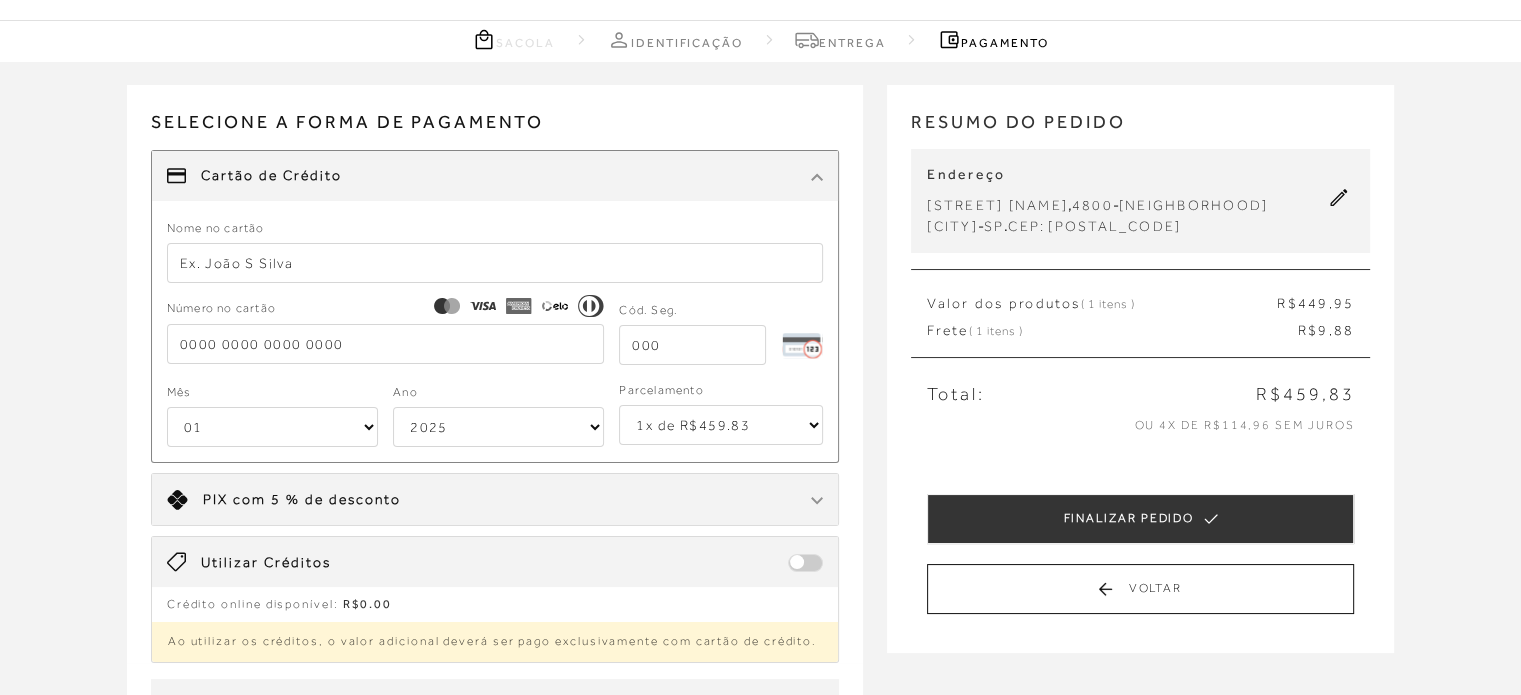 scroll, scrollTop: 100, scrollLeft: 0, axis: vertical 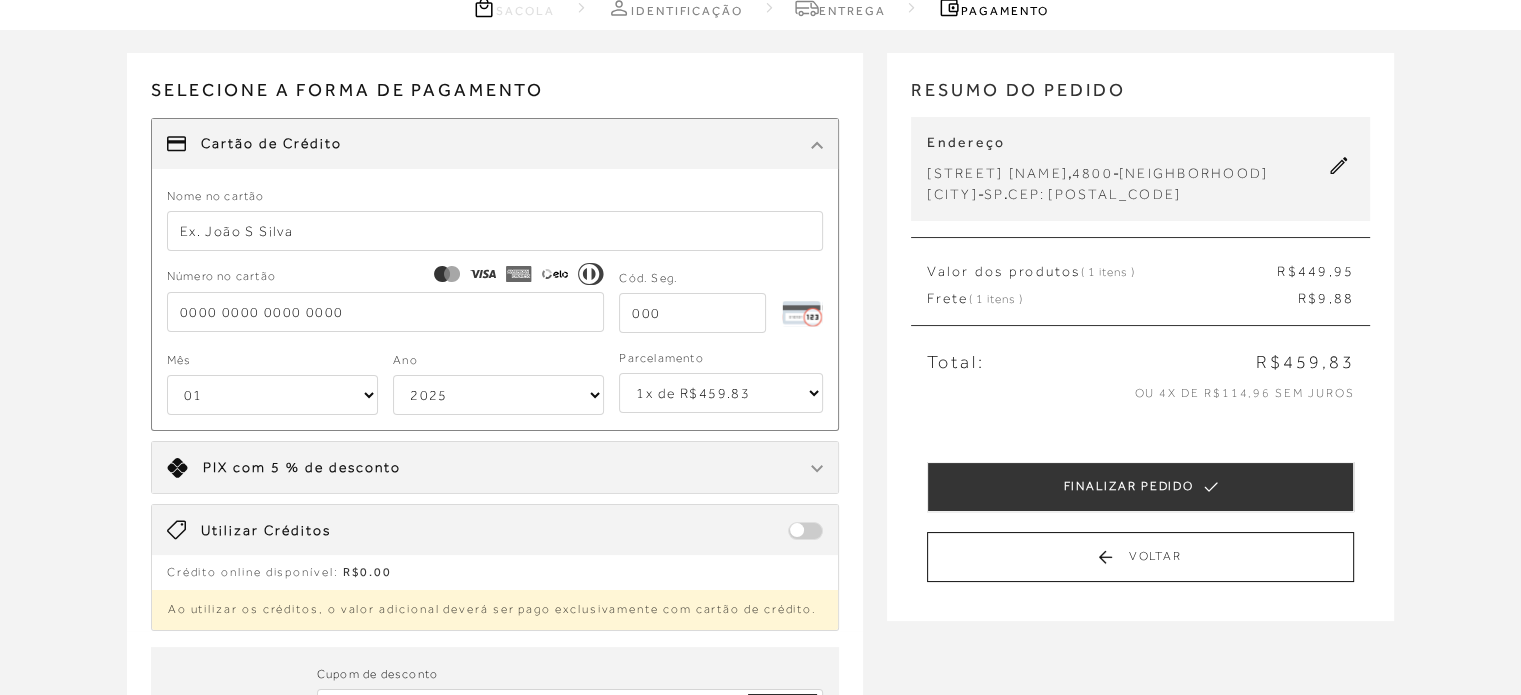click on "RESUMO DO PEDIDO
Endereço
Avenida Brigadeiro Eduardo Gomes ,
4800  -
Residencial Vale Verde
Marília  -
SP  .
CEP:
17514-000
SANDÁLIA RASTEIRA EM CAMURÇA PRETA TRANÇADA COM REBITES
CÓD: 13010063537
Tamanho : 37
Quantidade 1
R$ 449 ,95
R$" at bounding box center [1140, 337] 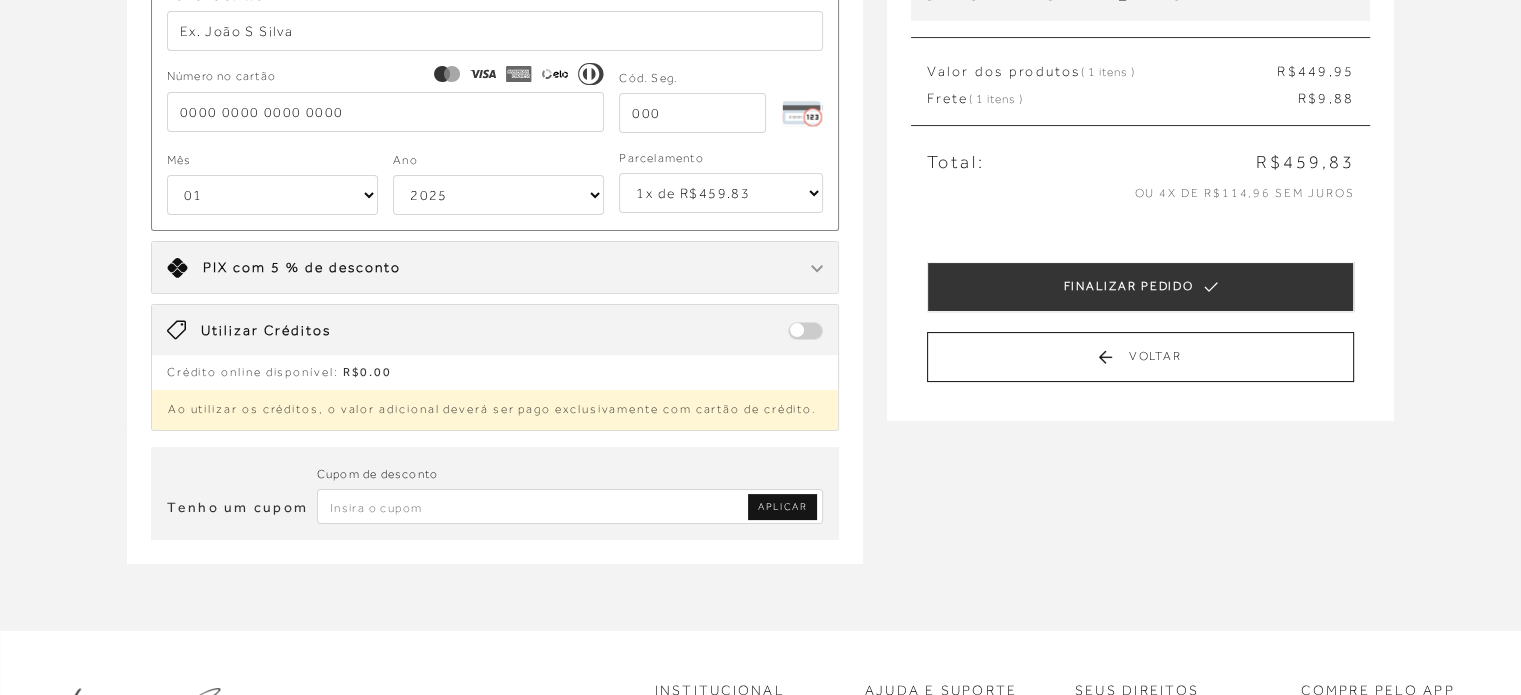 click on "Tenho um cupom
Cupom de desconto
APLICAR" at bounding box center [495, 493] 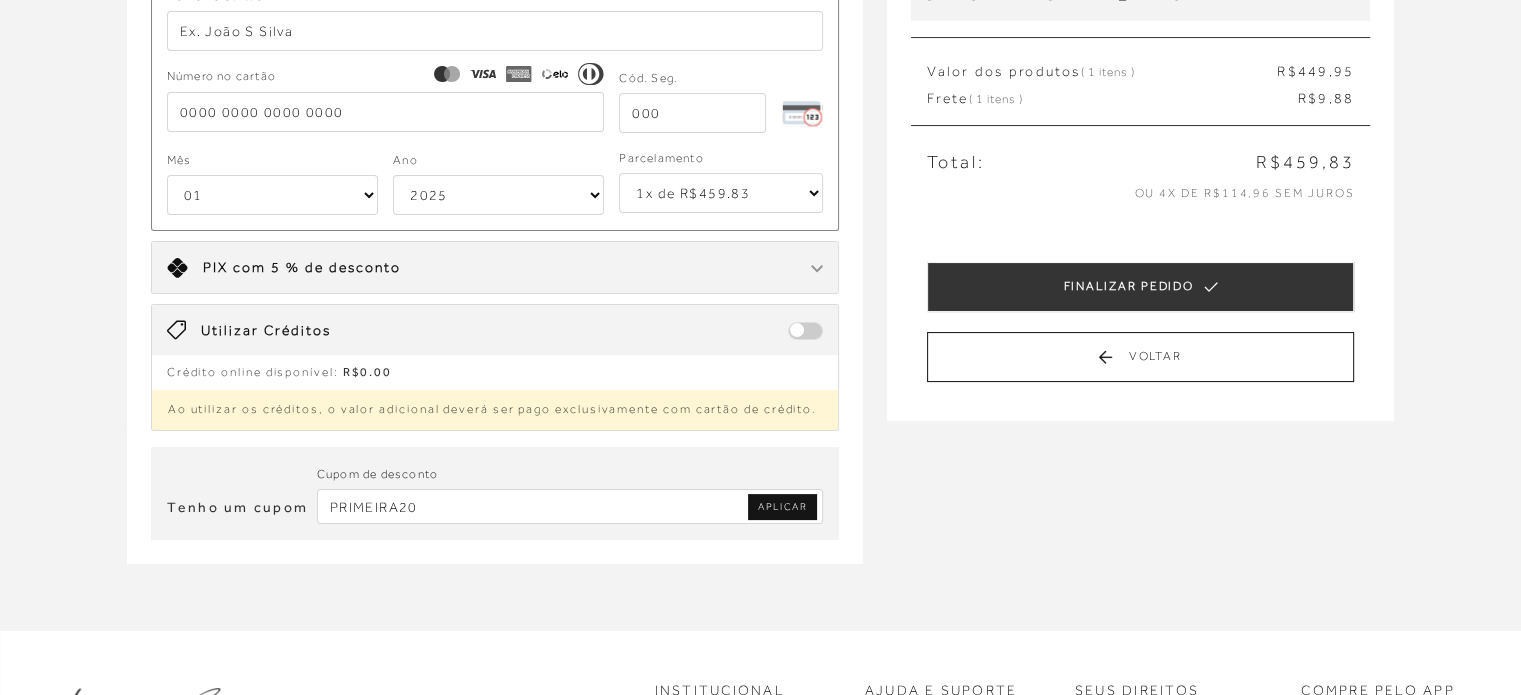 click on "PRIMEIRA20" at bounding box center [570, 506] 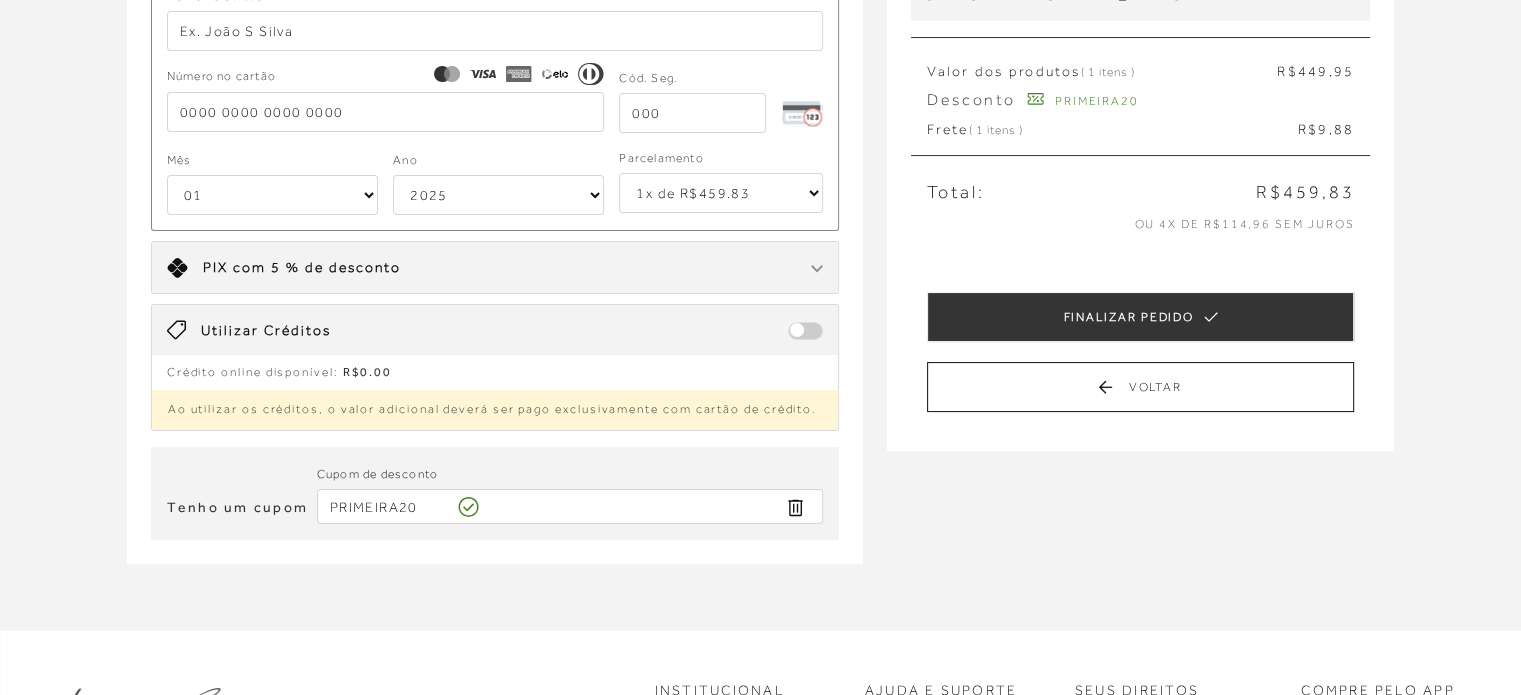type 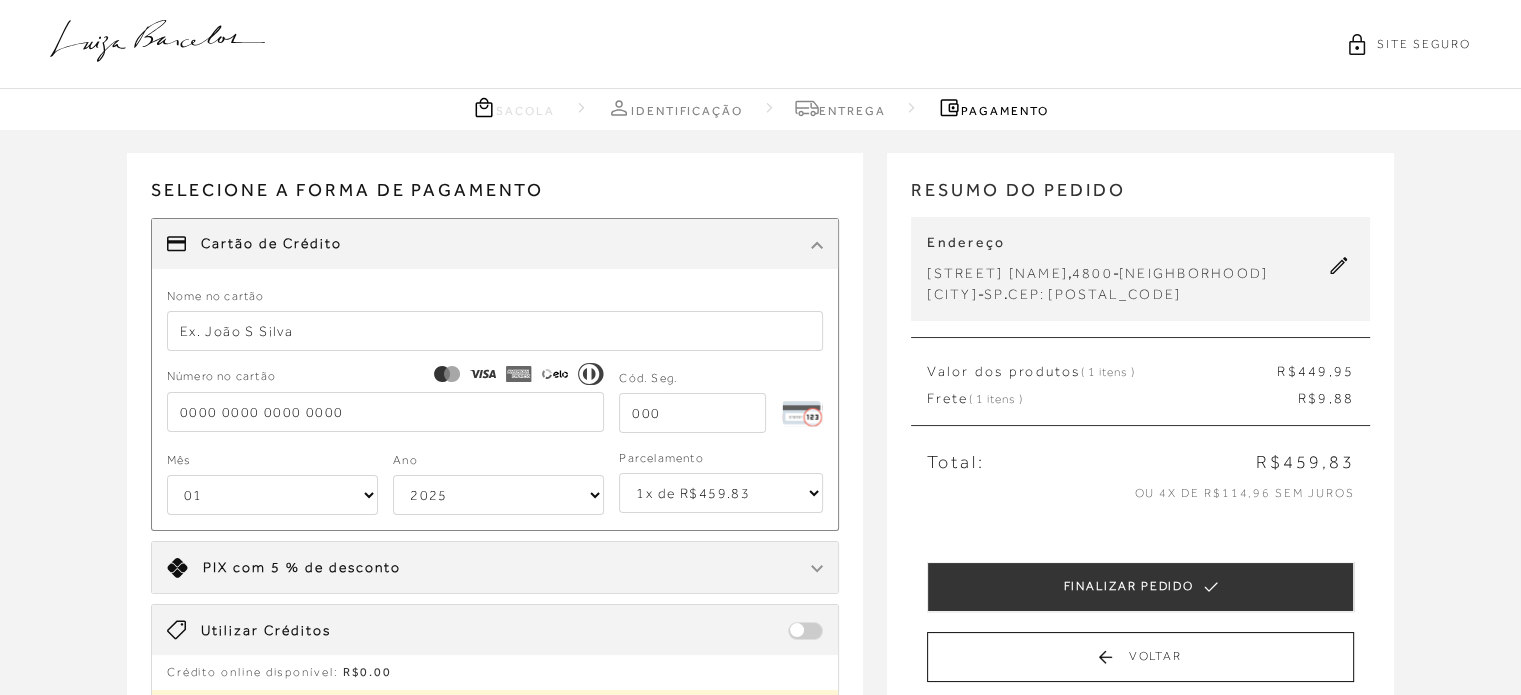 scroll, scrollTop: 400, scrollLeft: 0, axis: vertical 